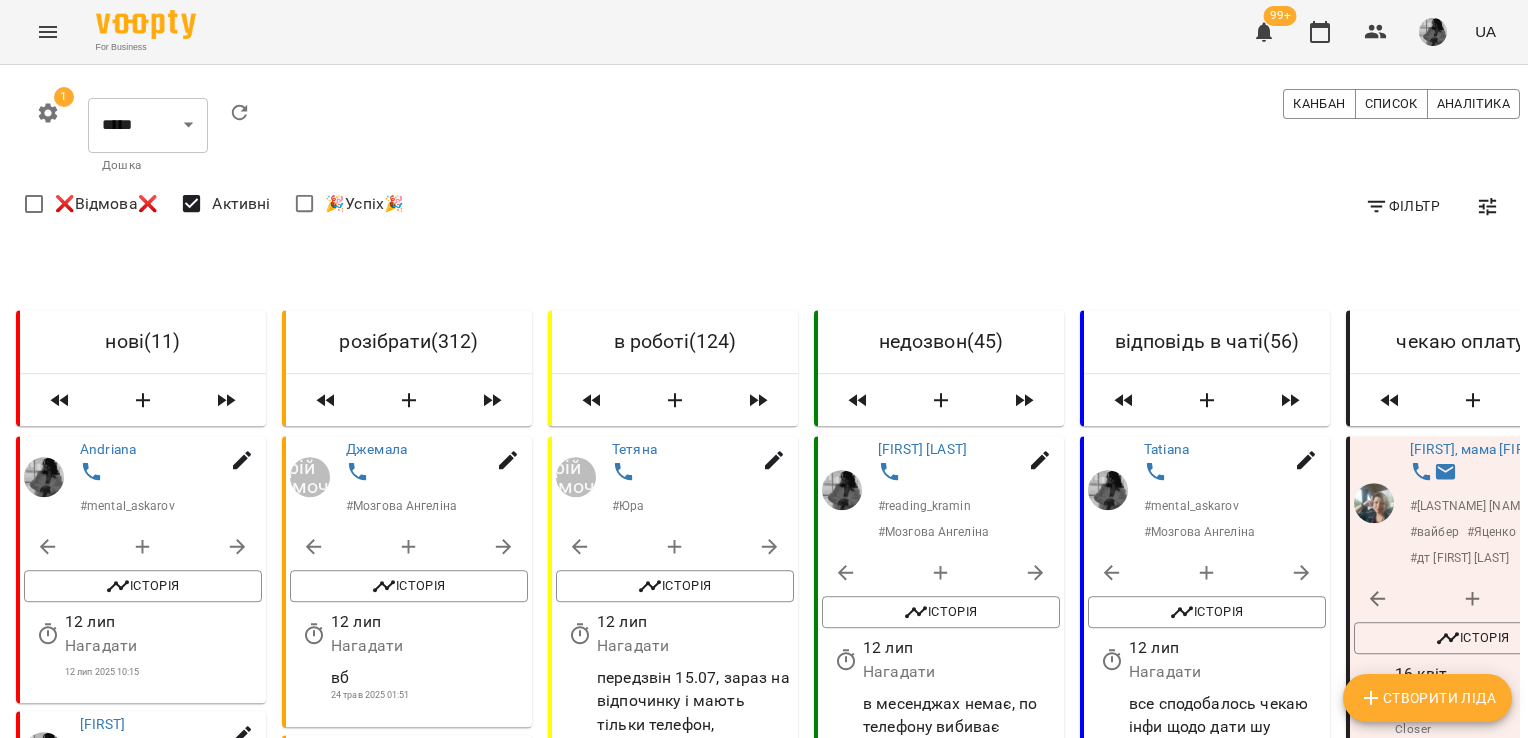 scroll, scrollTop: 0, scrollLeft: 0, axis: both 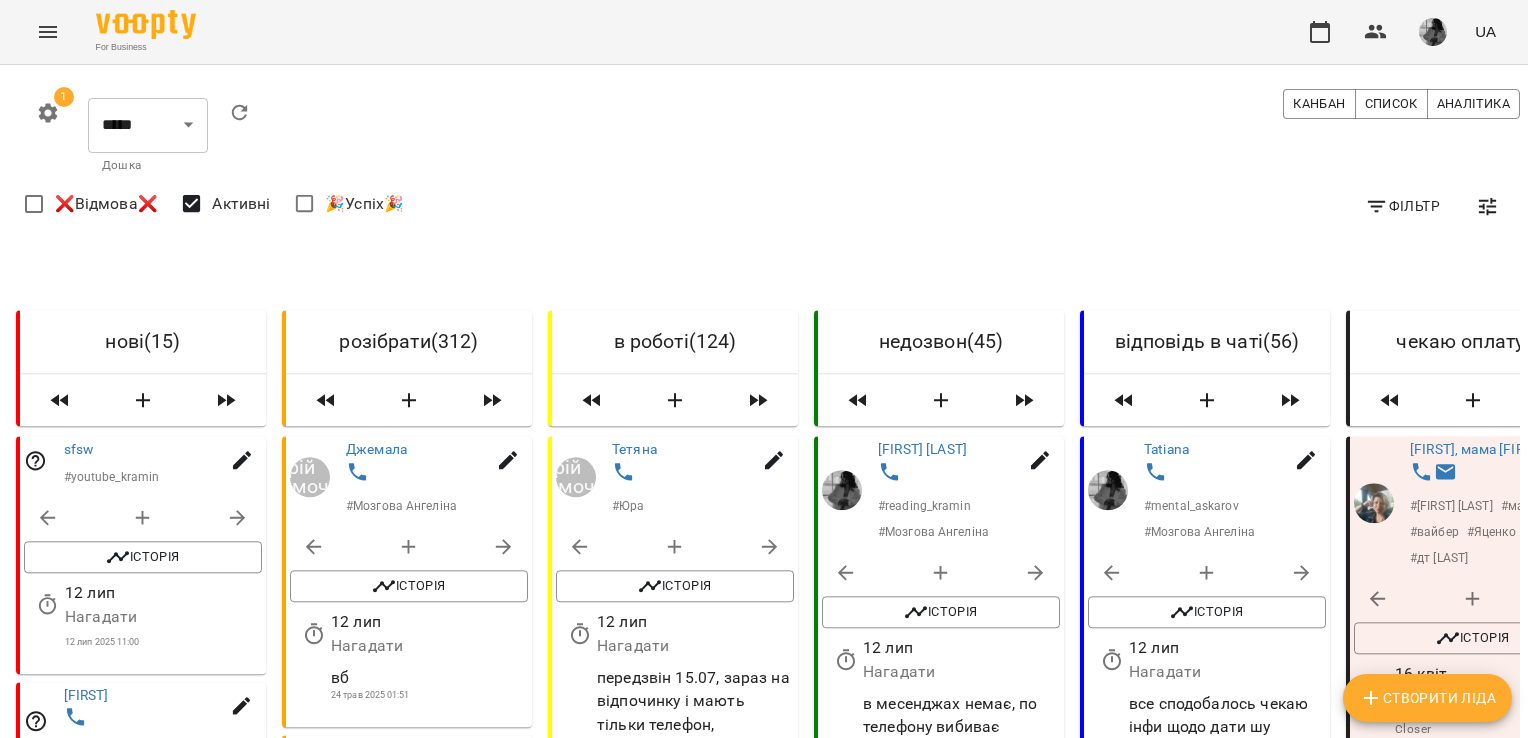 click at bounding box center [226, 400] 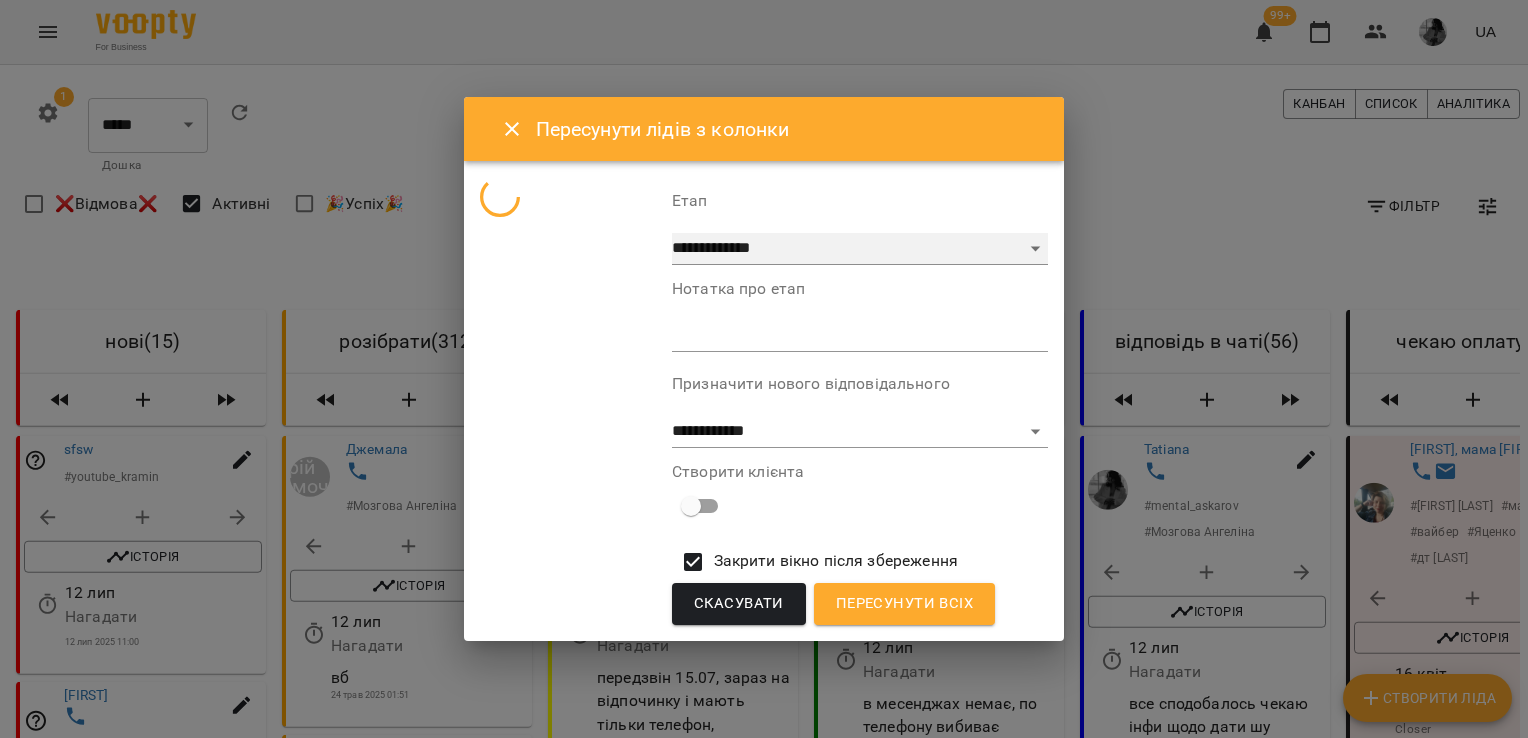 click on "**********" at bounding box center [860, 249] 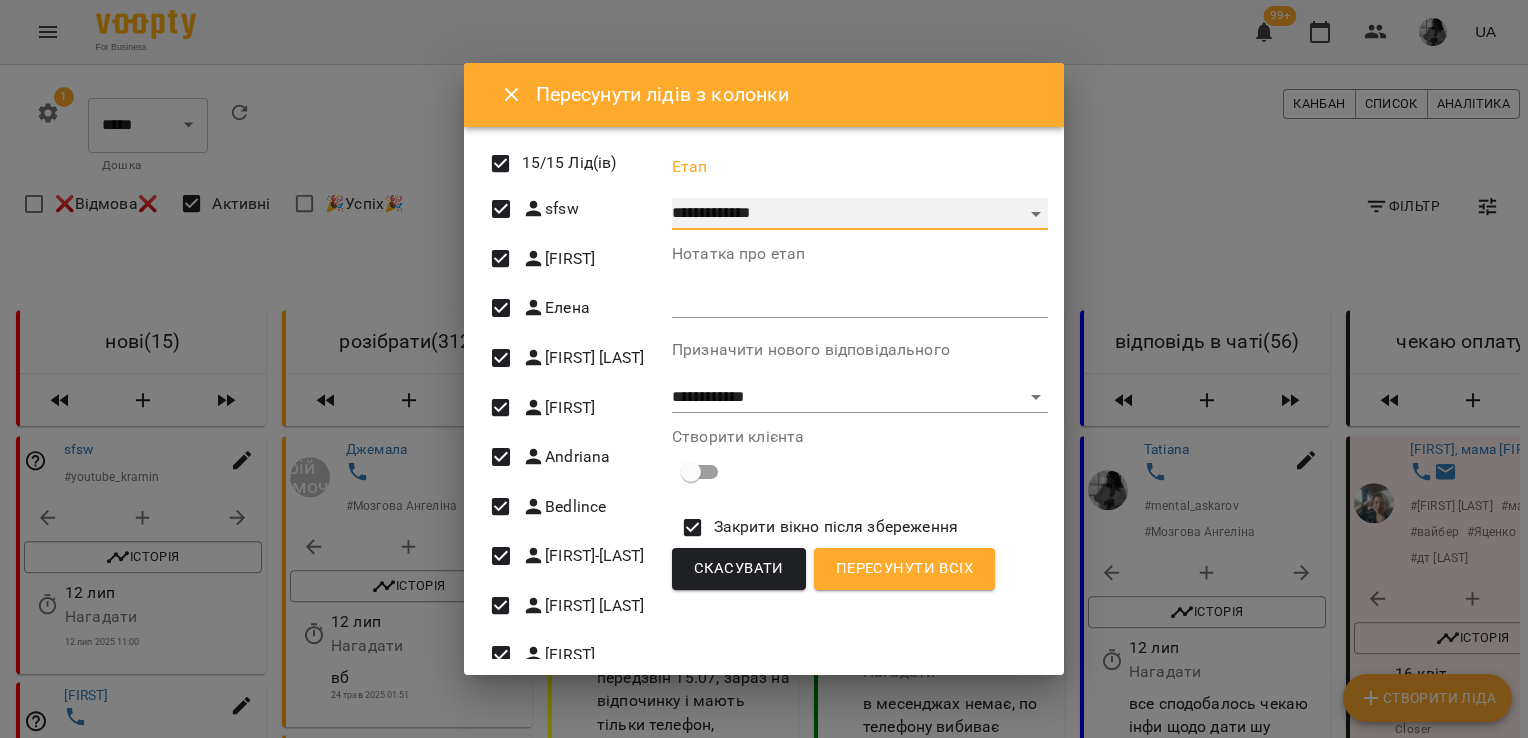 select on "*" 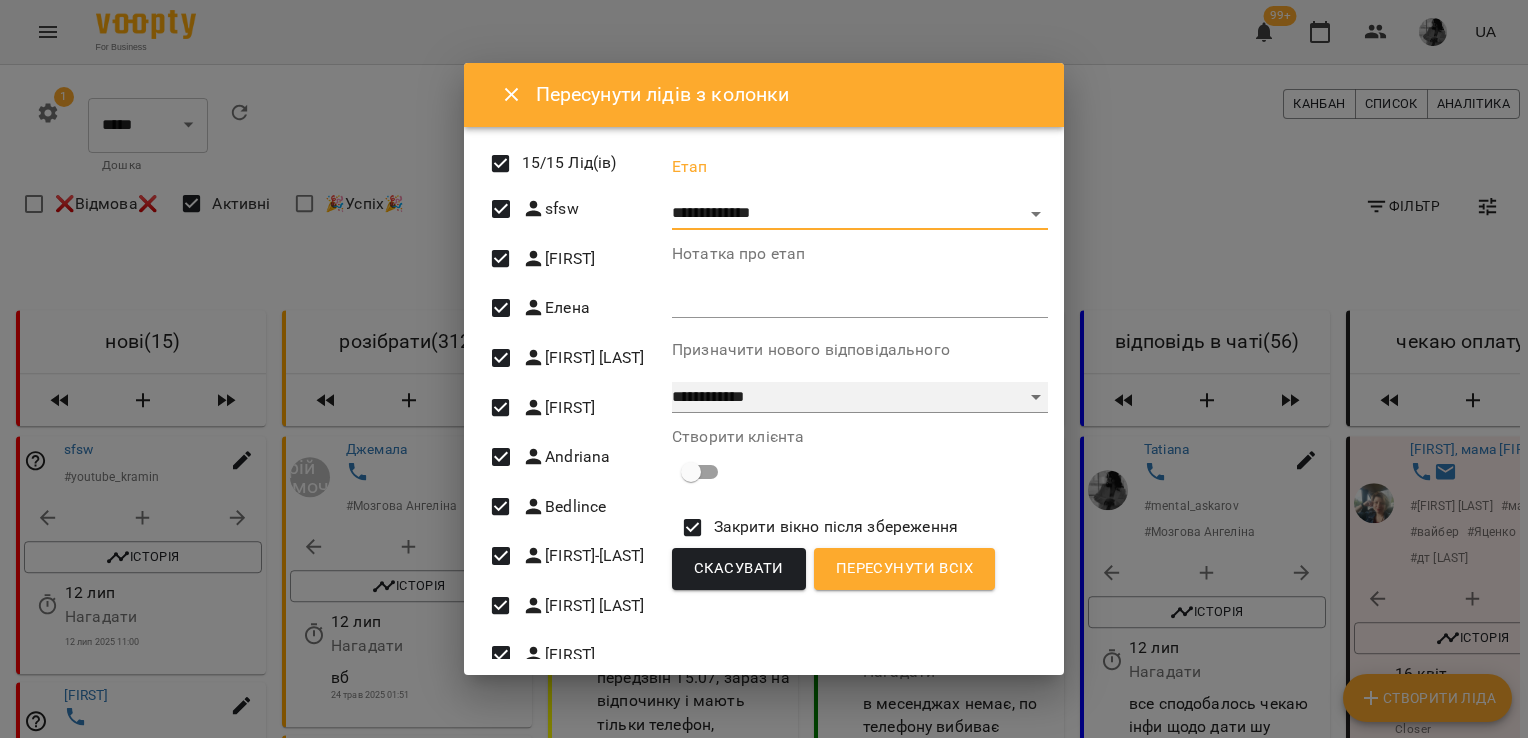 click on "**********" at bounding box center [860, 398] 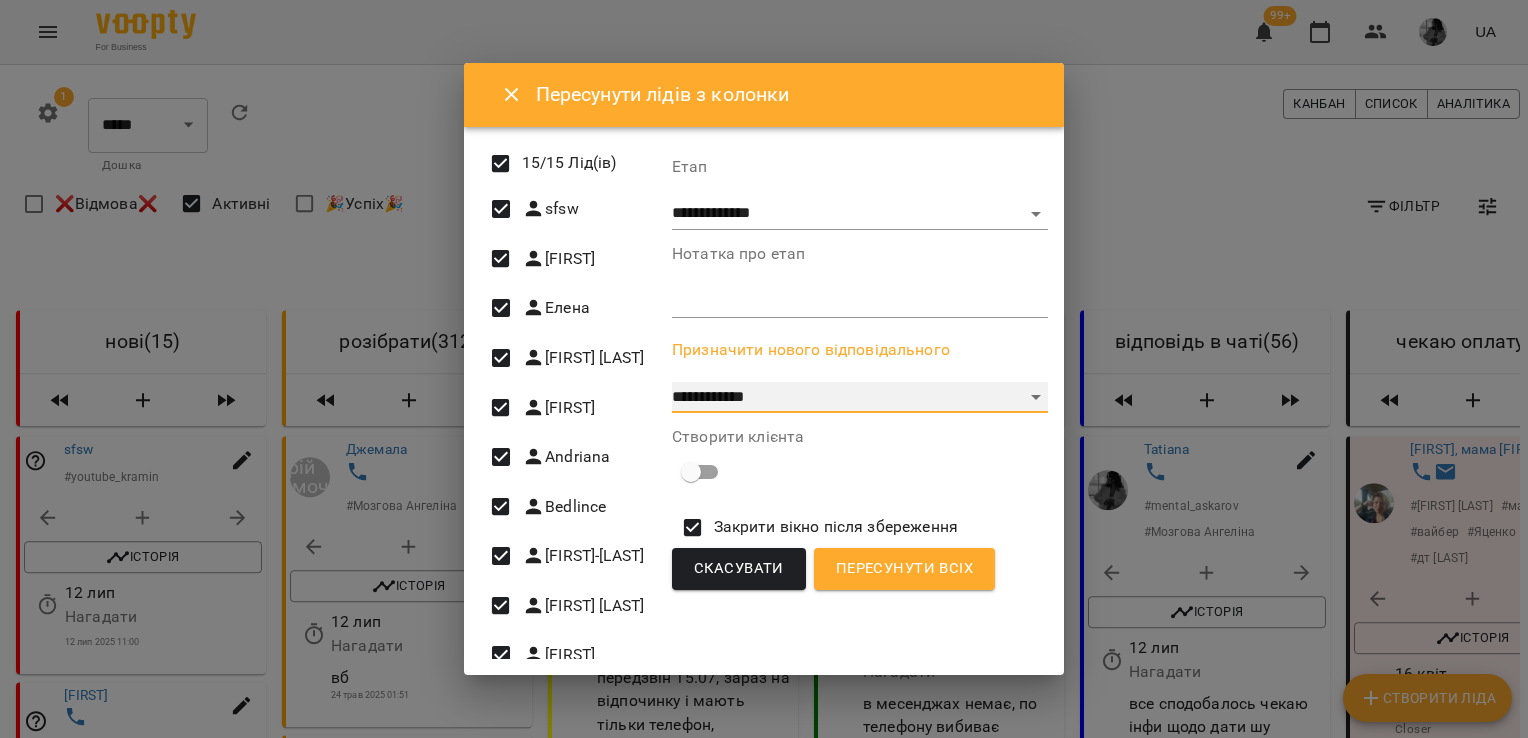 select on "**********" 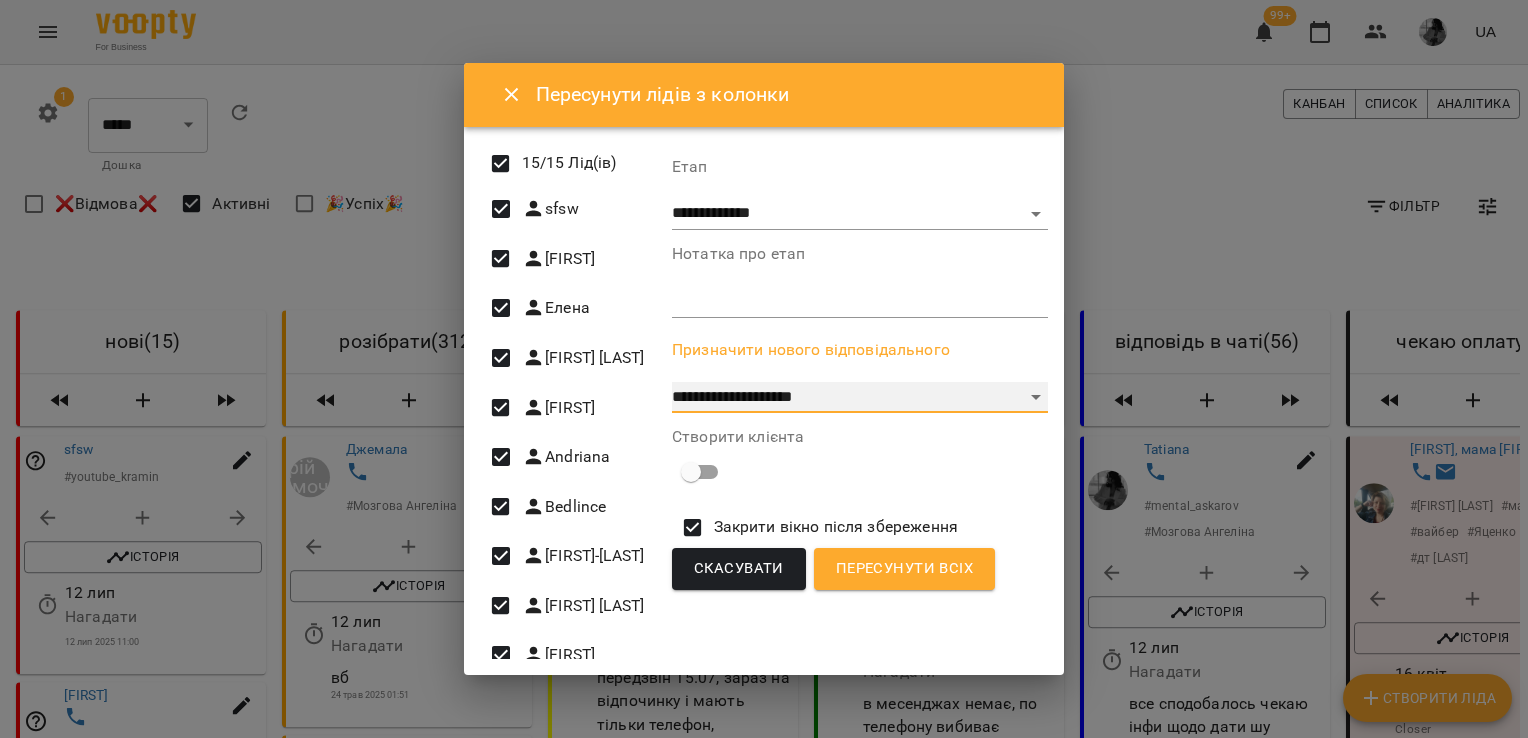 click on "**********" at bounding box center (860, 398) 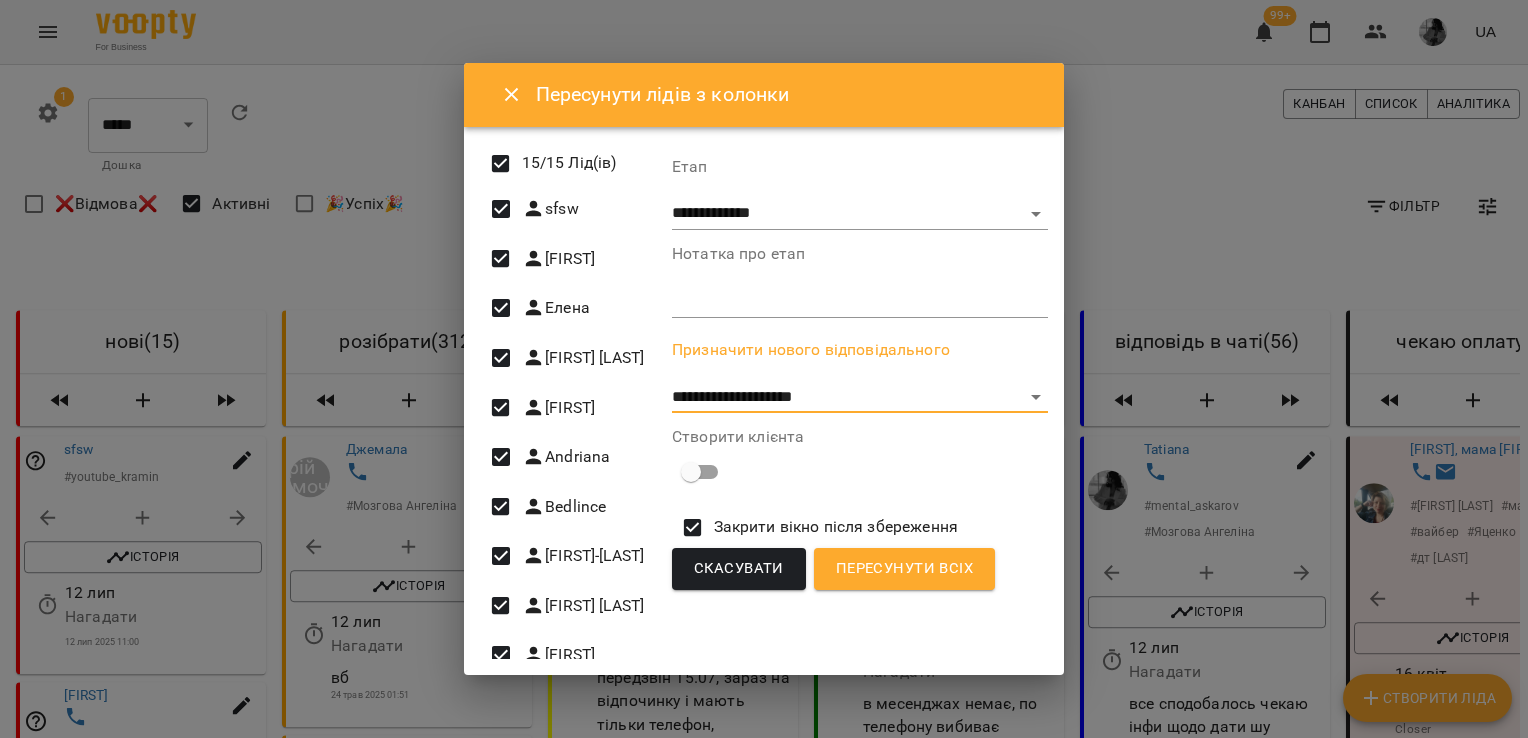 click on "Пересунути всіх" at bounding box center (904, 569) 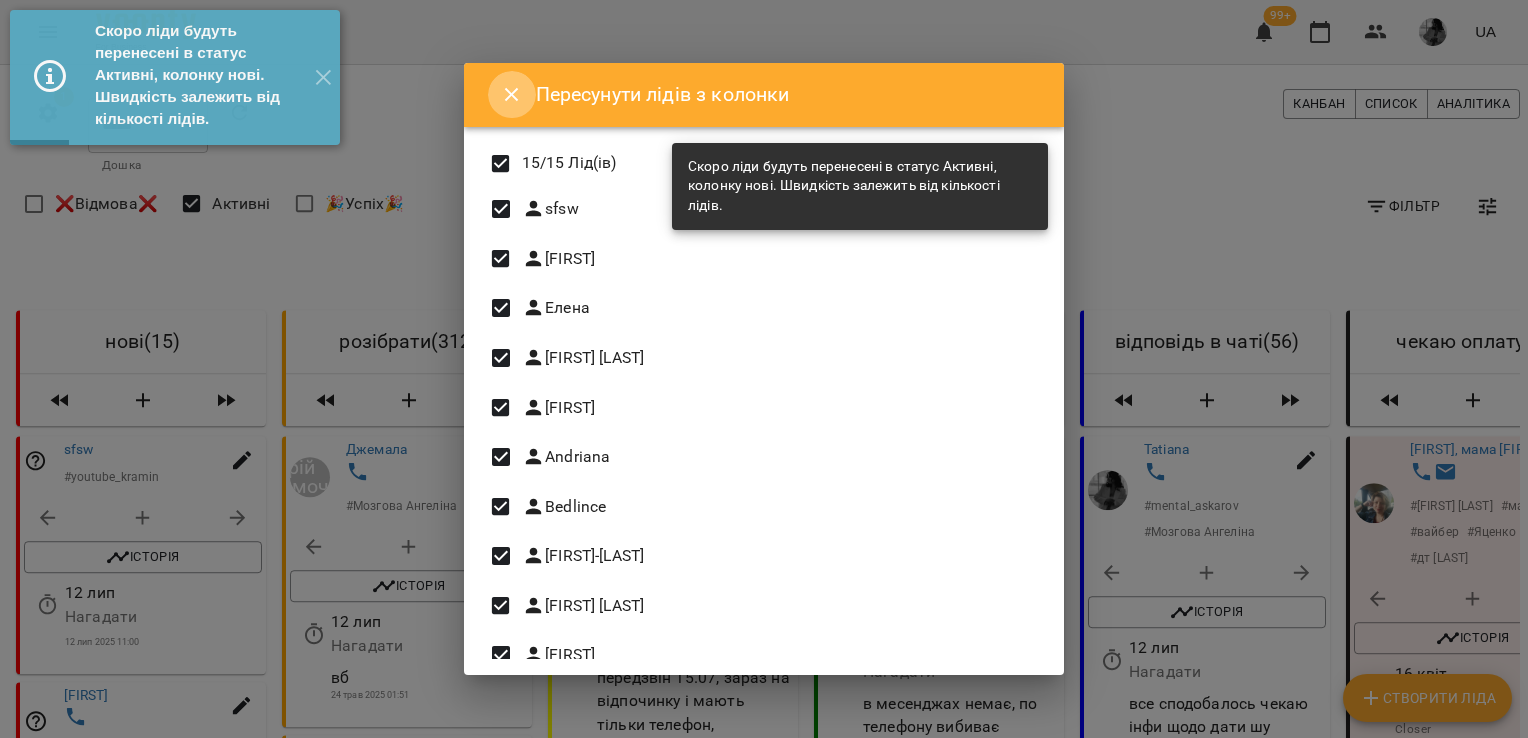click 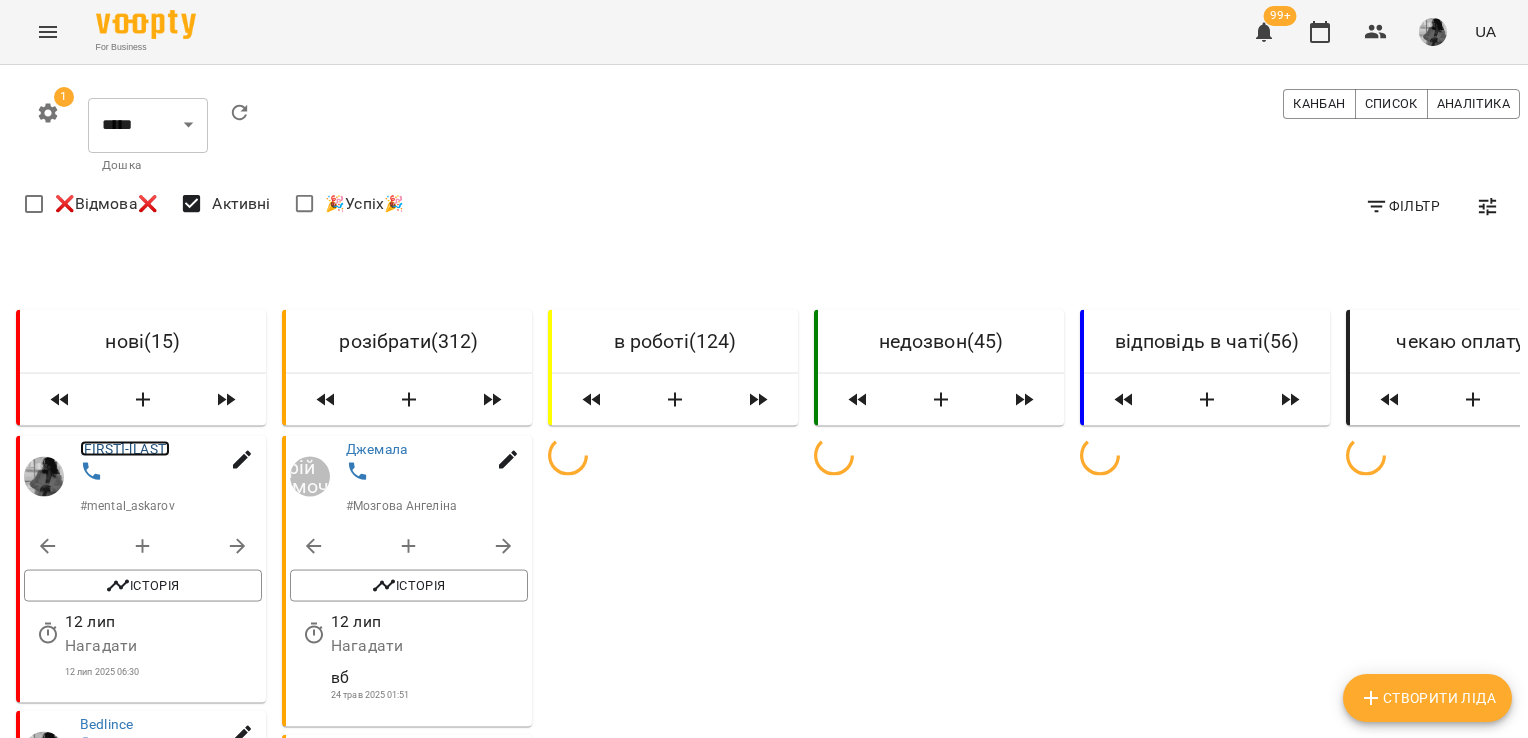 click on "[FIRST]-[LAST]" at bounding box center (125, 449) 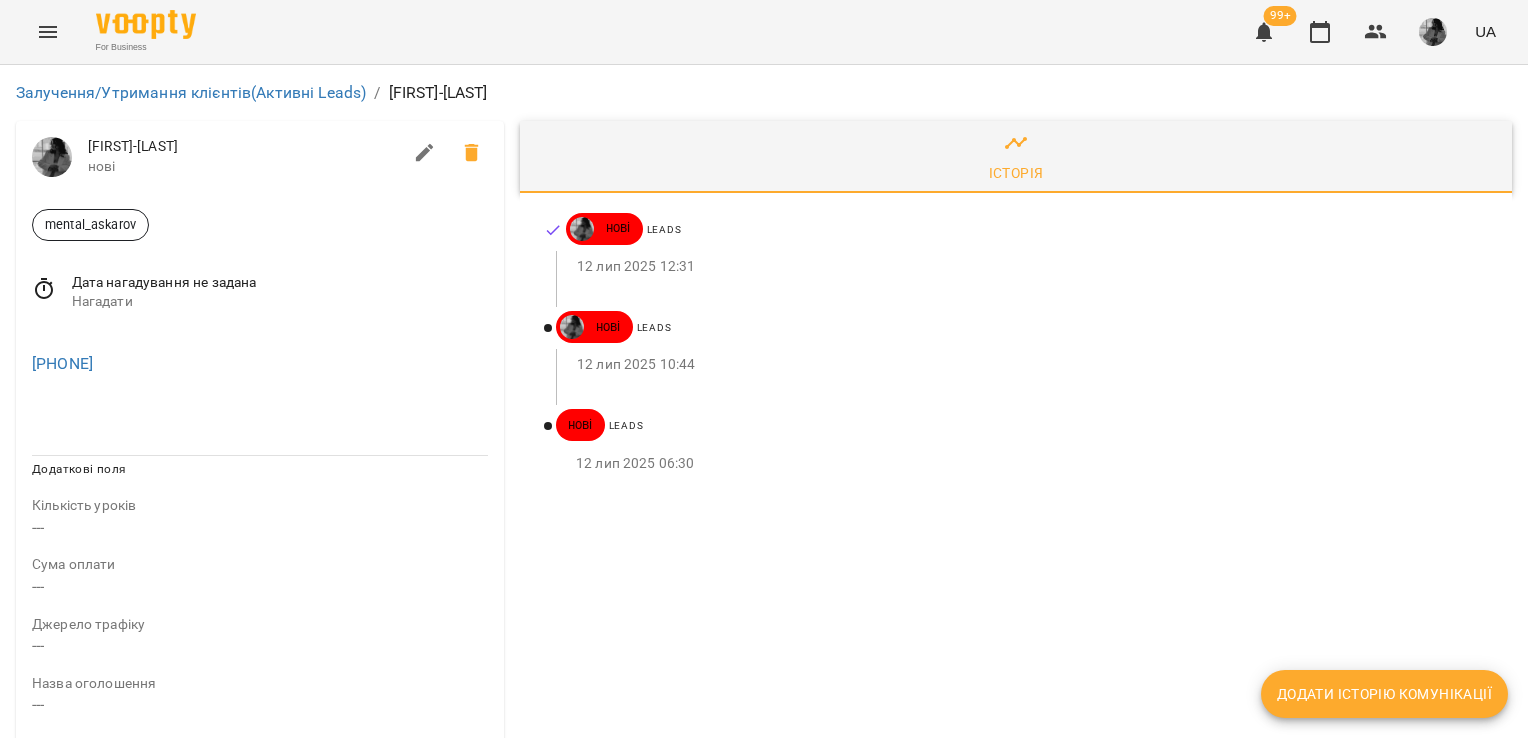 click 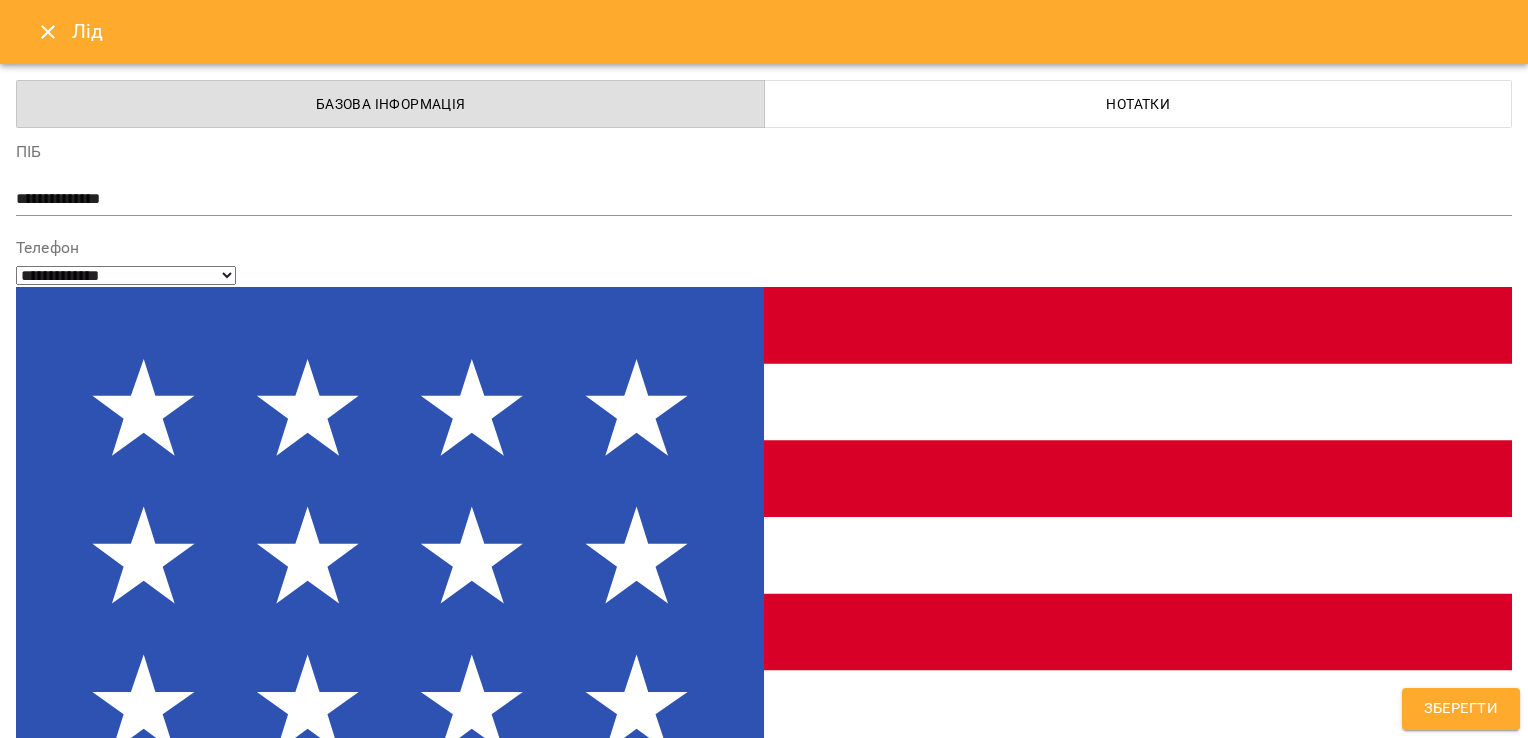 click on "mental_askarov" at bounding box center (727, 1522) 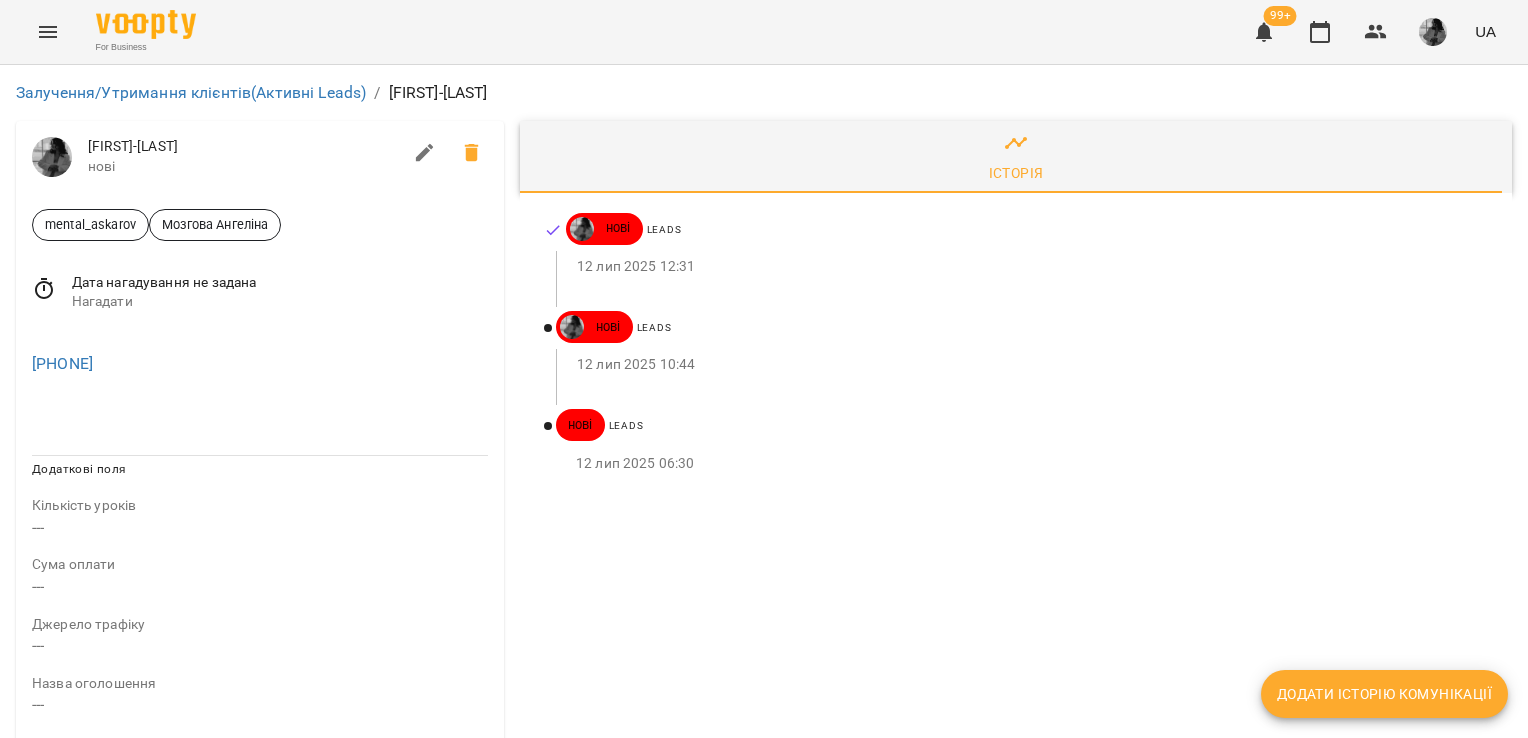 drag, startPoint x: 152, startPoint y: 360, endPoint x: 14, endPoint y: 363, distance: 138.03261 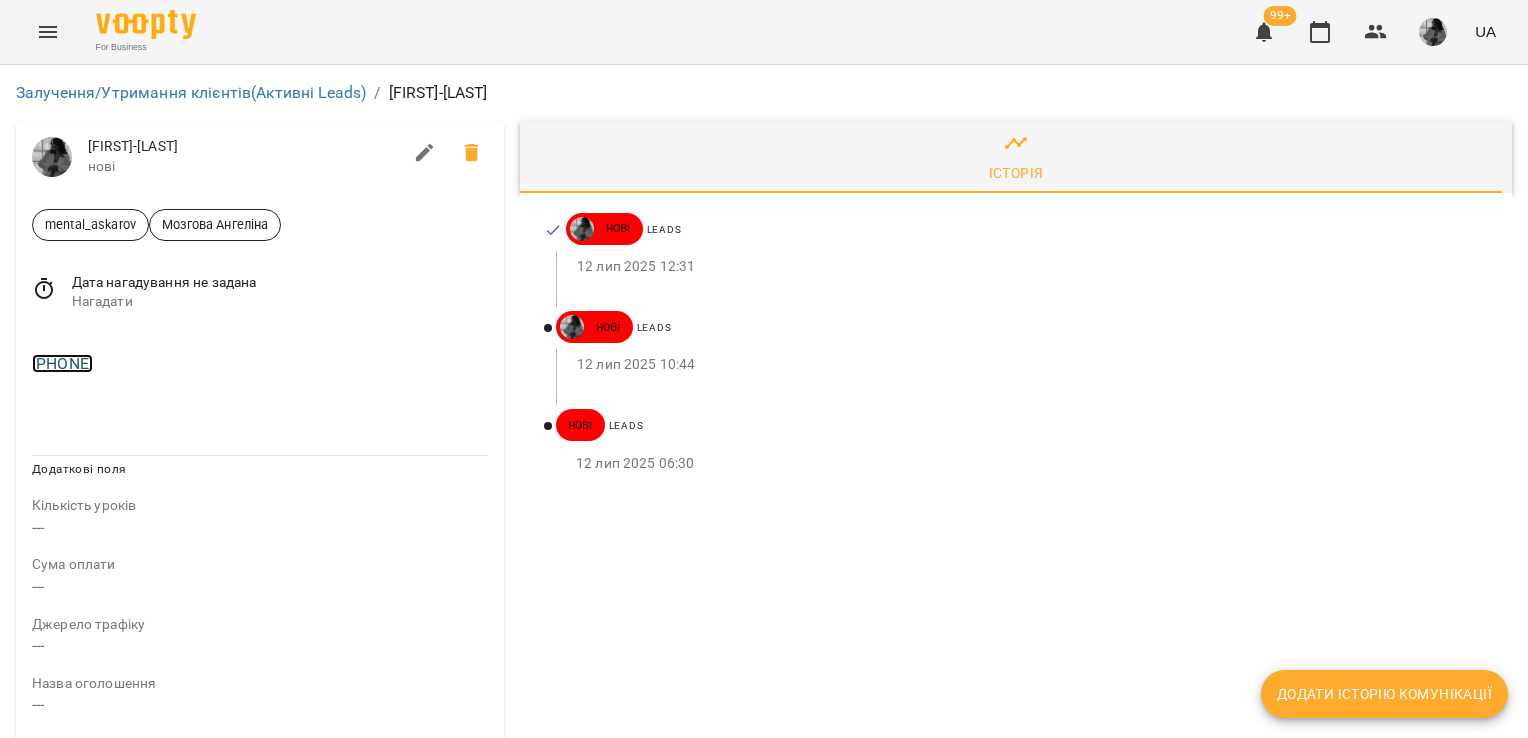 copy on "[PHONE]" 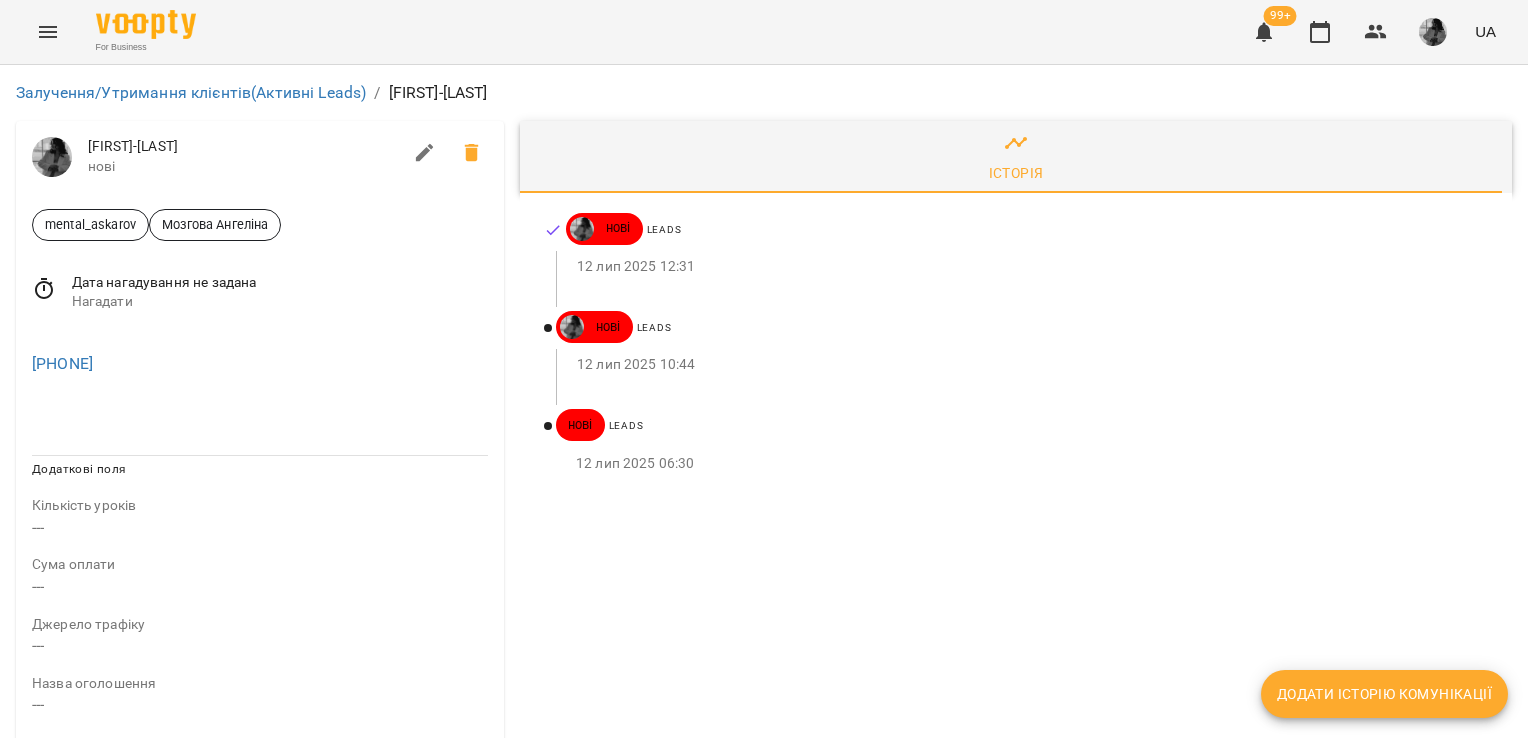 click on "Історія нові Leads [DATE] [TIME] нові Leads [DATE] [TIME] нові Leads [DATE] [TIME]" at bounding box center [1016, 765] 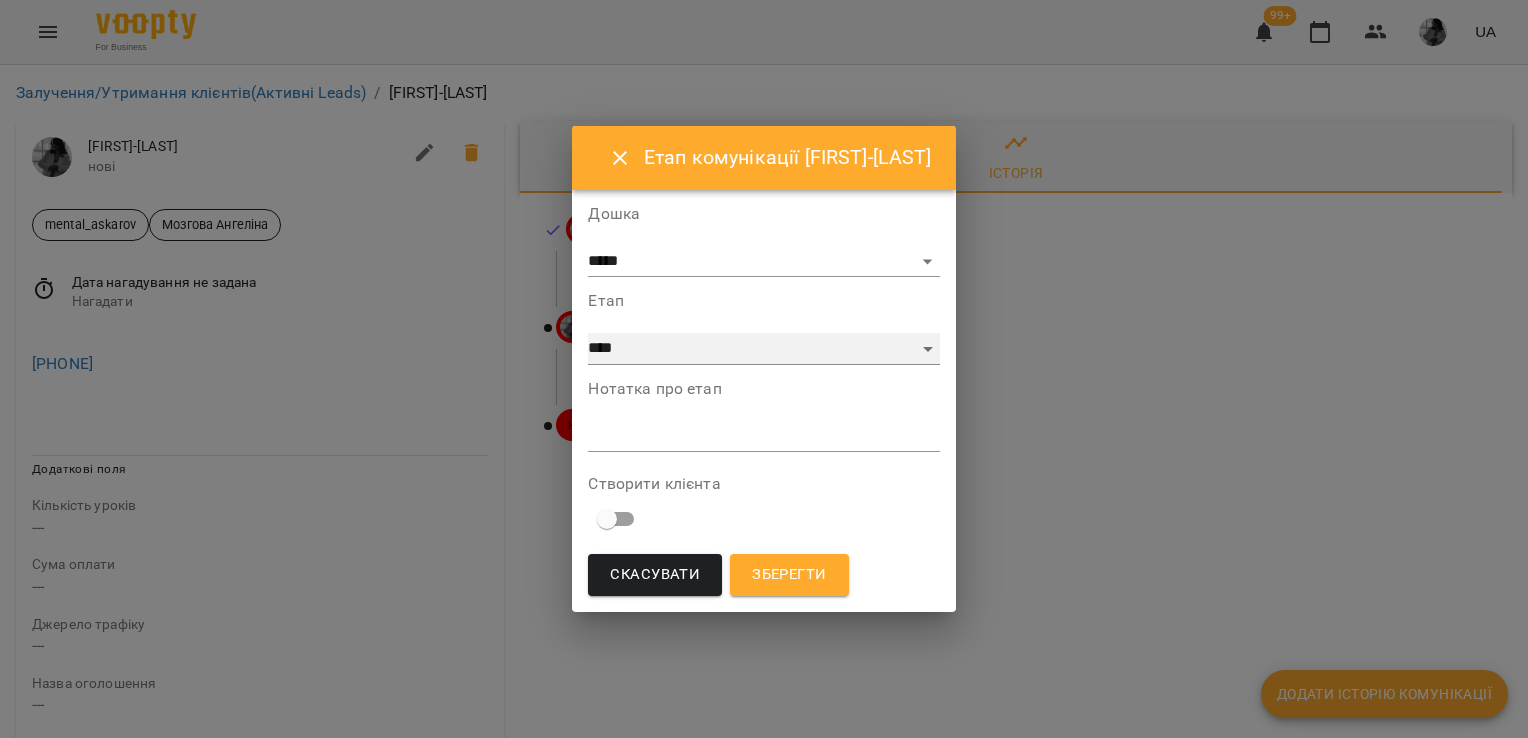 drag, startPoint x: 682, startPoint y: 358, endPoint x: 680, endPoint y: 336, distance: 22.090721 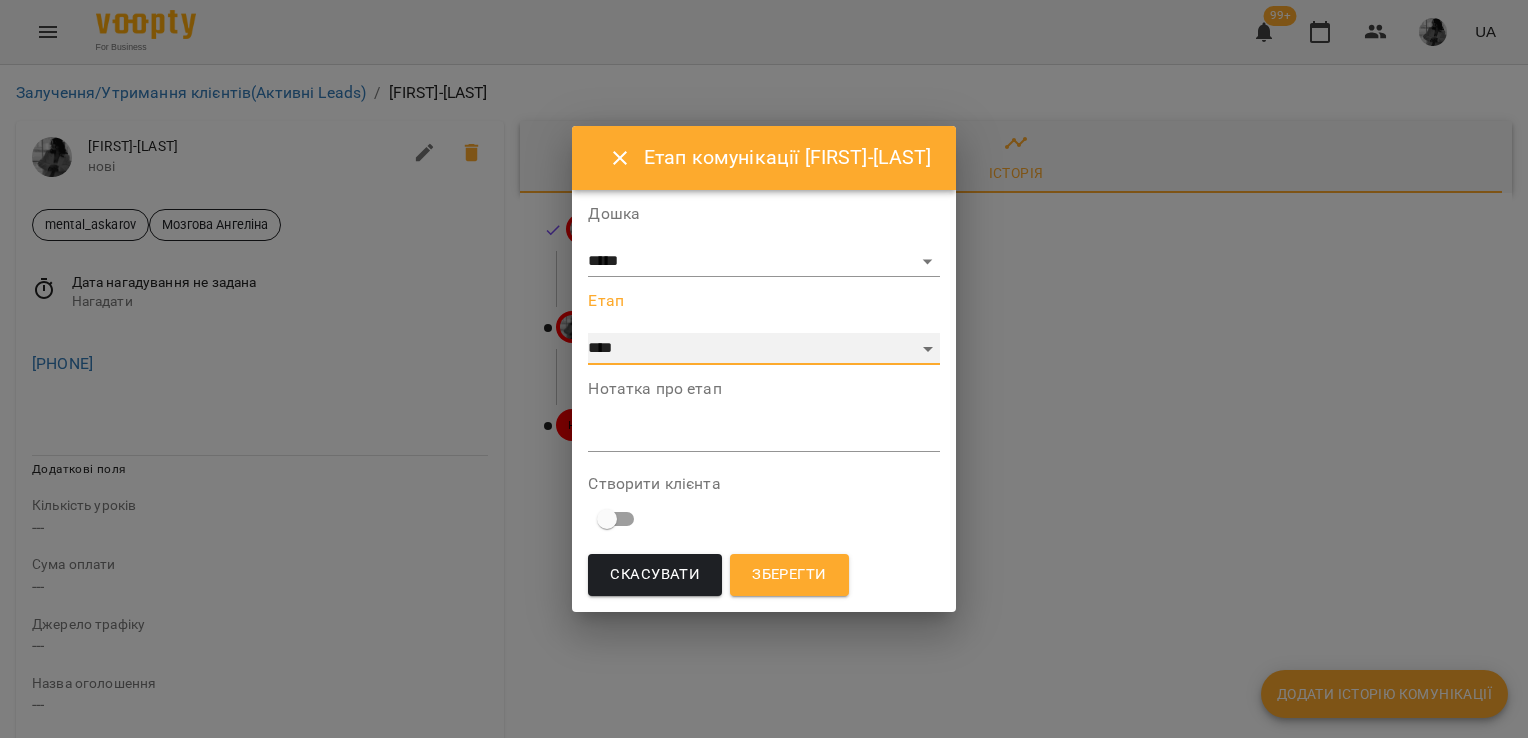 select on "*" 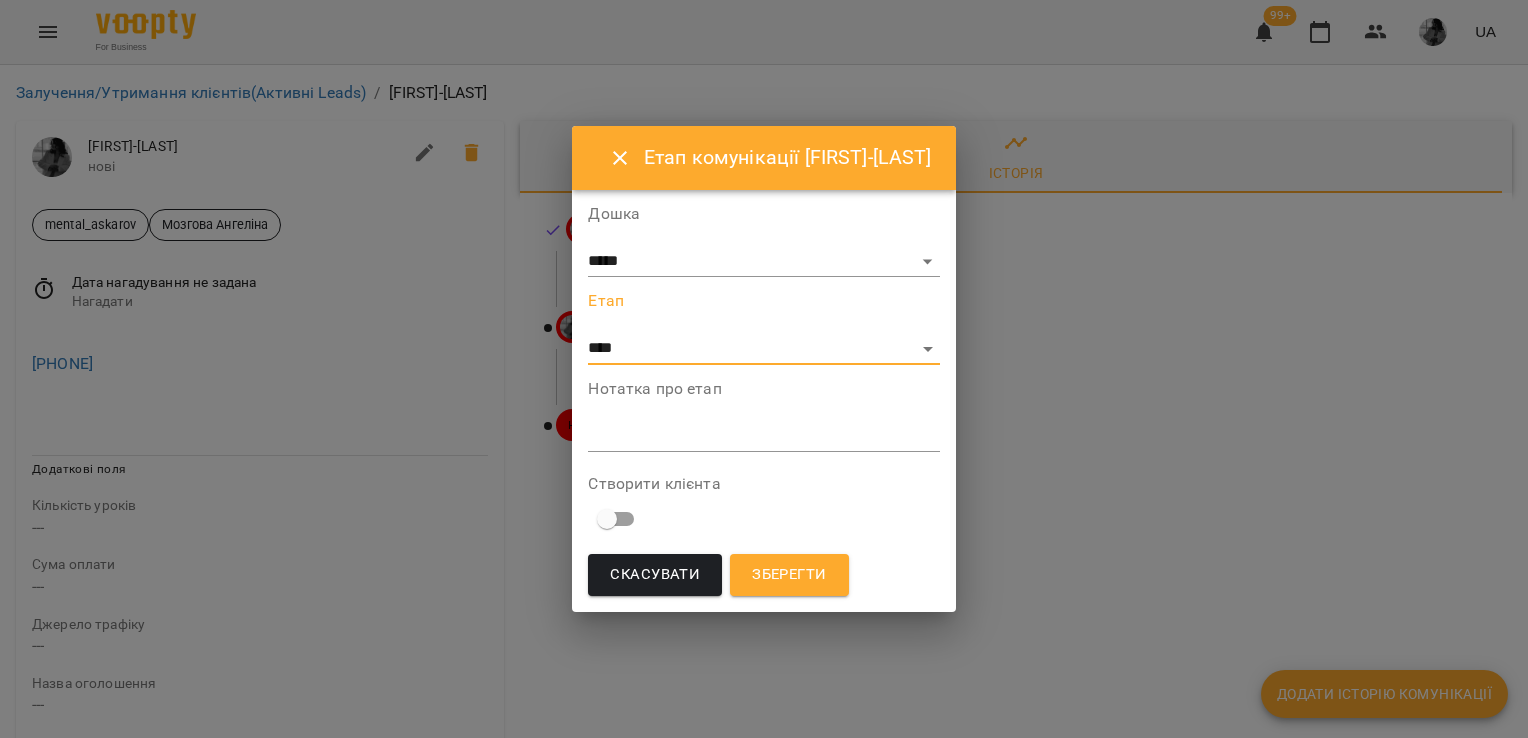 click on "*" at bounding box center (763, 436) 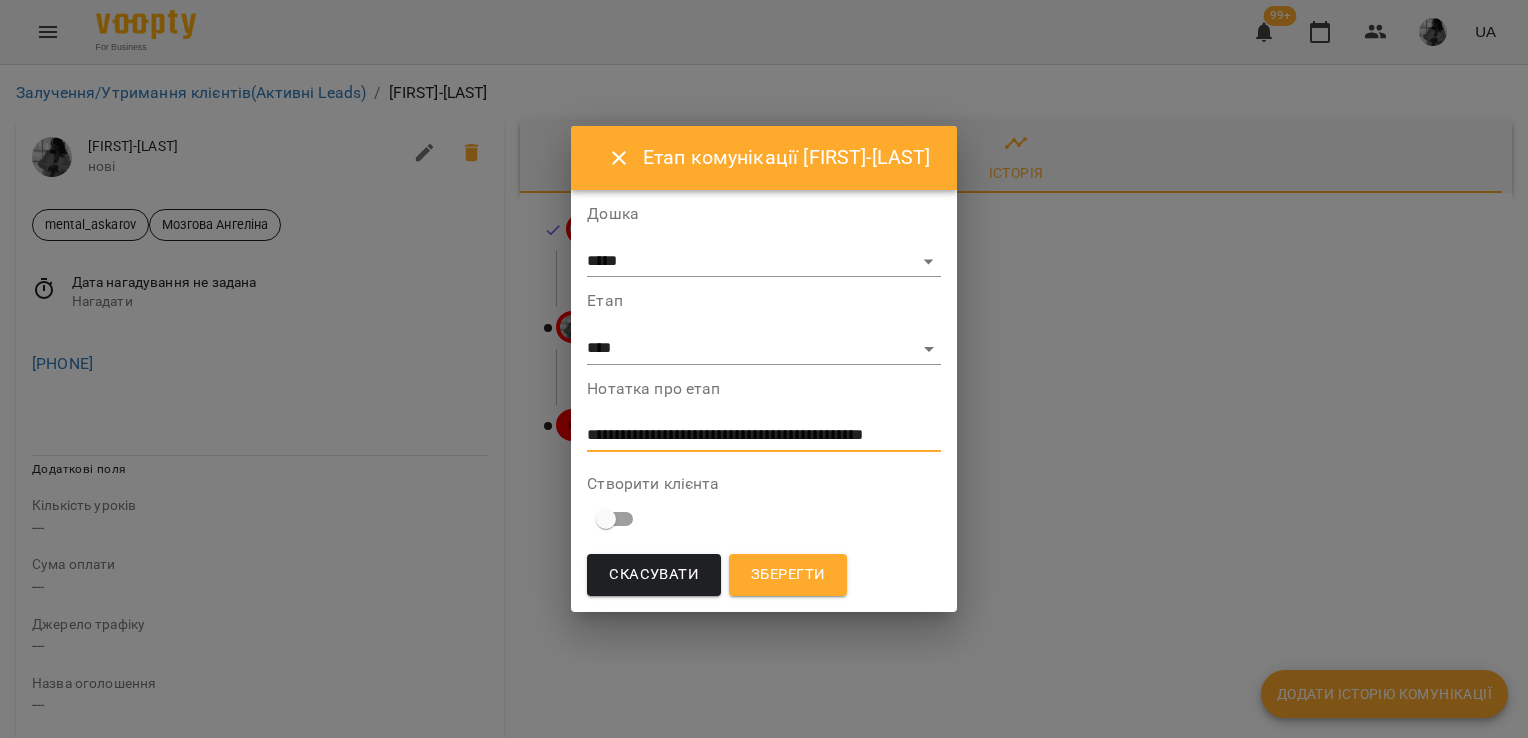 scroll, scrollTop: 0, scrollLeft: 0, axis: both 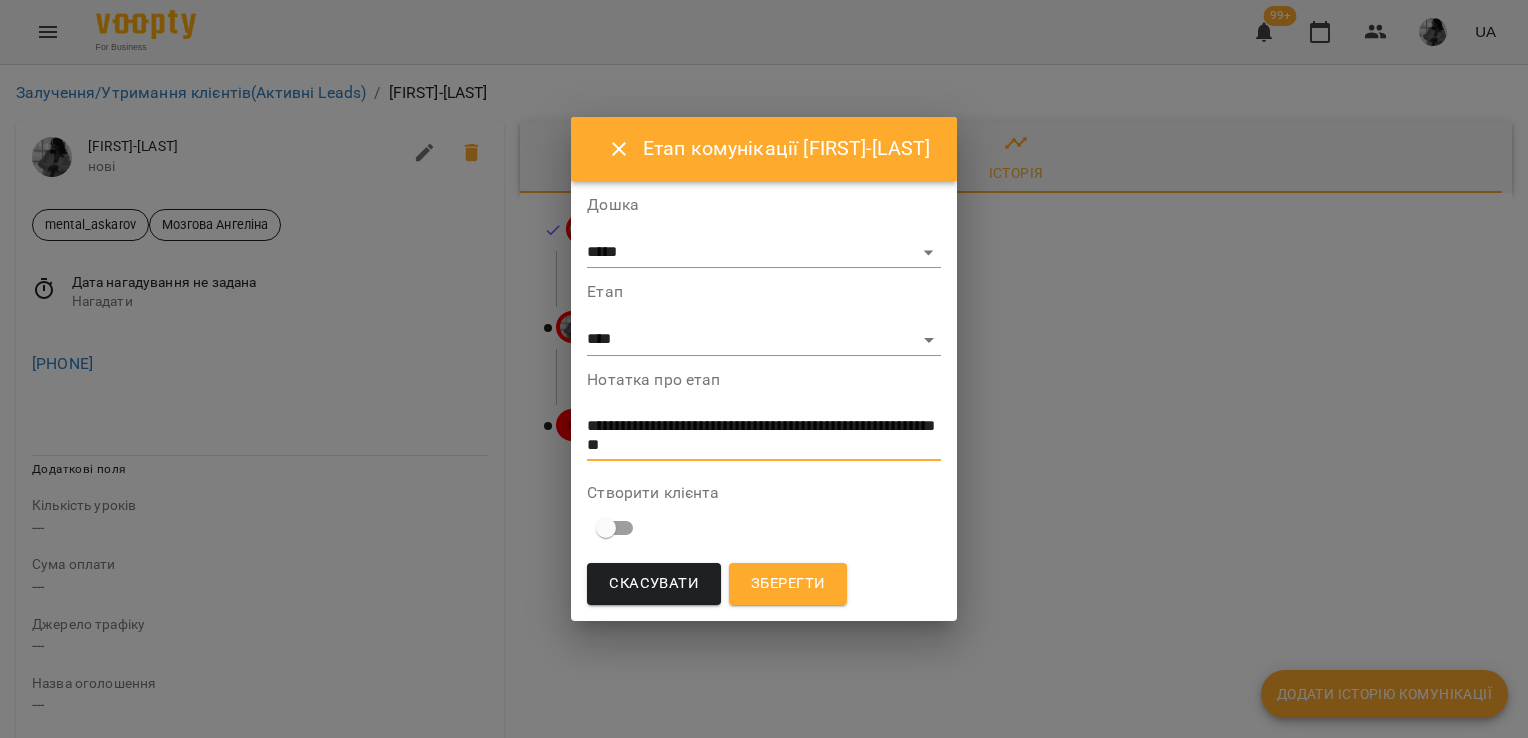 type on "**********" 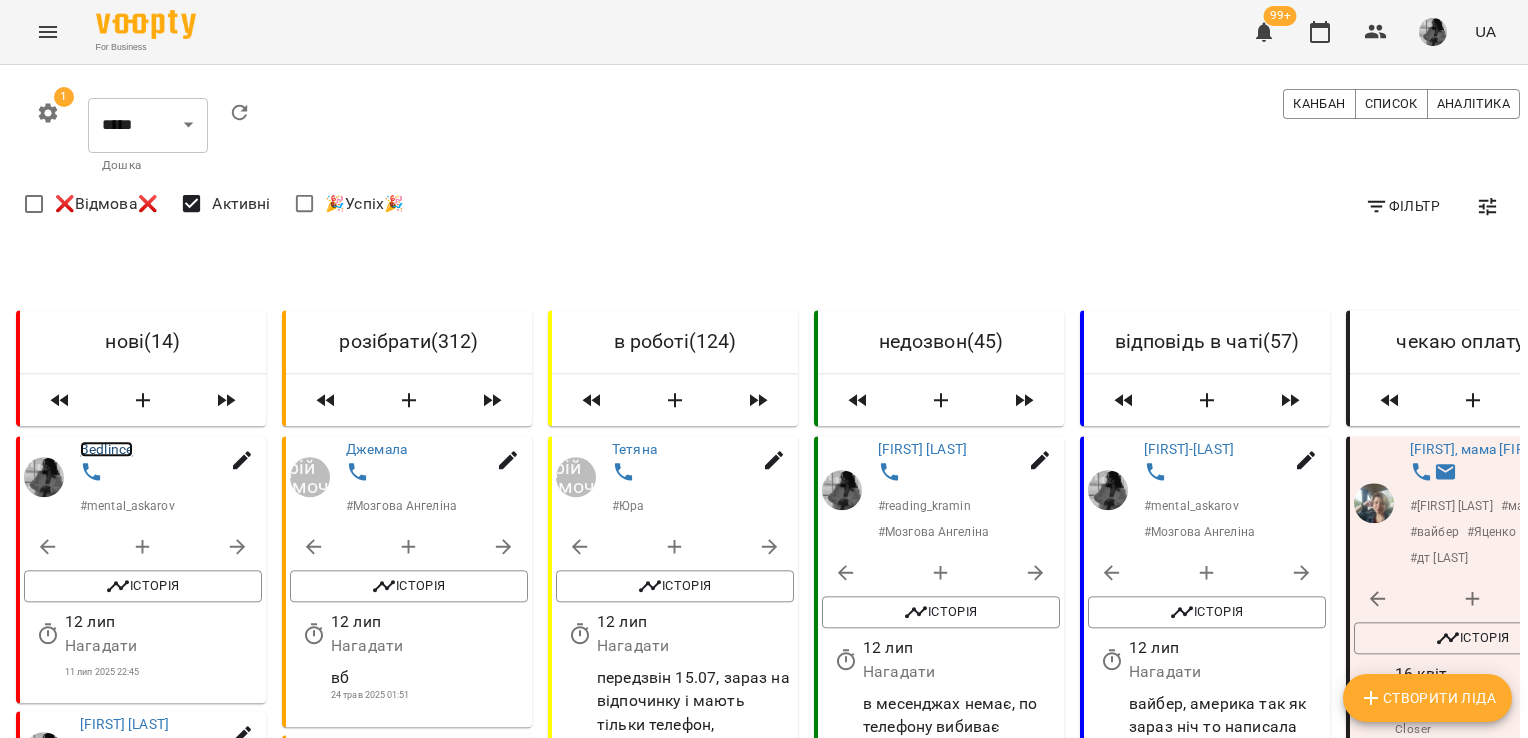 click on "Bedlince" at bounding box center [106, 449] 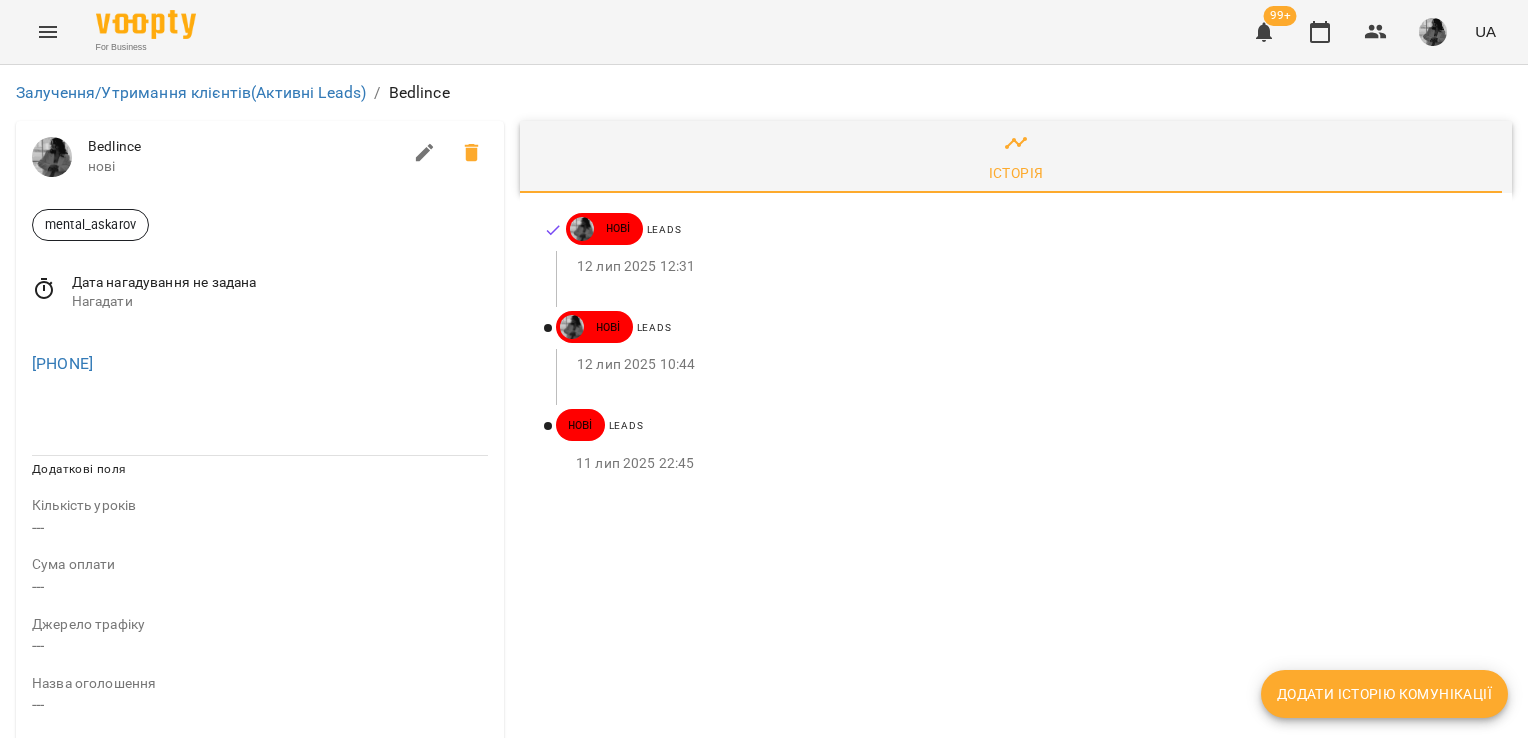 click on "Додати історію комунікації" at bounding box center (1384, 694) 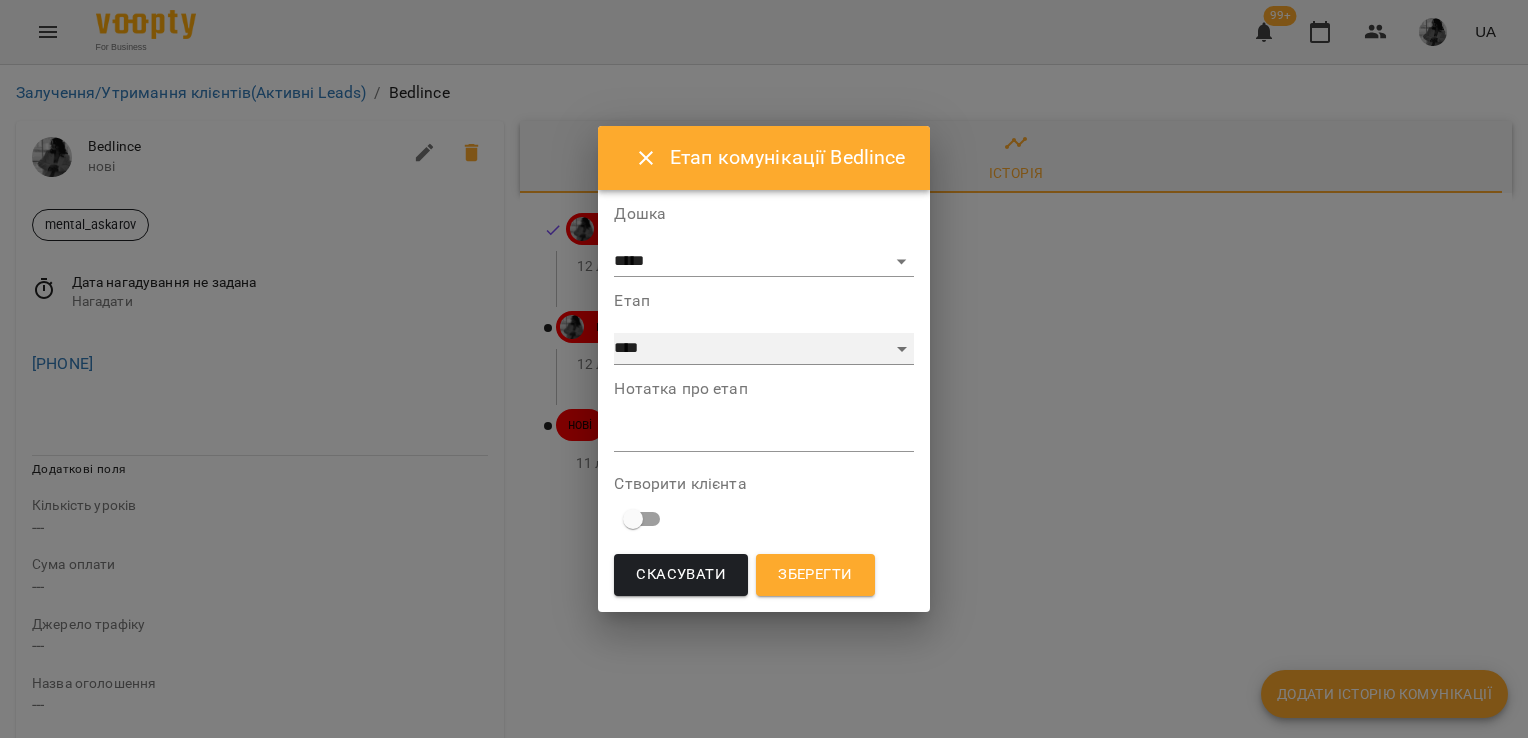 click on "**********" at bounding box center (763, 349) 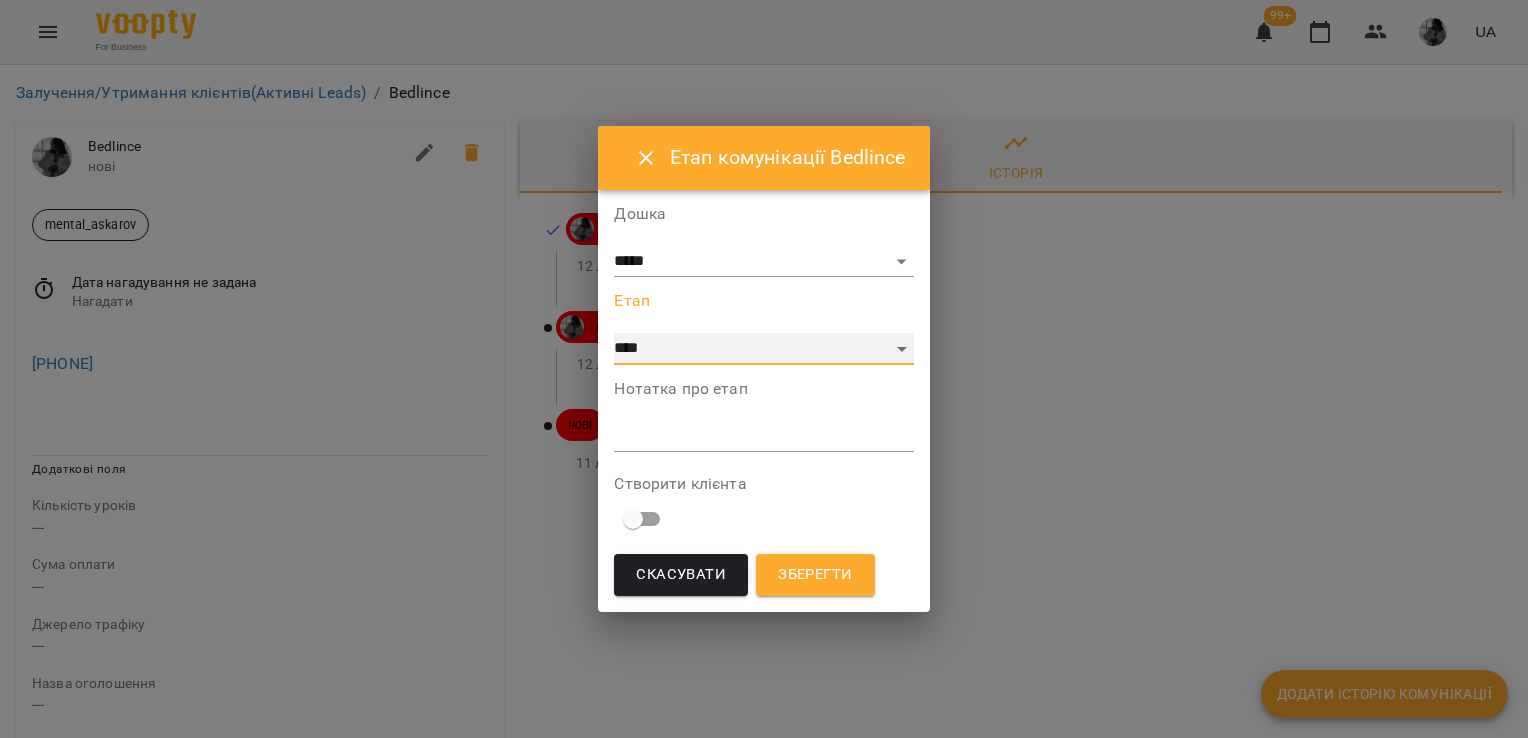 select on "**" 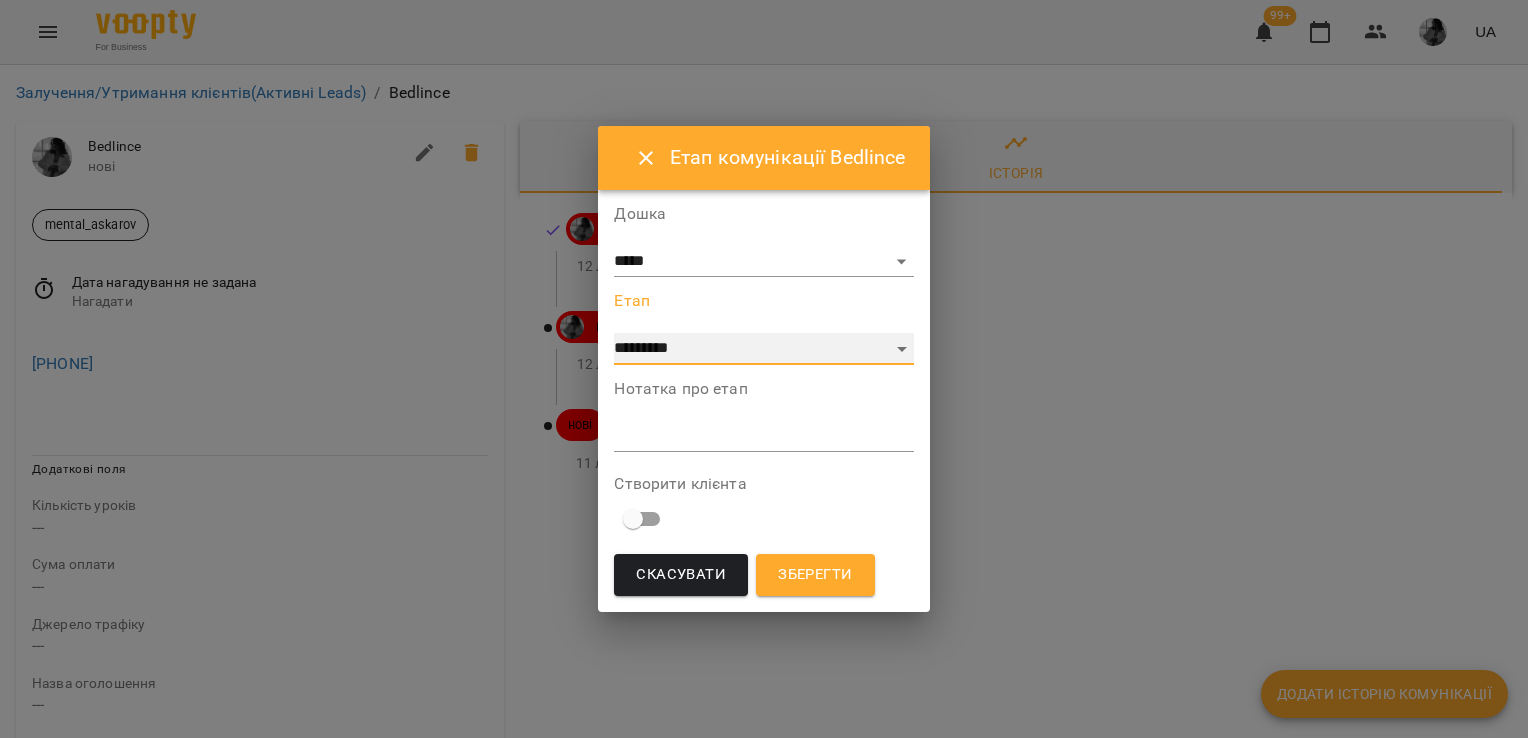 click on "**********" at bounding box center (763, 349) 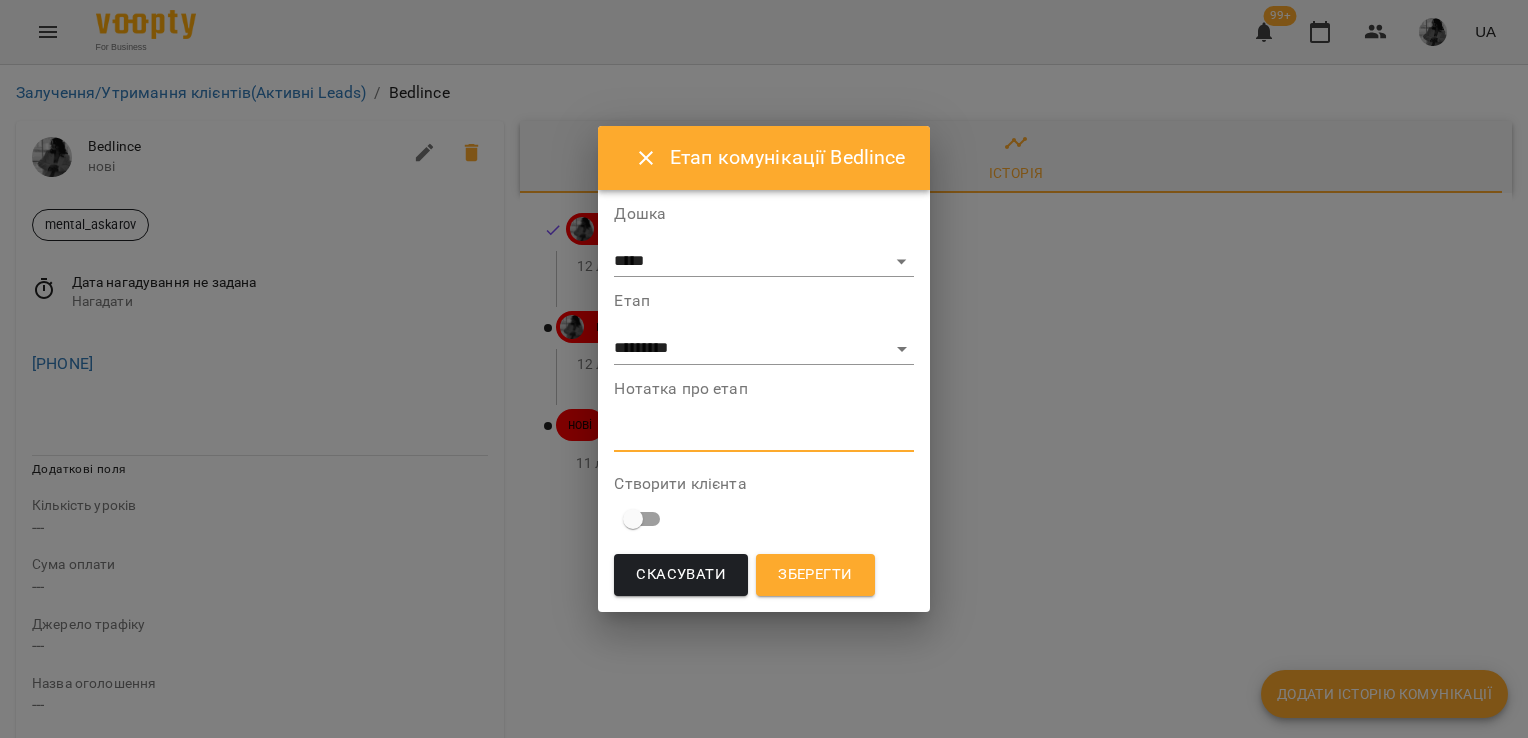 click at bounding box center [763, 435] 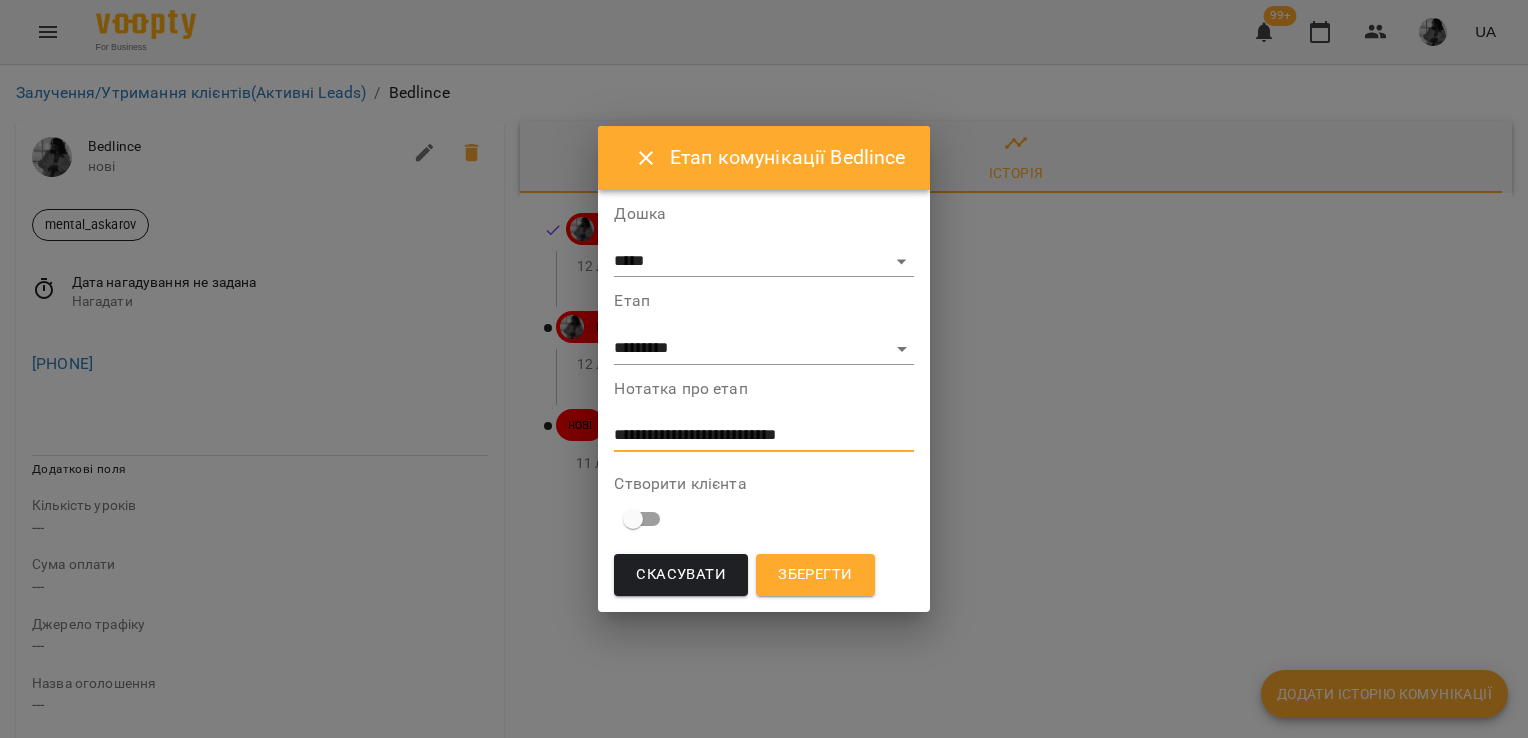 type on "**********" 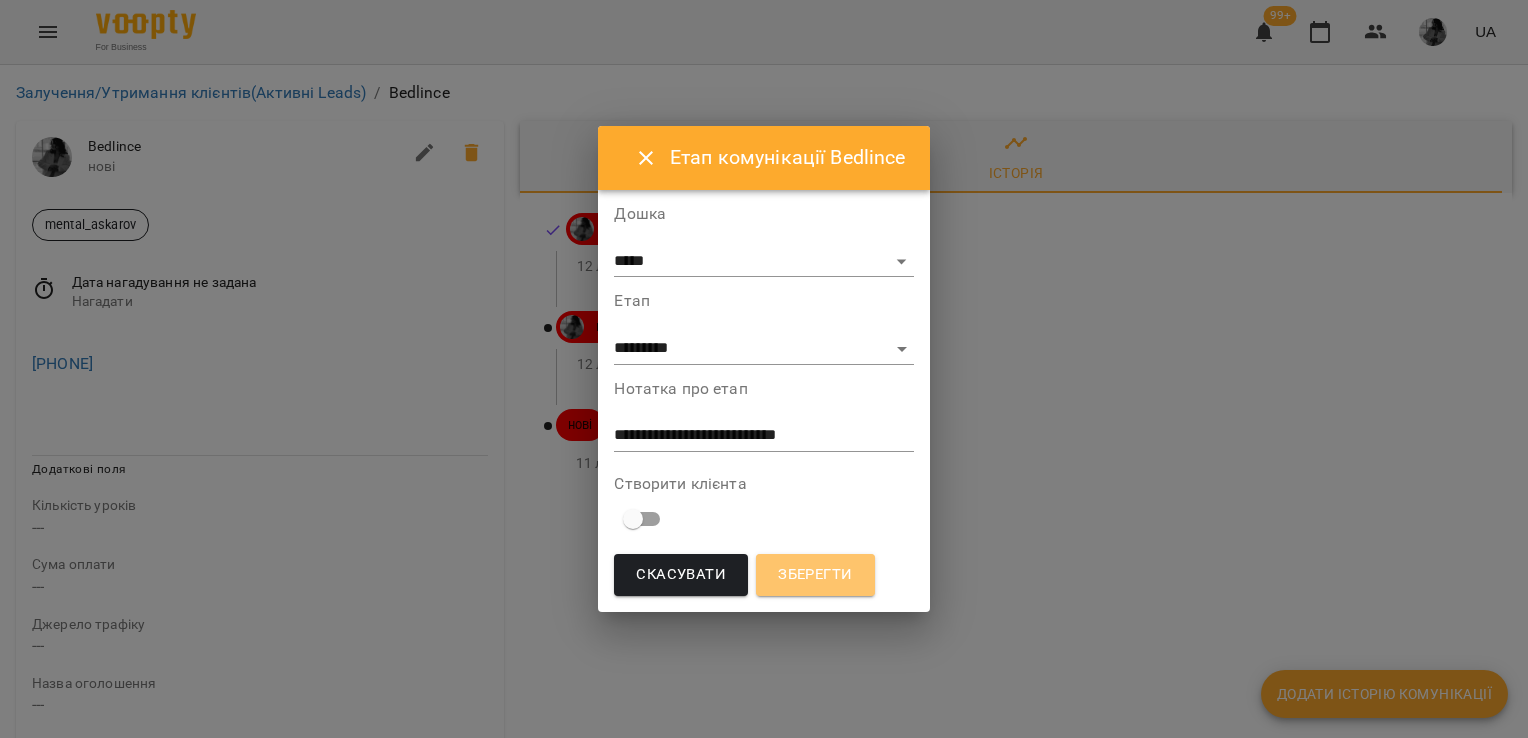 click on "Зберегти" at bounding box center (815, 575) 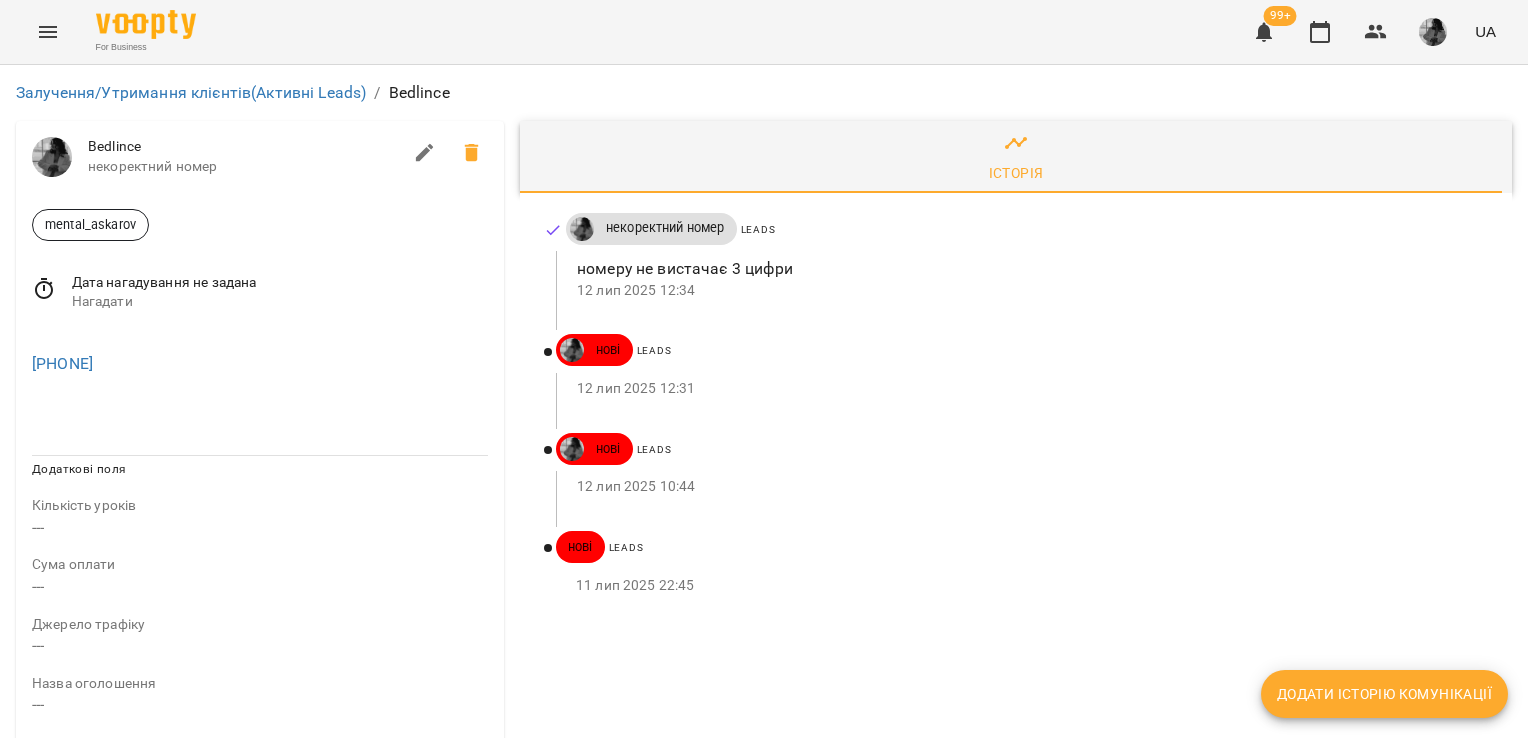 drag, startPoint x: 44, startPoint y: 408, endPoint x: 25, endPoint y: 365, distance: 47.010635 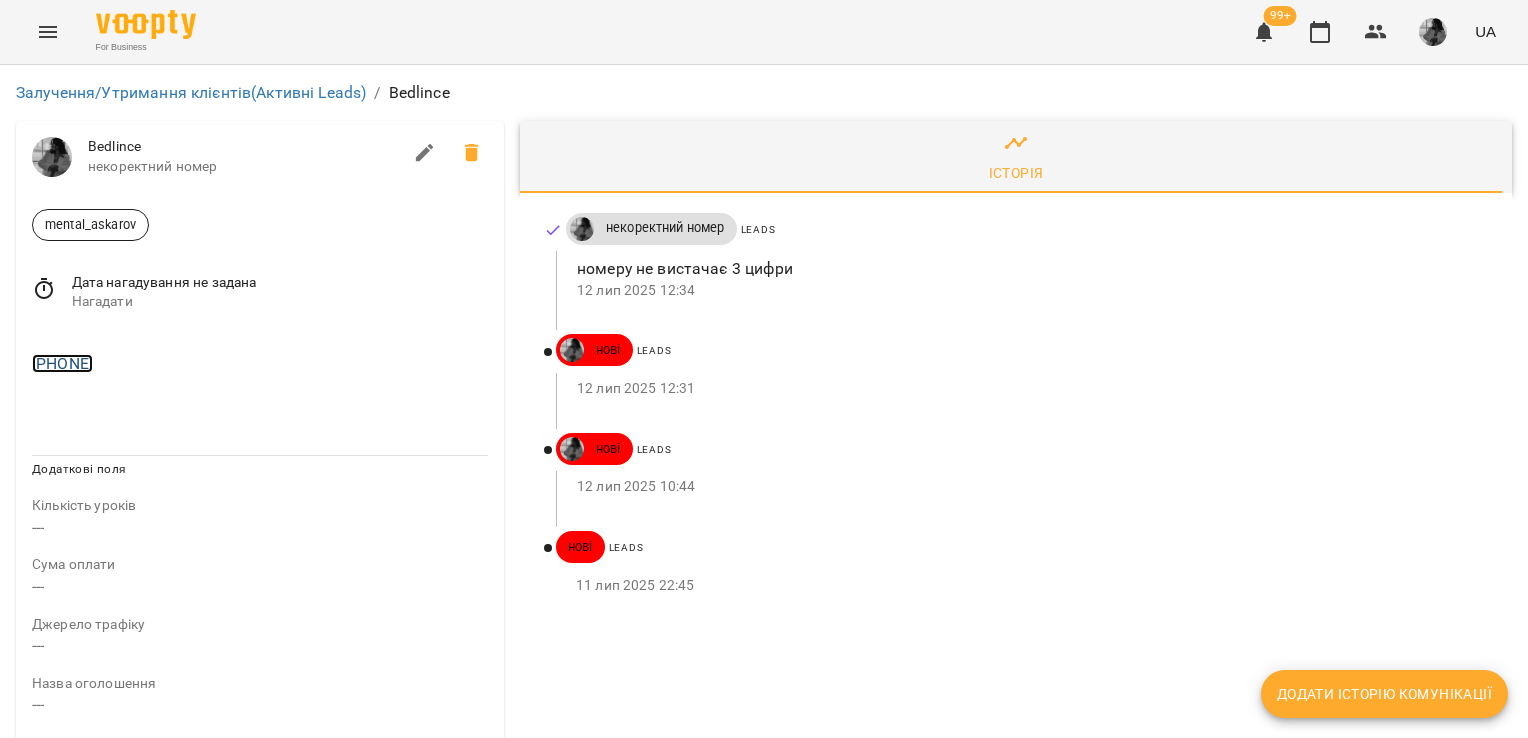 copy on "[PHONE]" 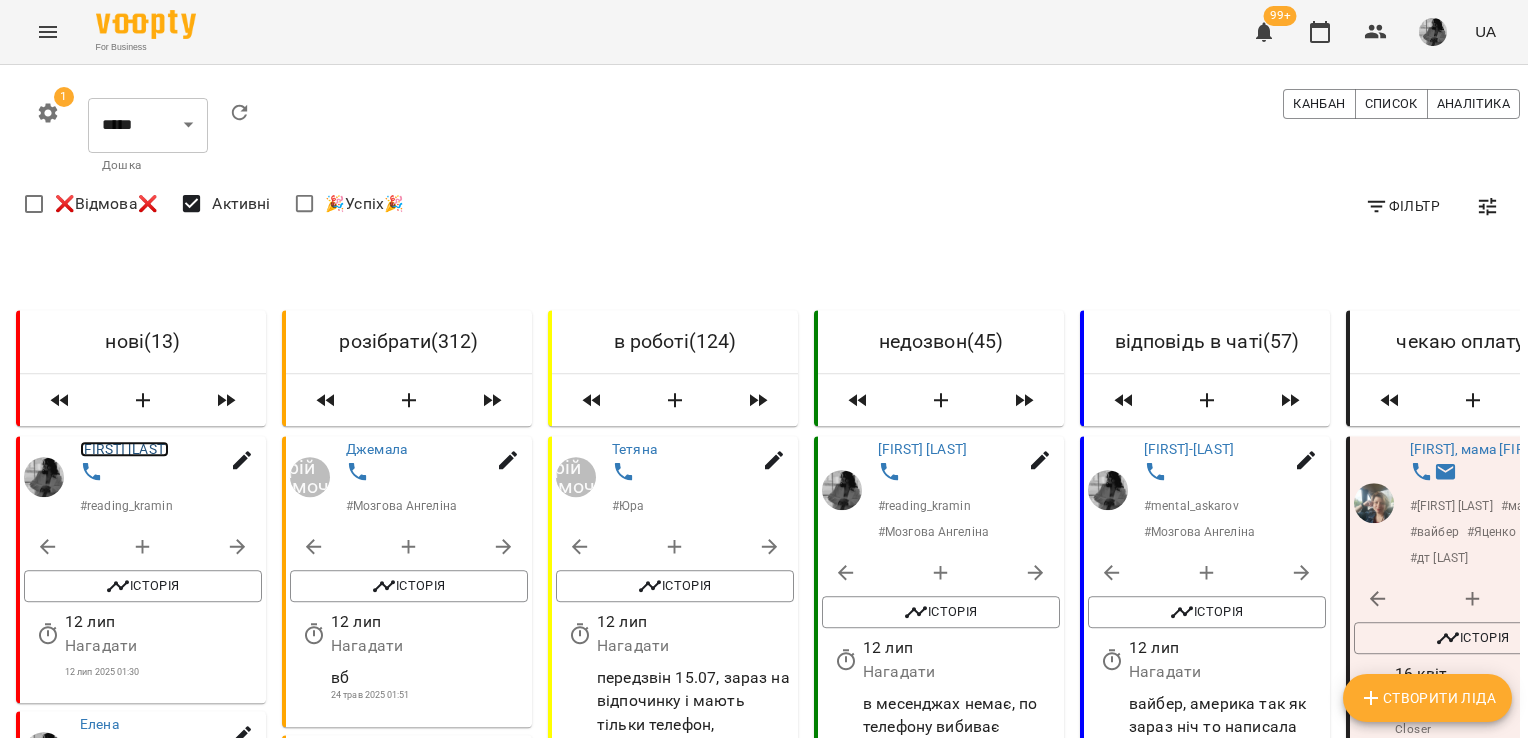 click on "[FIRST] [LAST]" at bounding box center [124, 449] 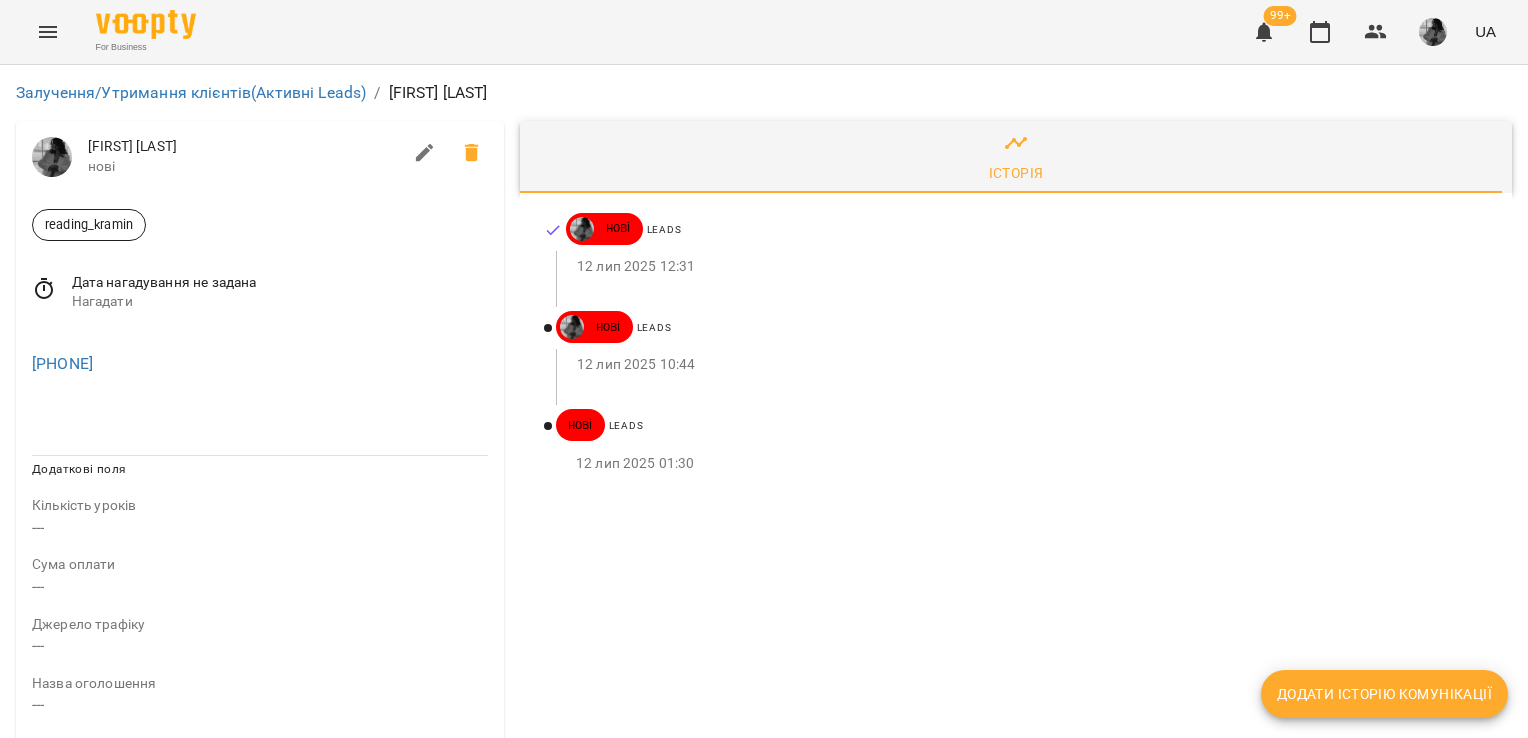click 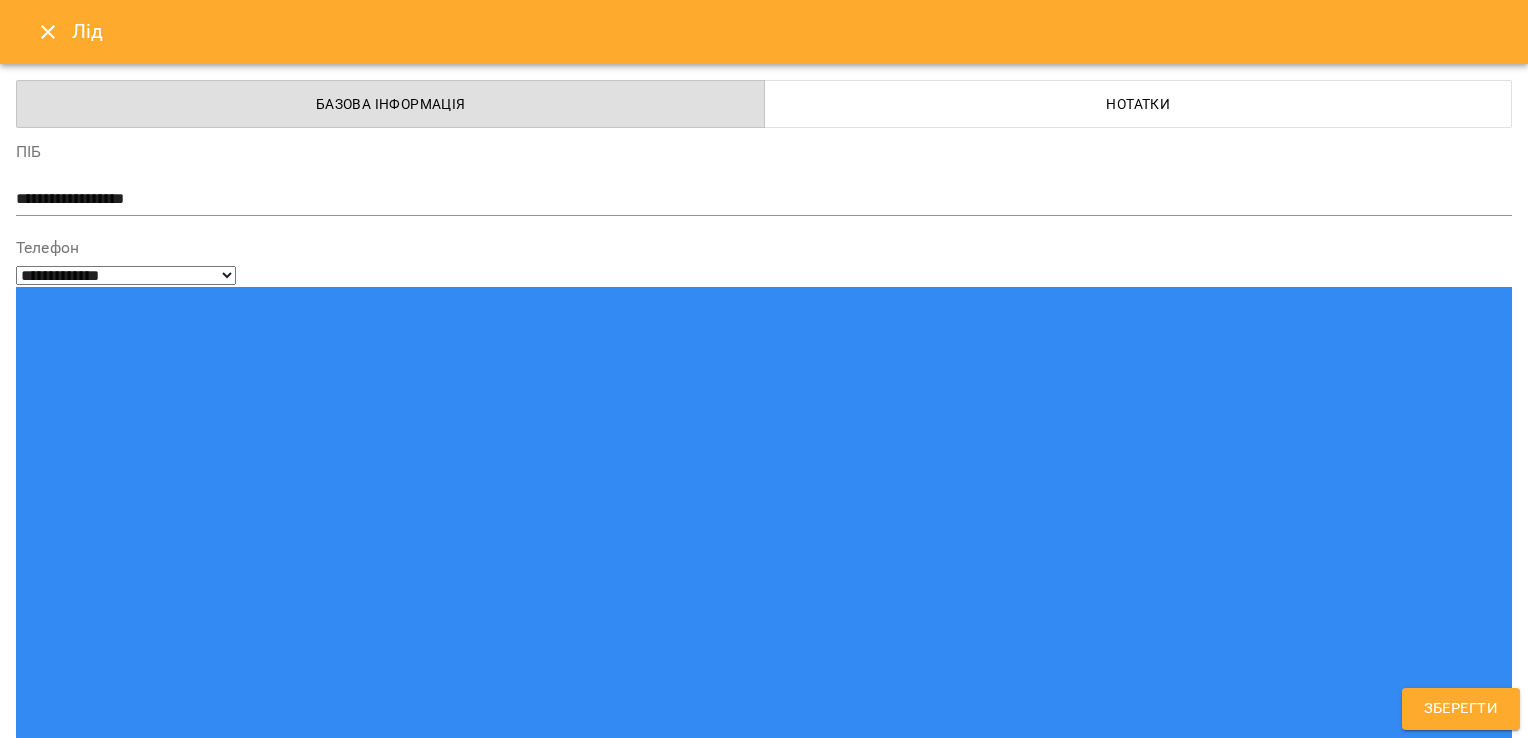 click on "reading_kramin" at bounding box center [727, 1522] 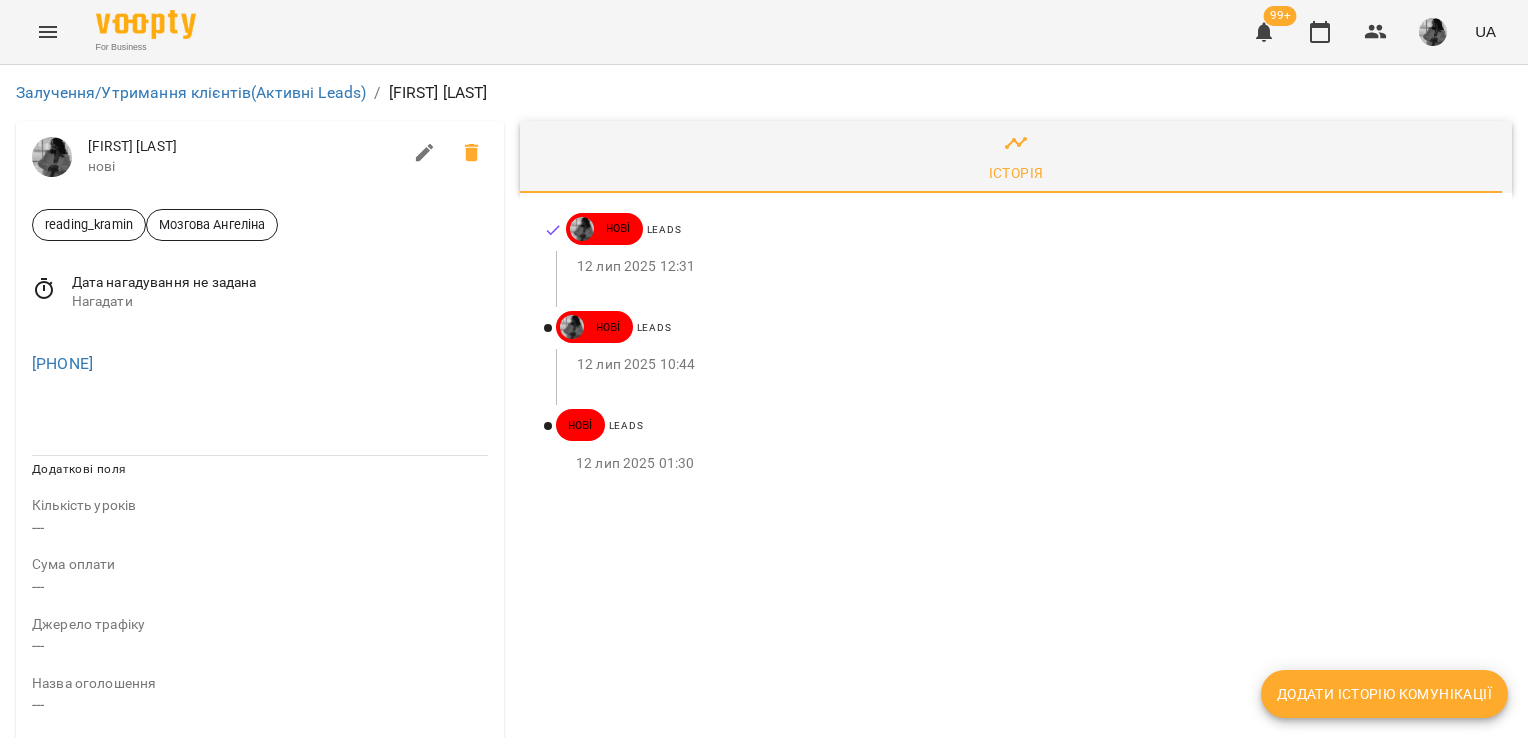 drag, startPoint x: 154, startPoint y: 358, endPoint x: 15, endPoint y: 385, distance: 141.59802 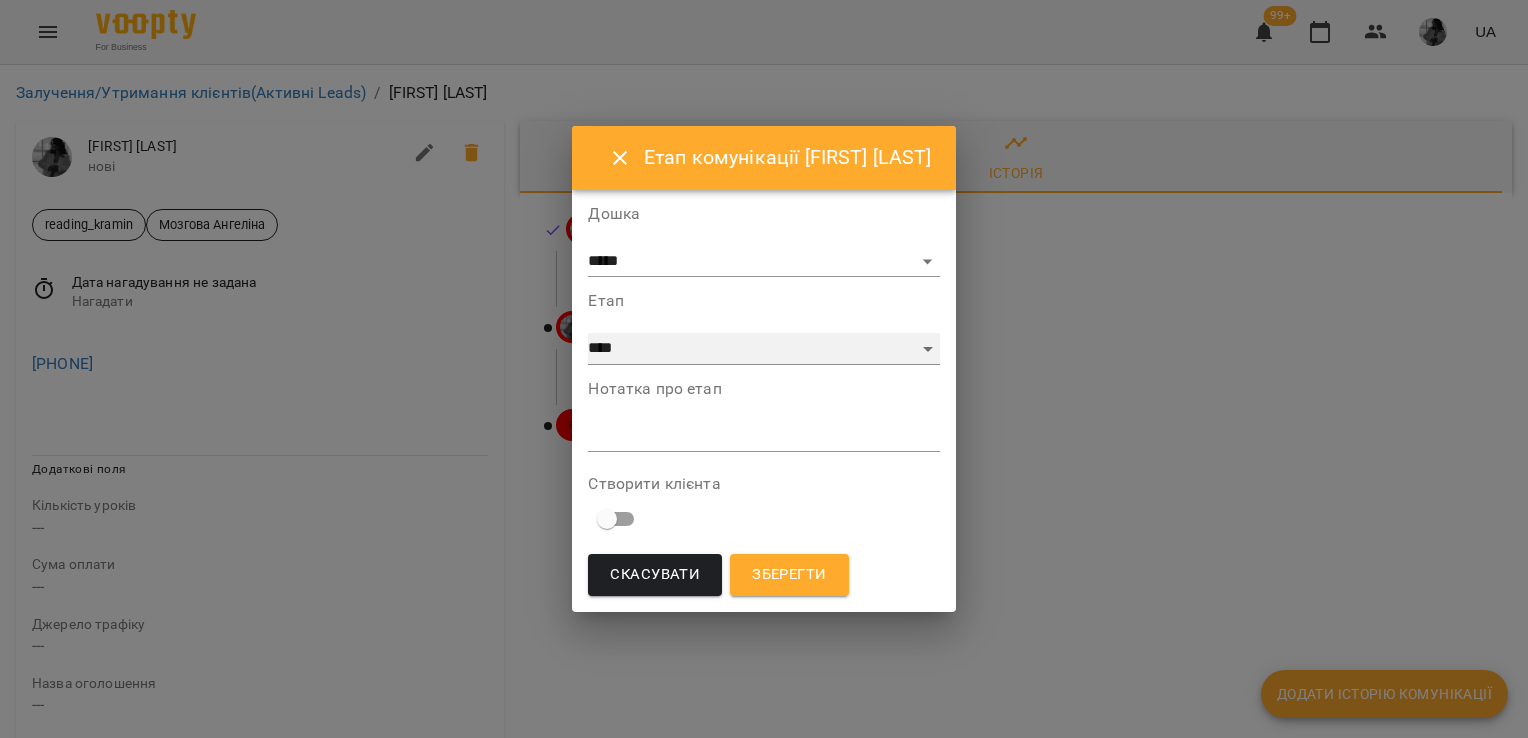 click on "**********" at bounding box center (763, 349) 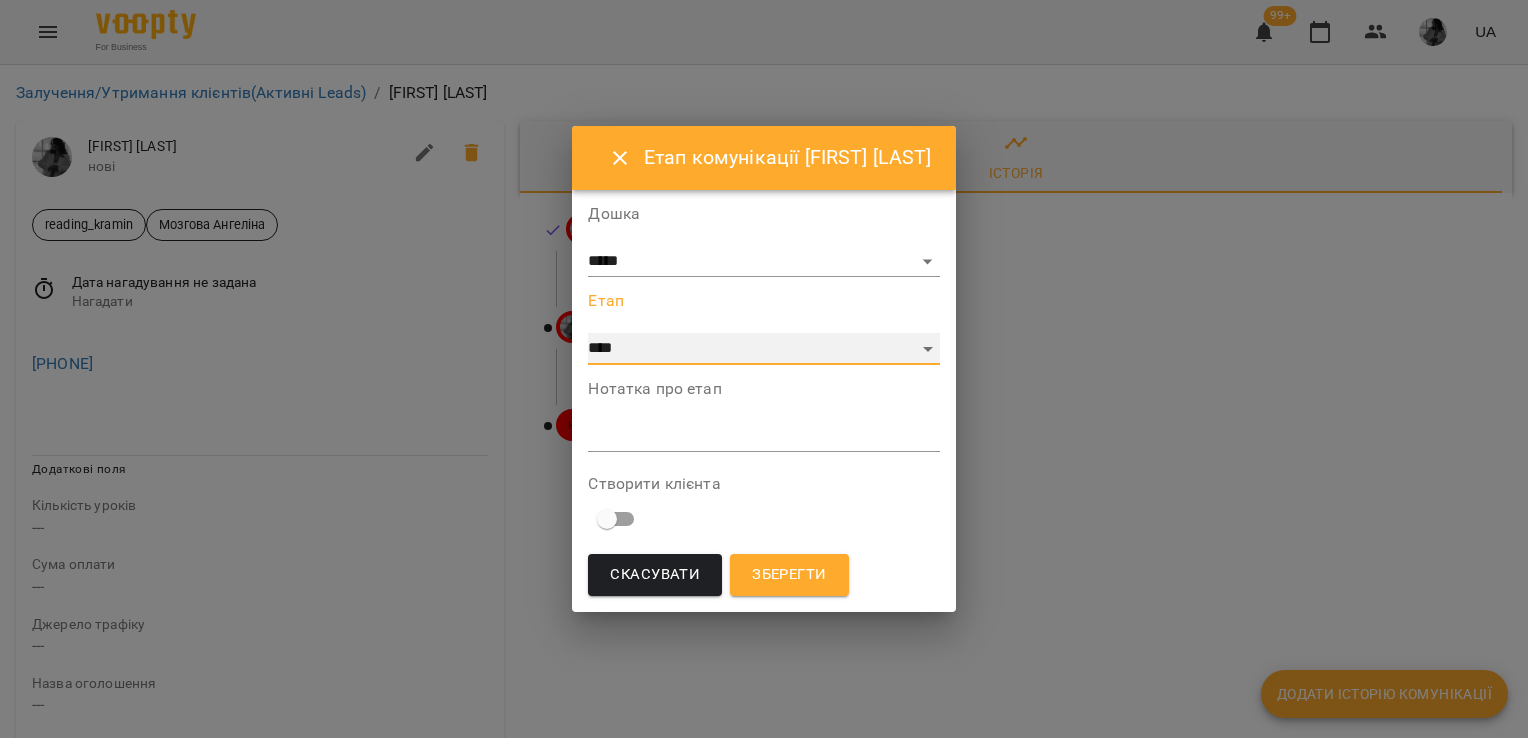 select on "*" 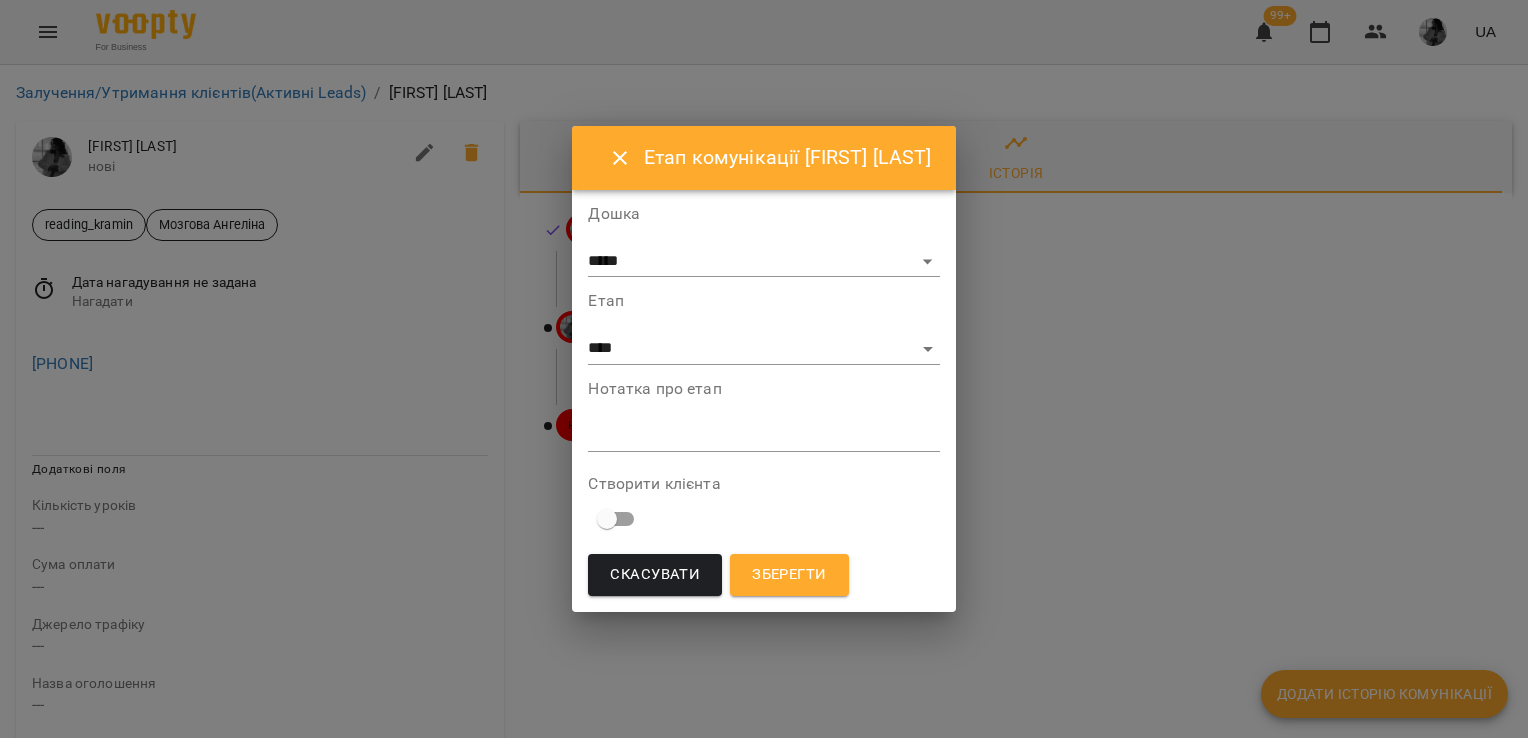 click on "*" at bounding box center [763, 436] 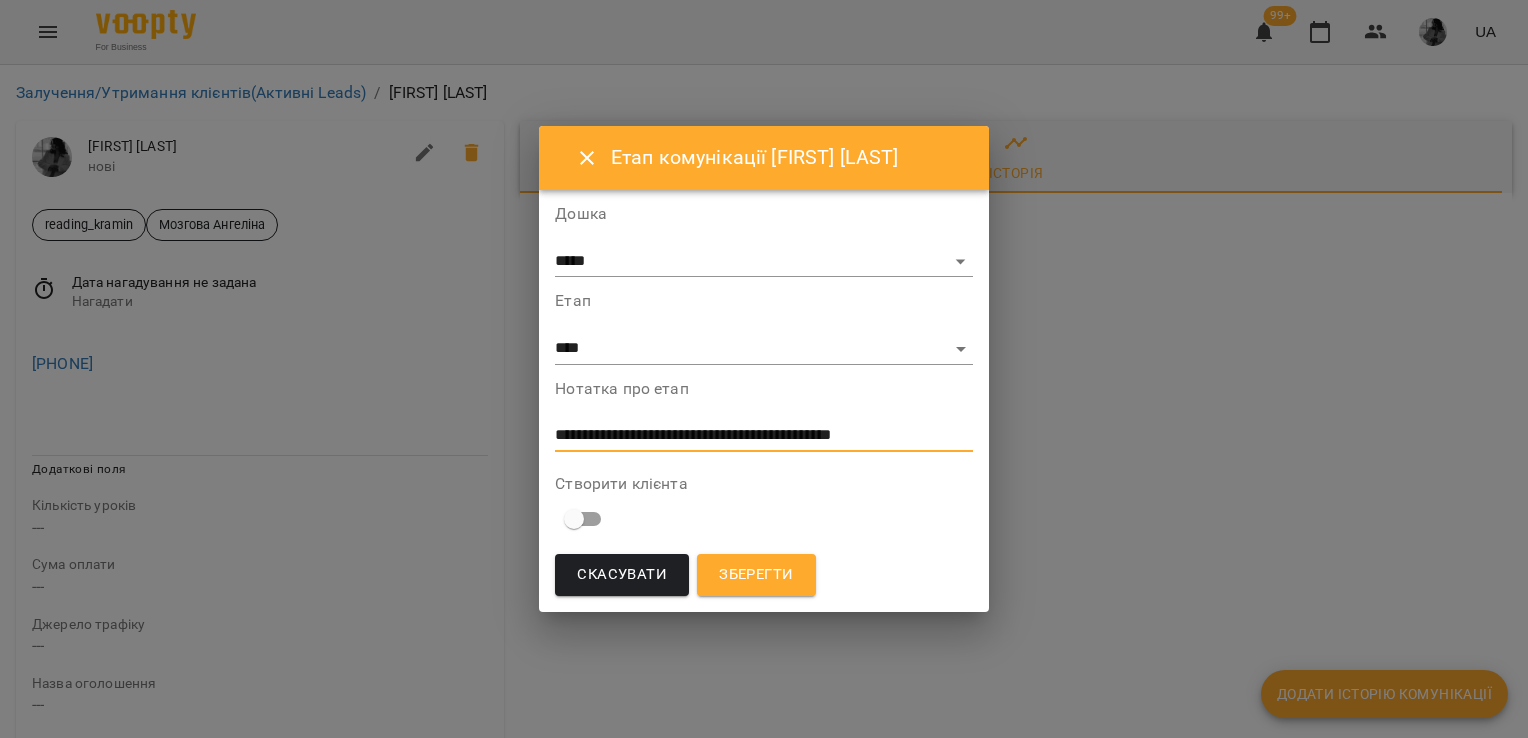 type on "**********" 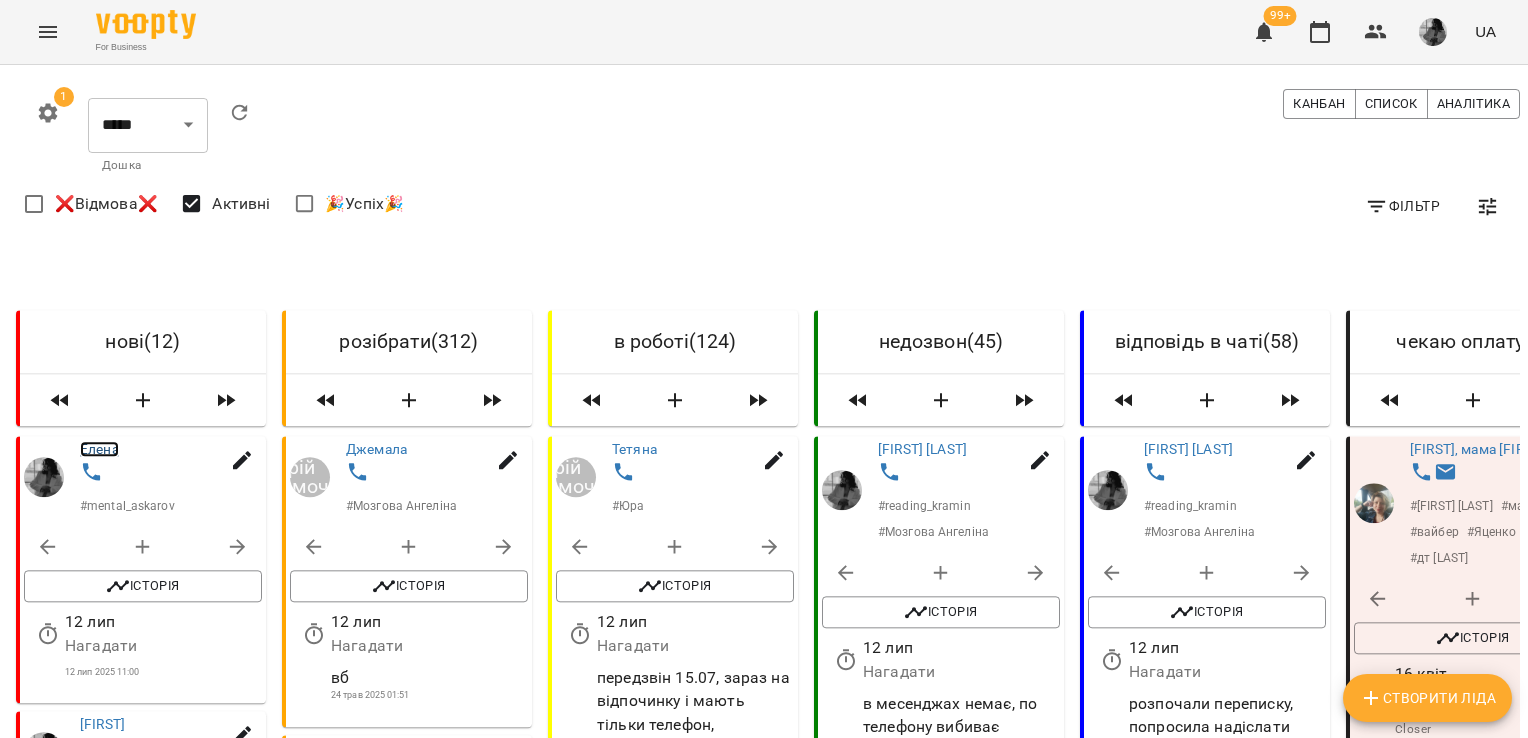 click on "Елена" at bounding box center [99, 449] 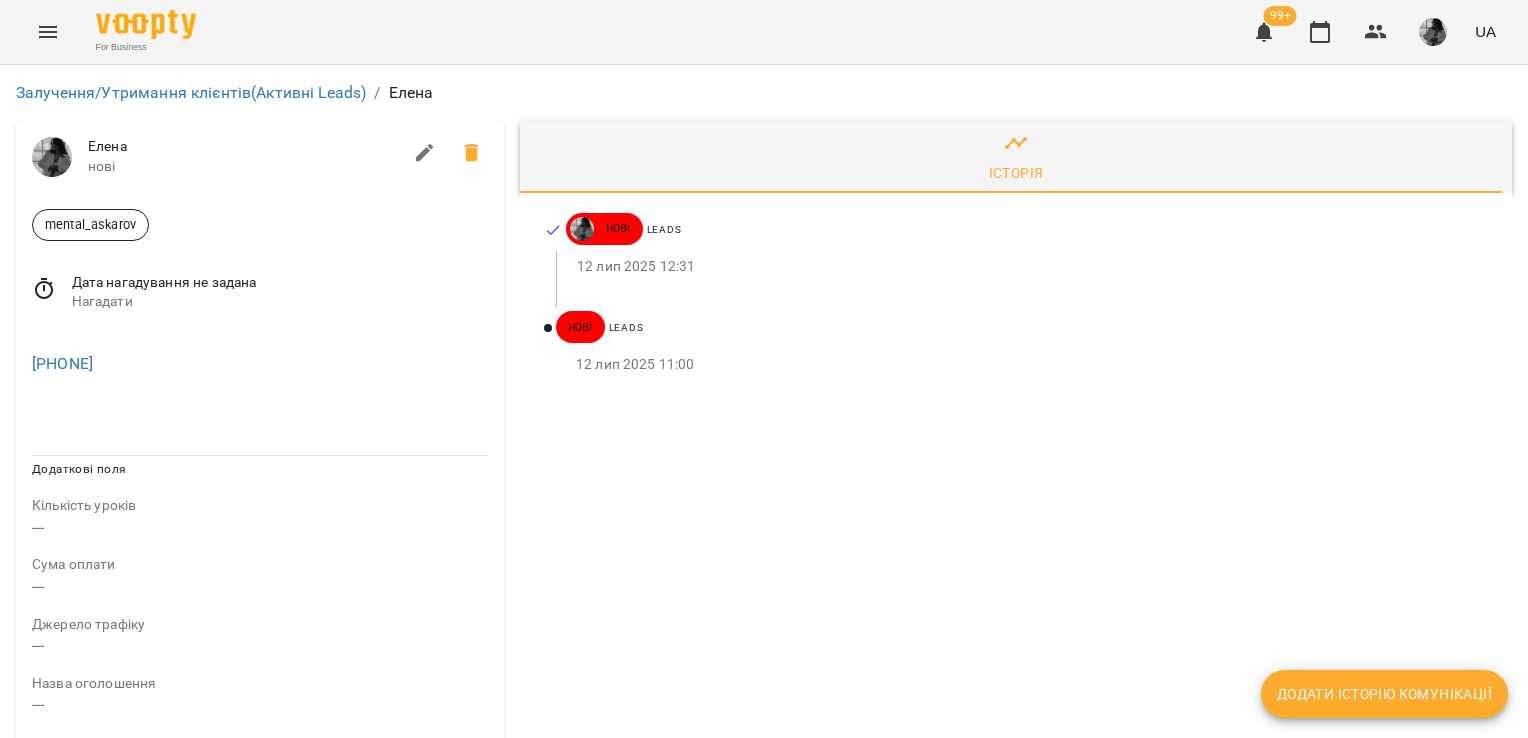 click 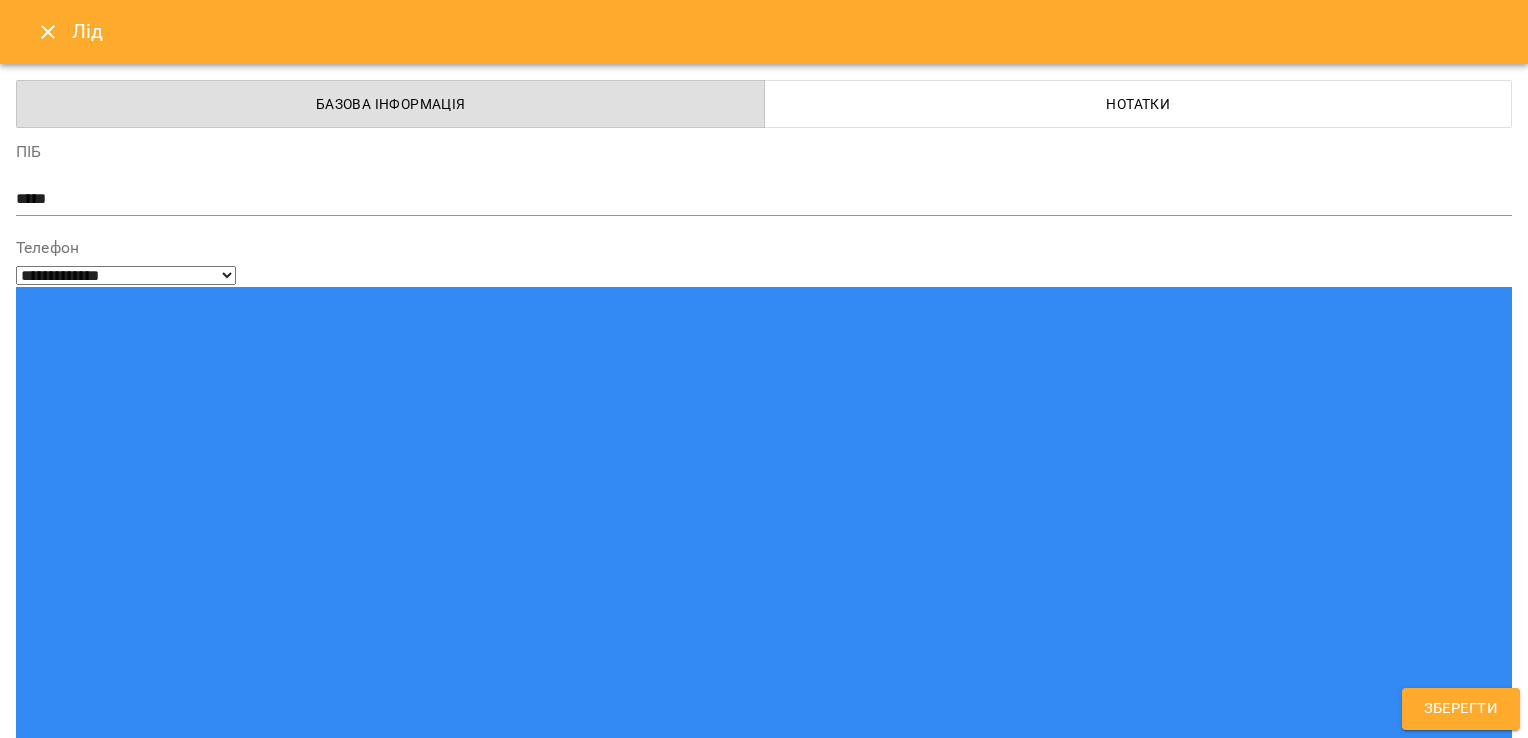 click on "mental_askarov" at bounding box center [727, 1522] 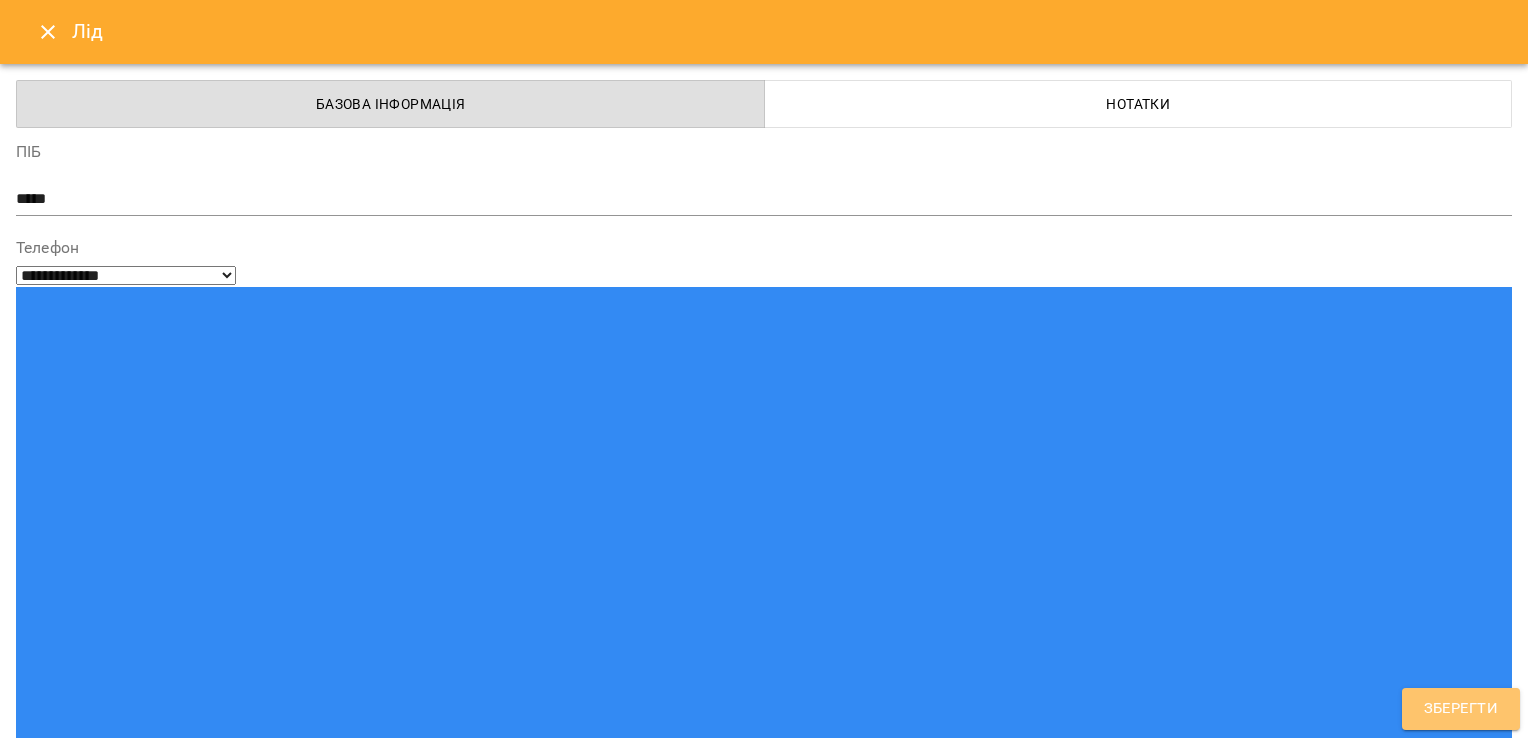 click on "Зберегти" at bounding box center (1461, 709) 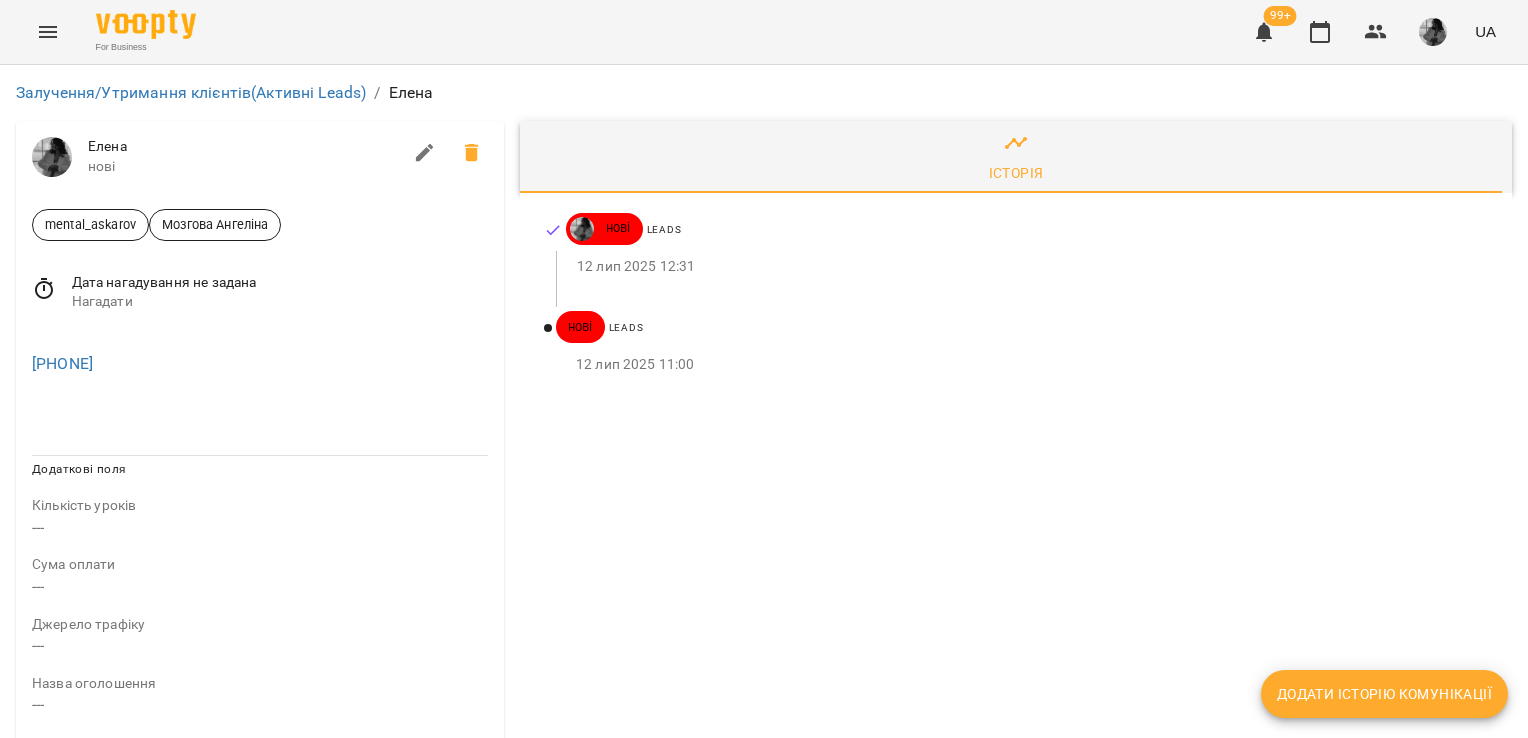 drag, startPoint x: 172, startPoint y: 371, endPoint x: 16, endPoint y: 368, distance: 156.02884 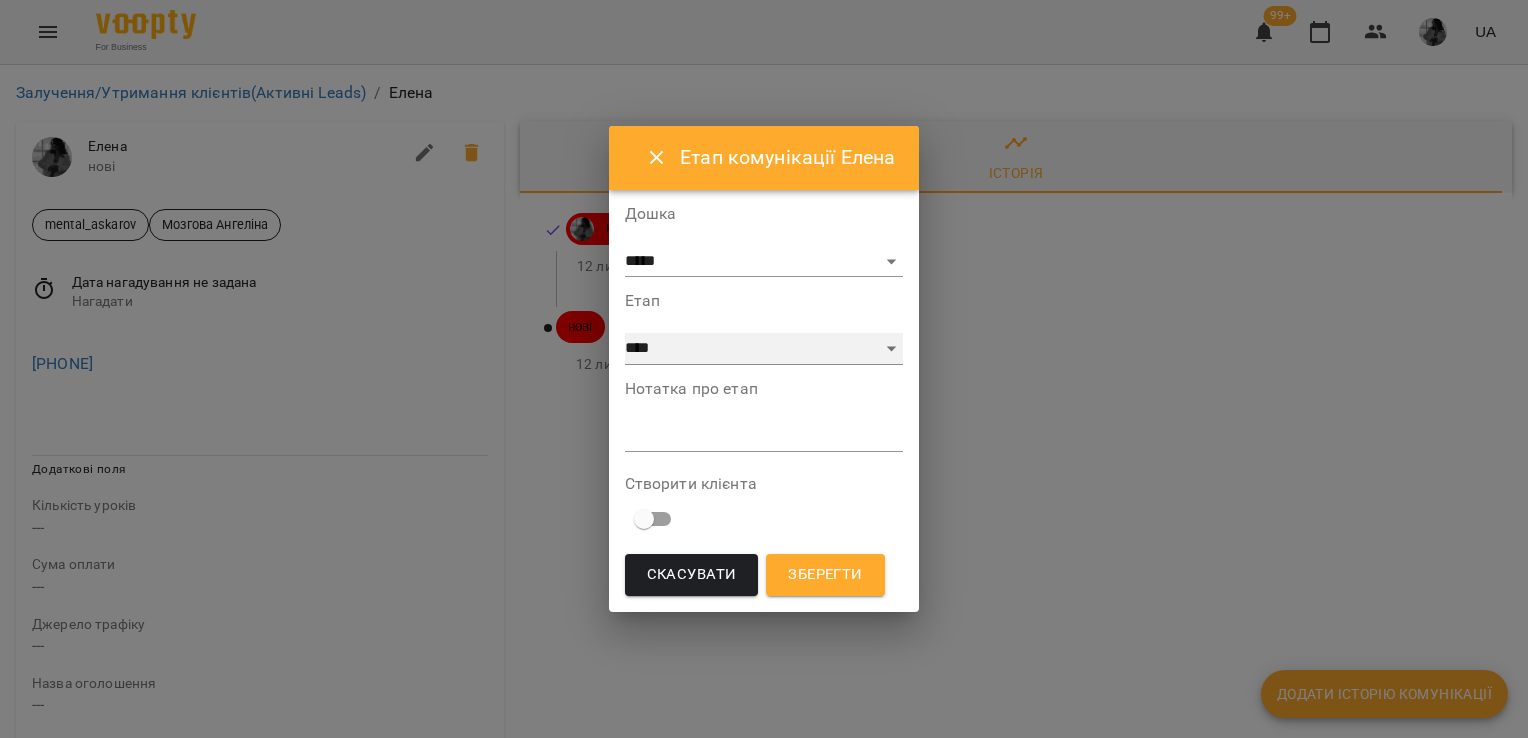 click on "**********" at bounding box center (764, 349) 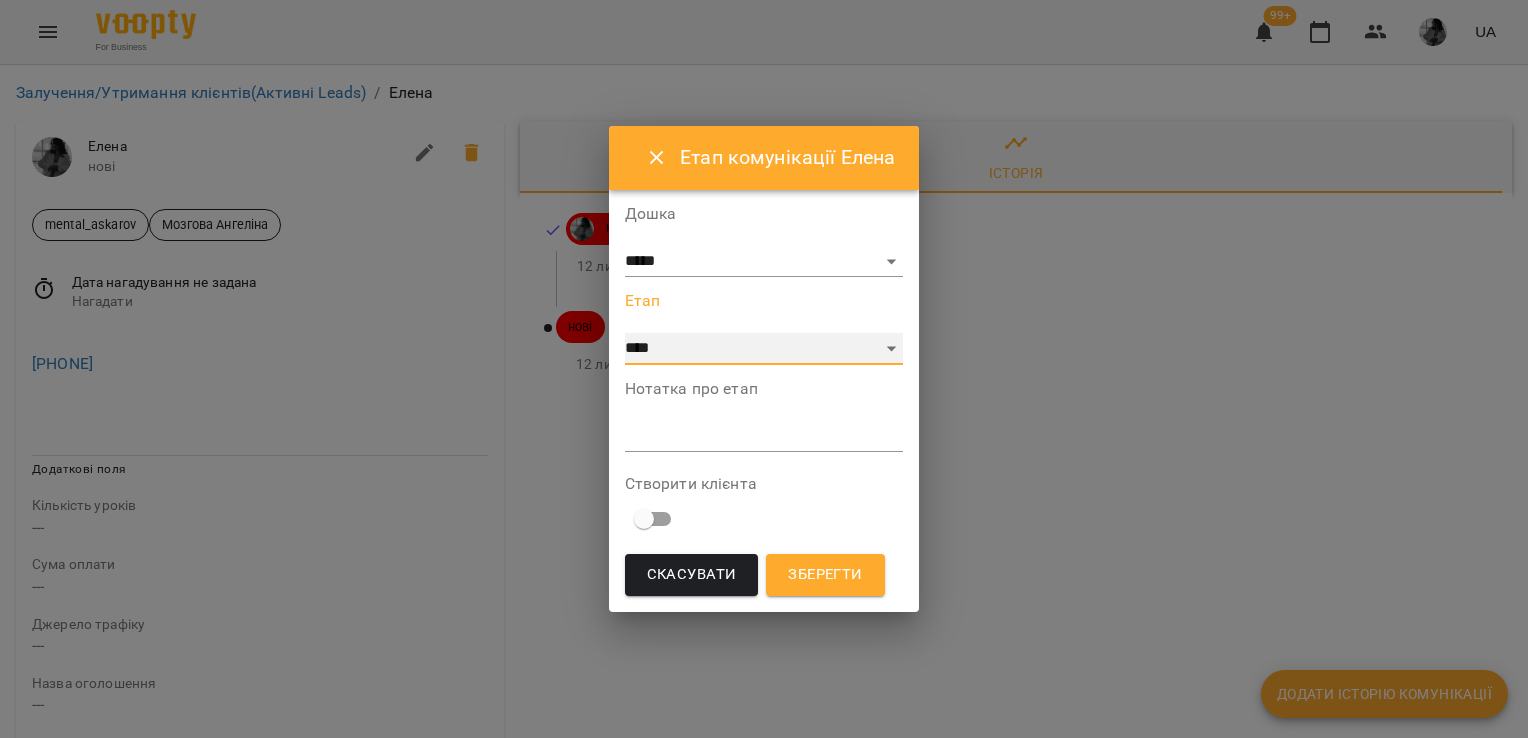 click on "**********" at bounding box center (764, 349) 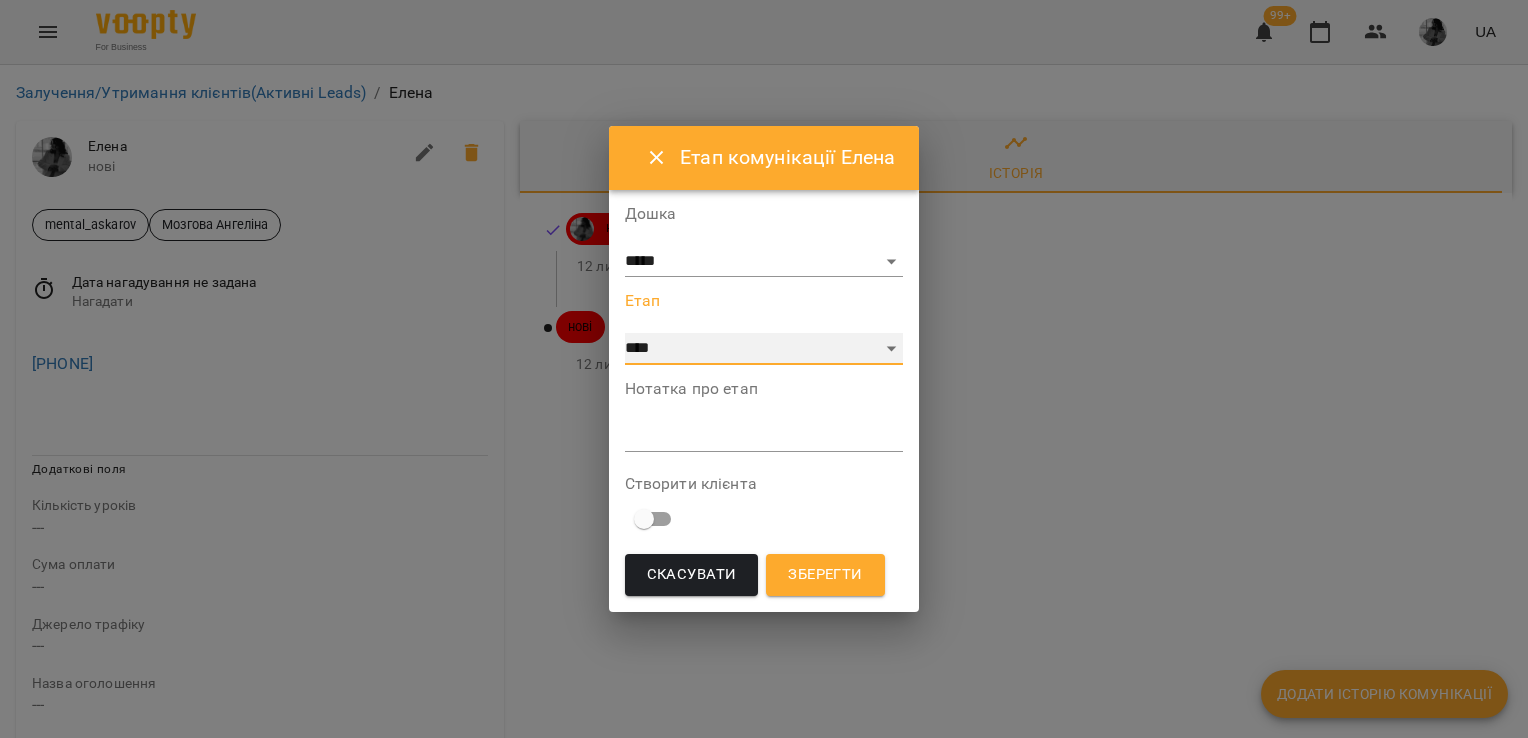 click on "**********" at bounding box center [764, 349] 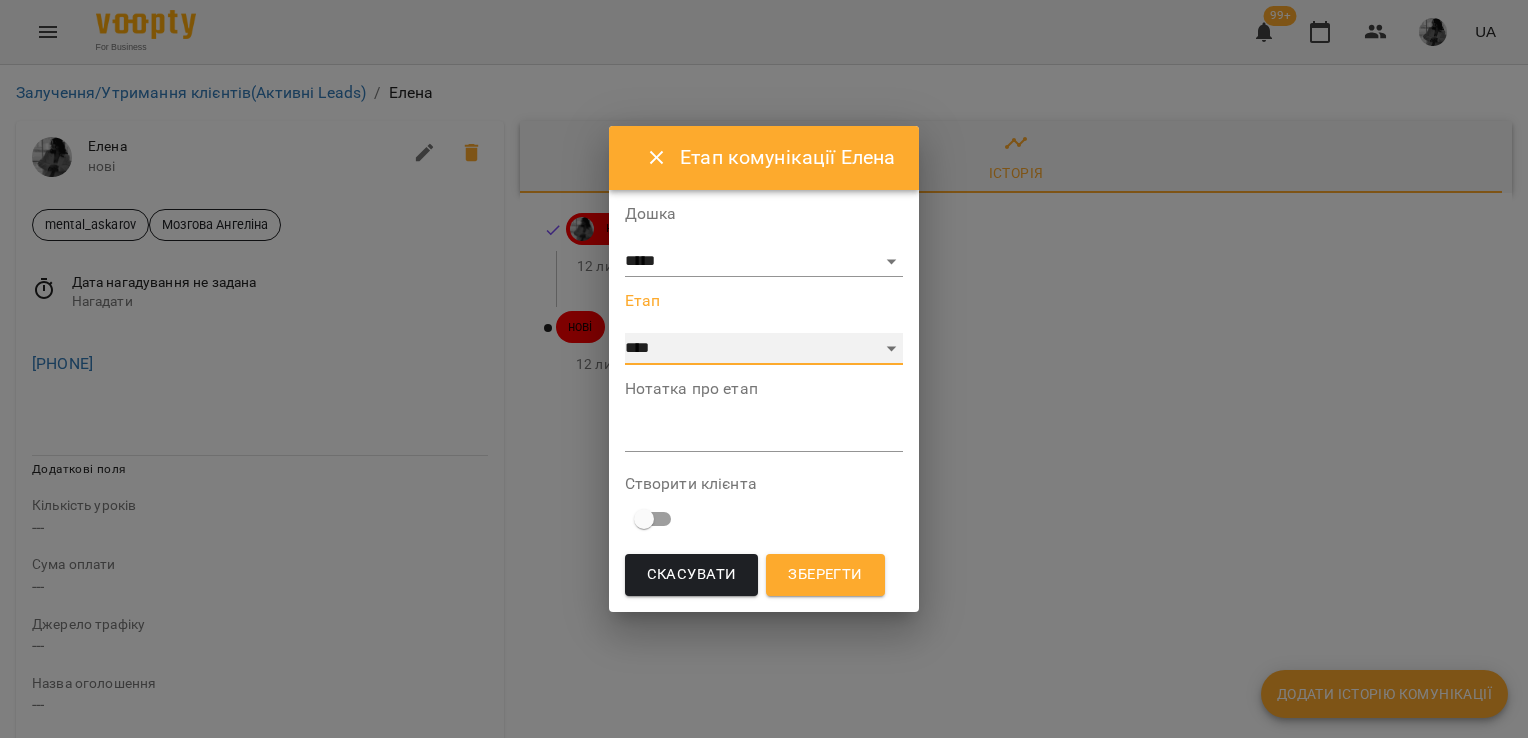 click on "**********" at bounding box center [764, 349] 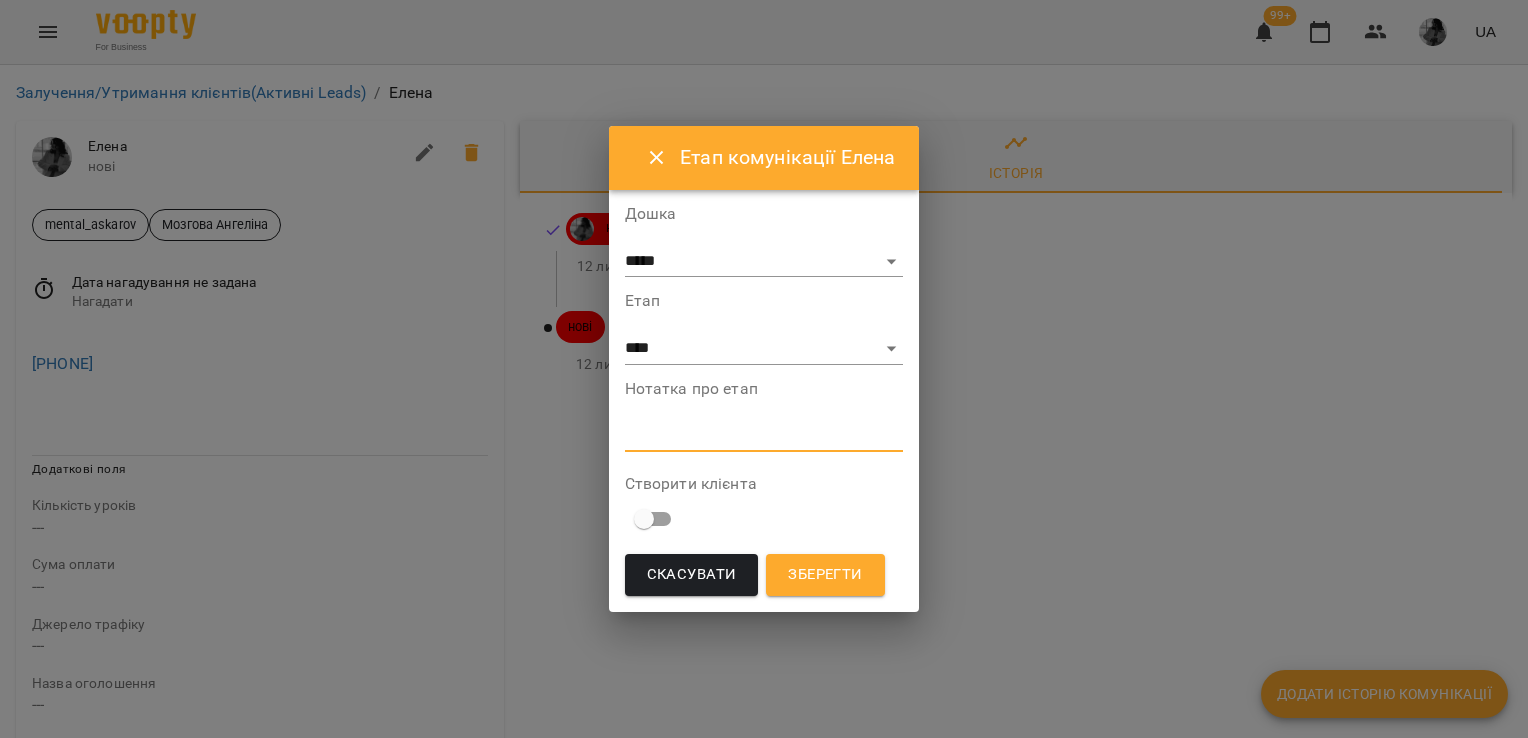 click at bounding box center (764, 435) 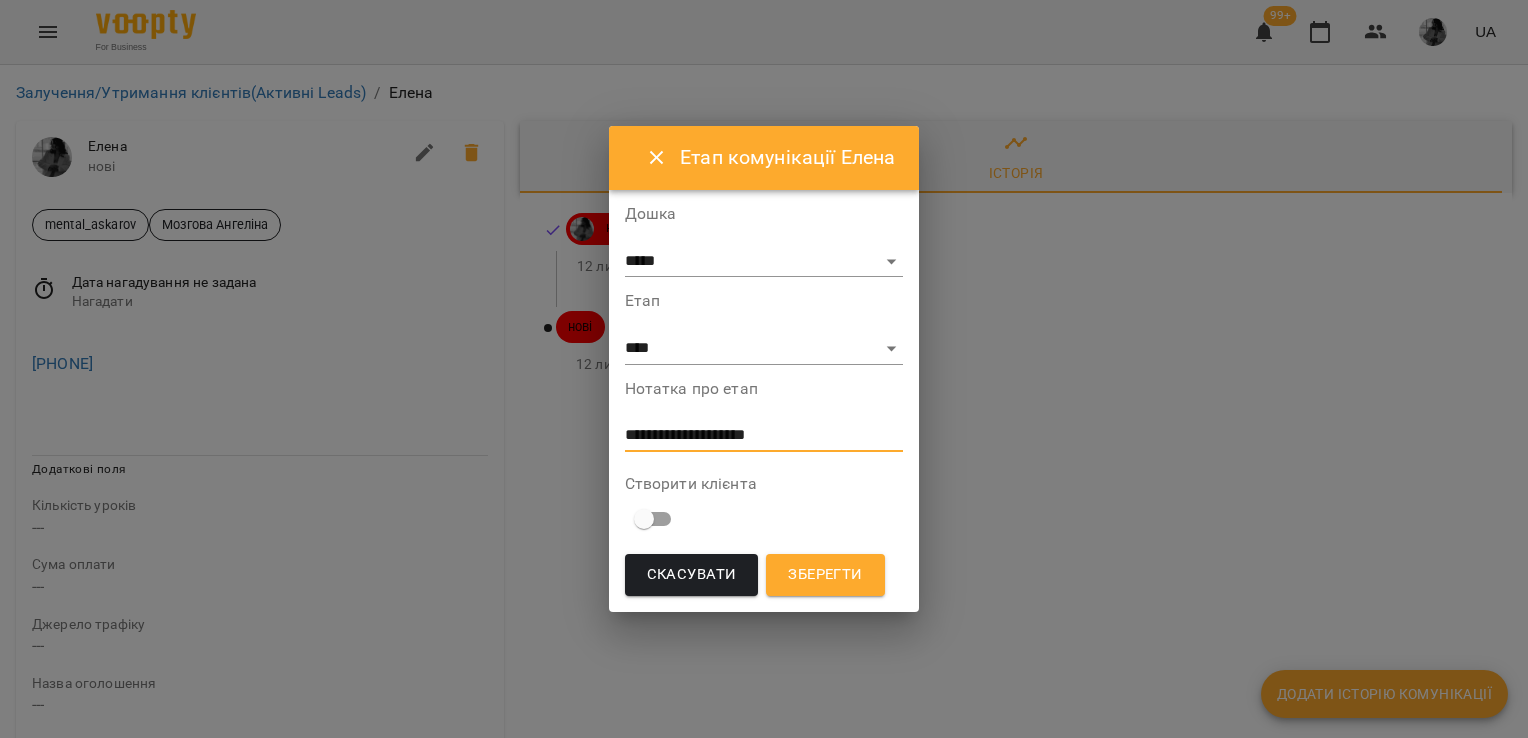 type on "**********" 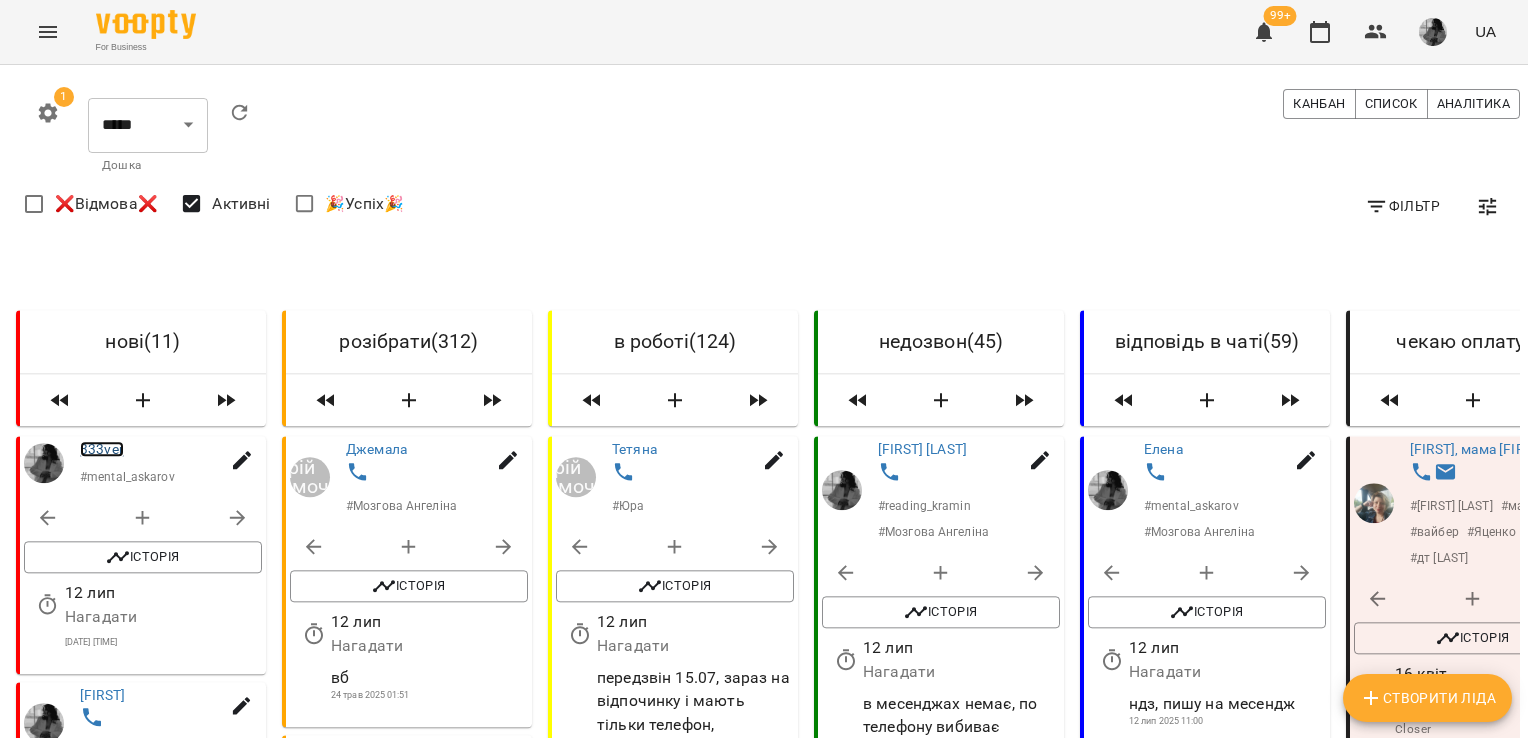 click on "333ver" at bounding box center [102, 449] 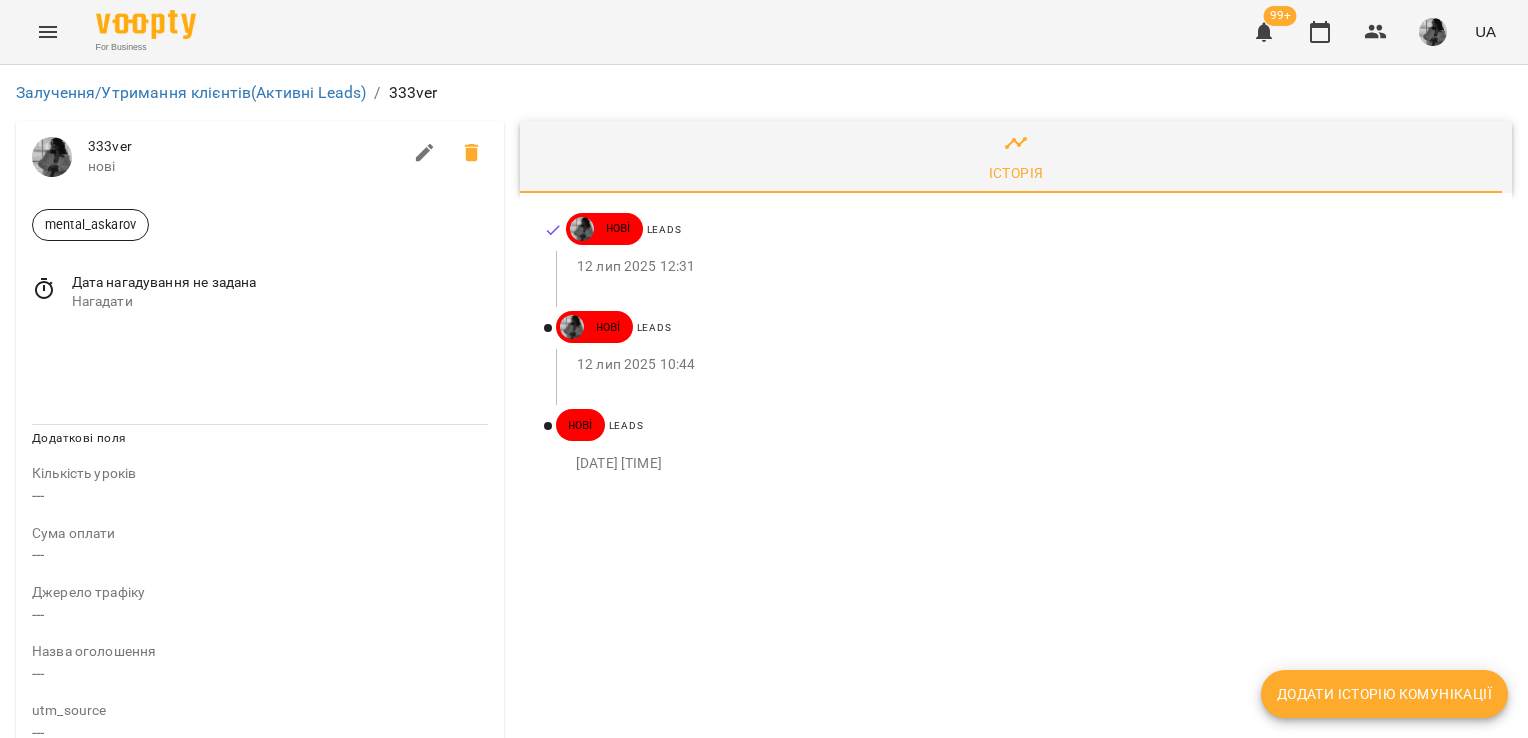click on "Додати історію комунікації" at bounding box center (1384, 694) 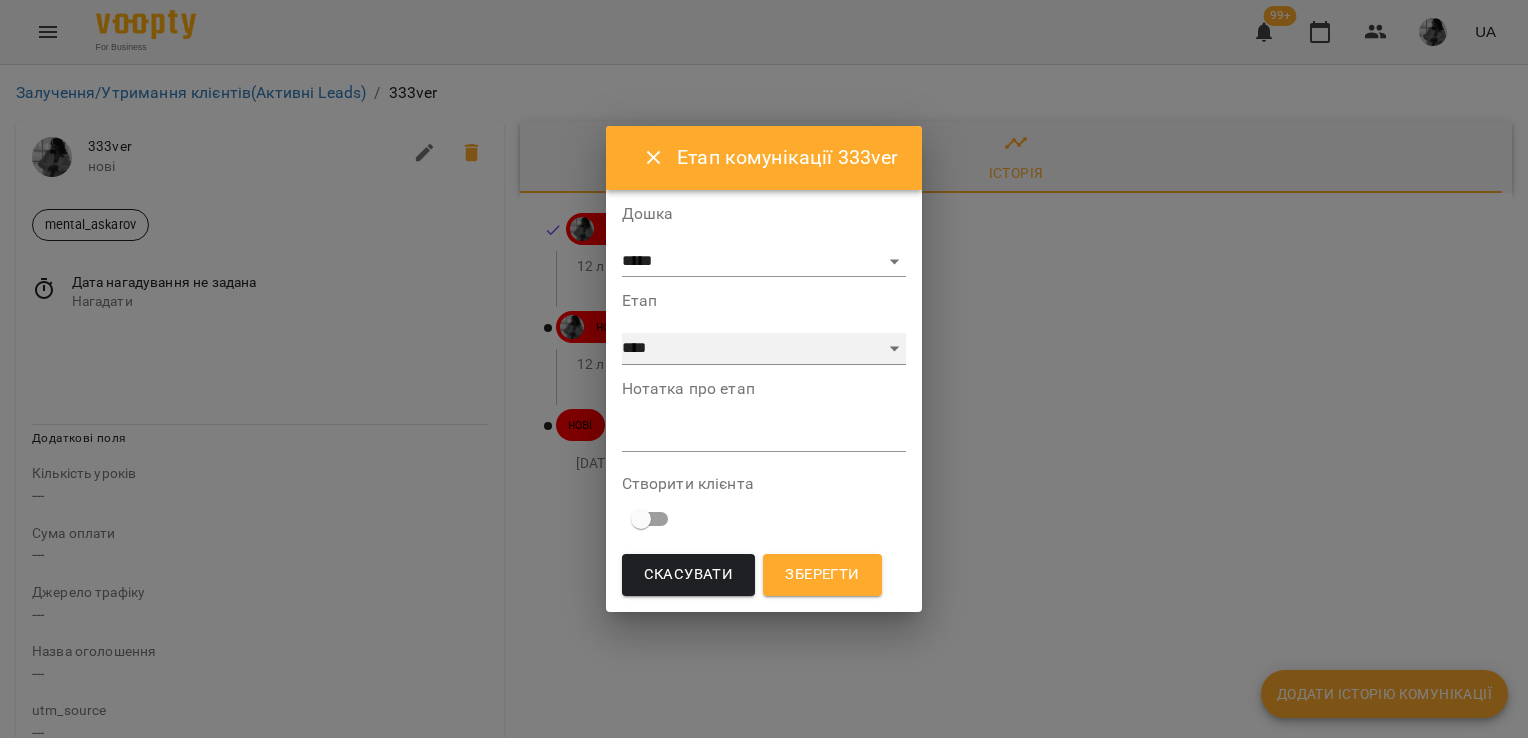 click on "**********" at bounding box center [764, 349] 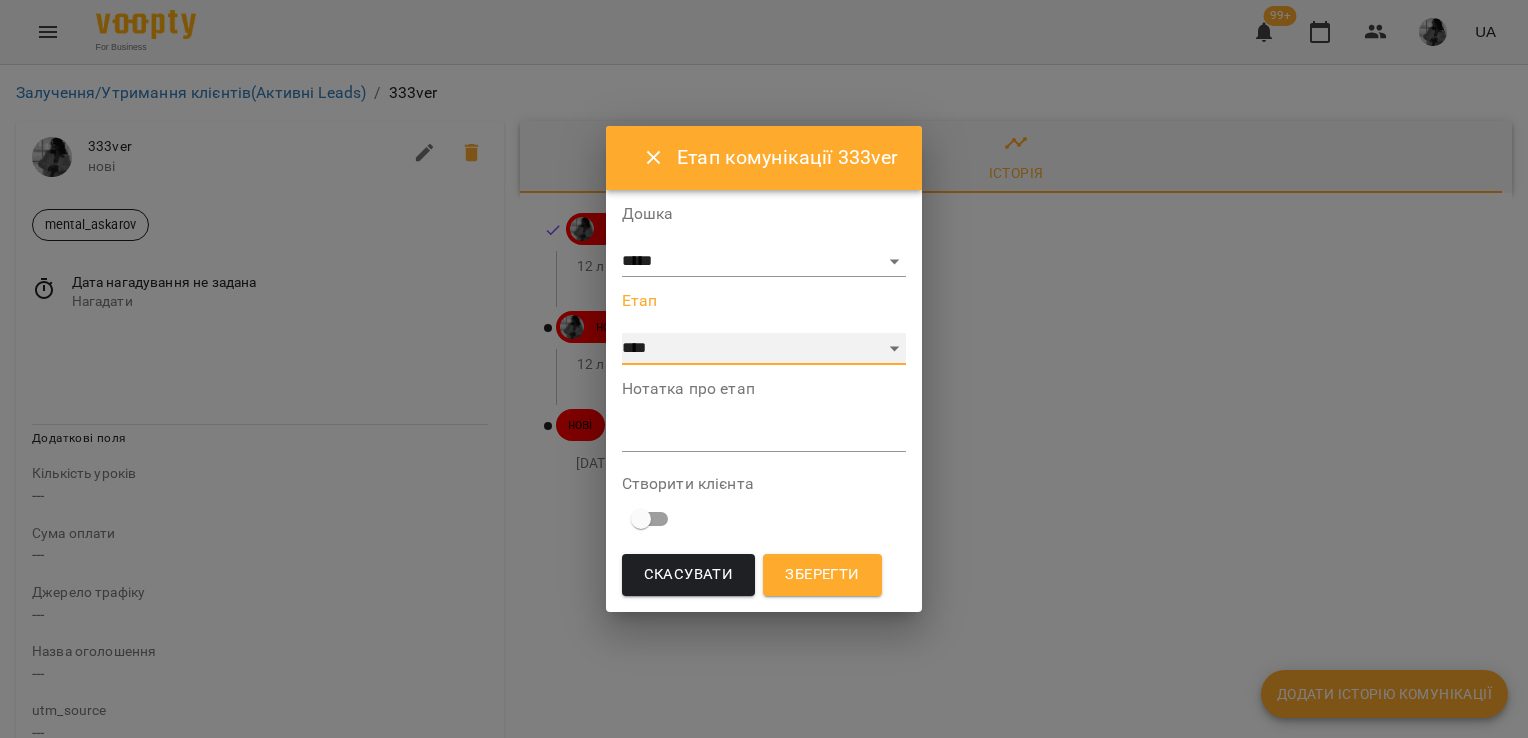 select on "**" 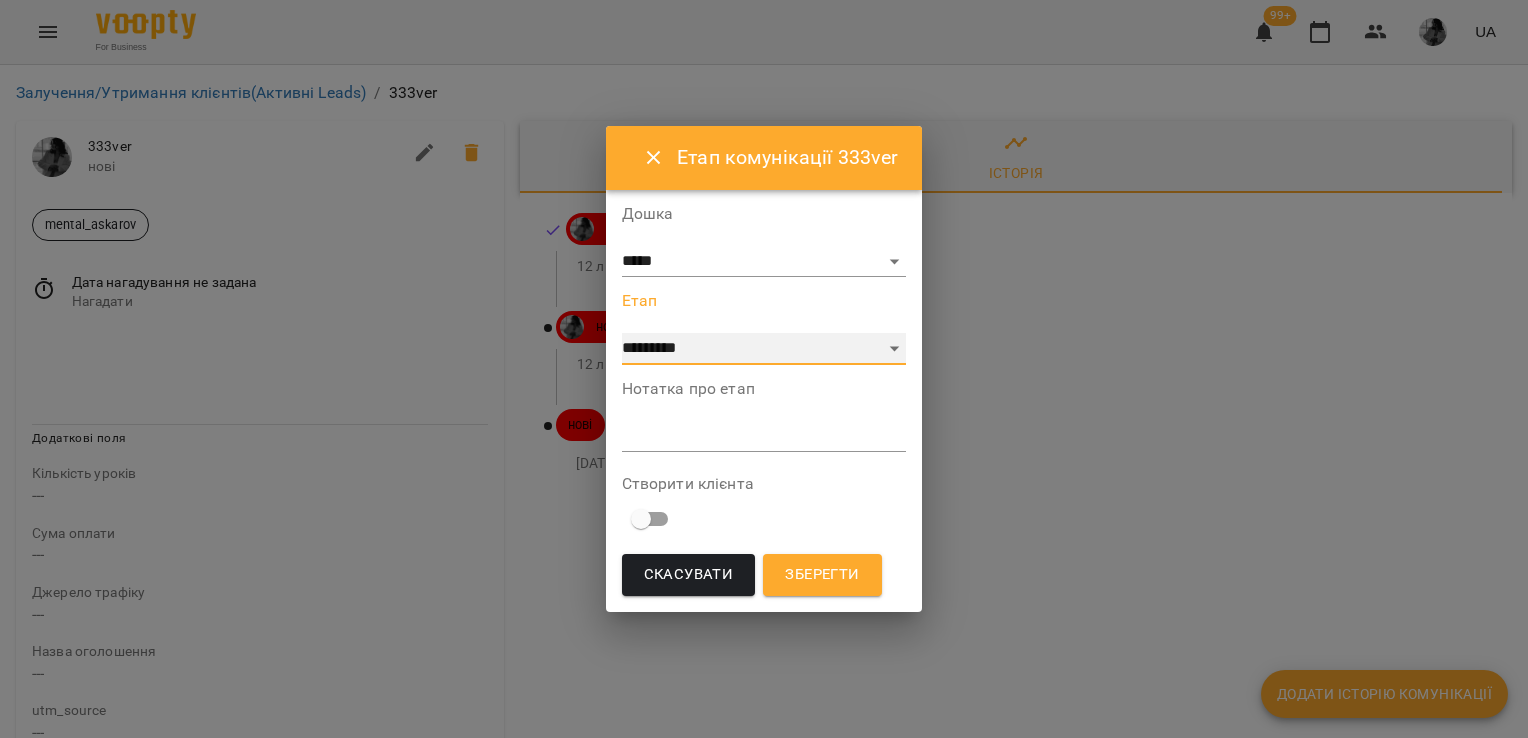 click on "**********" at bounding box center (764, 349) 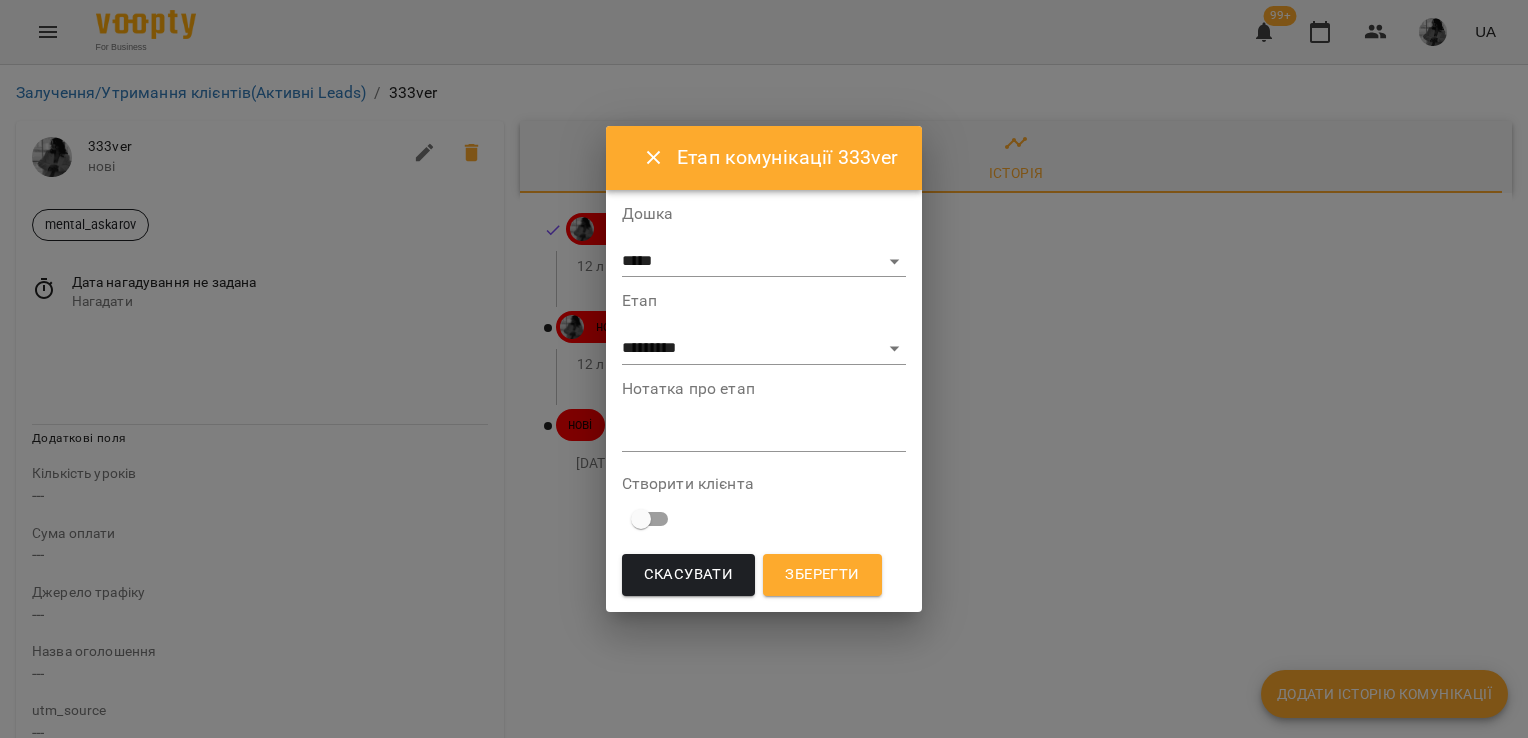 click on "Нотатка про етап *" at bounding box center [764, 421] 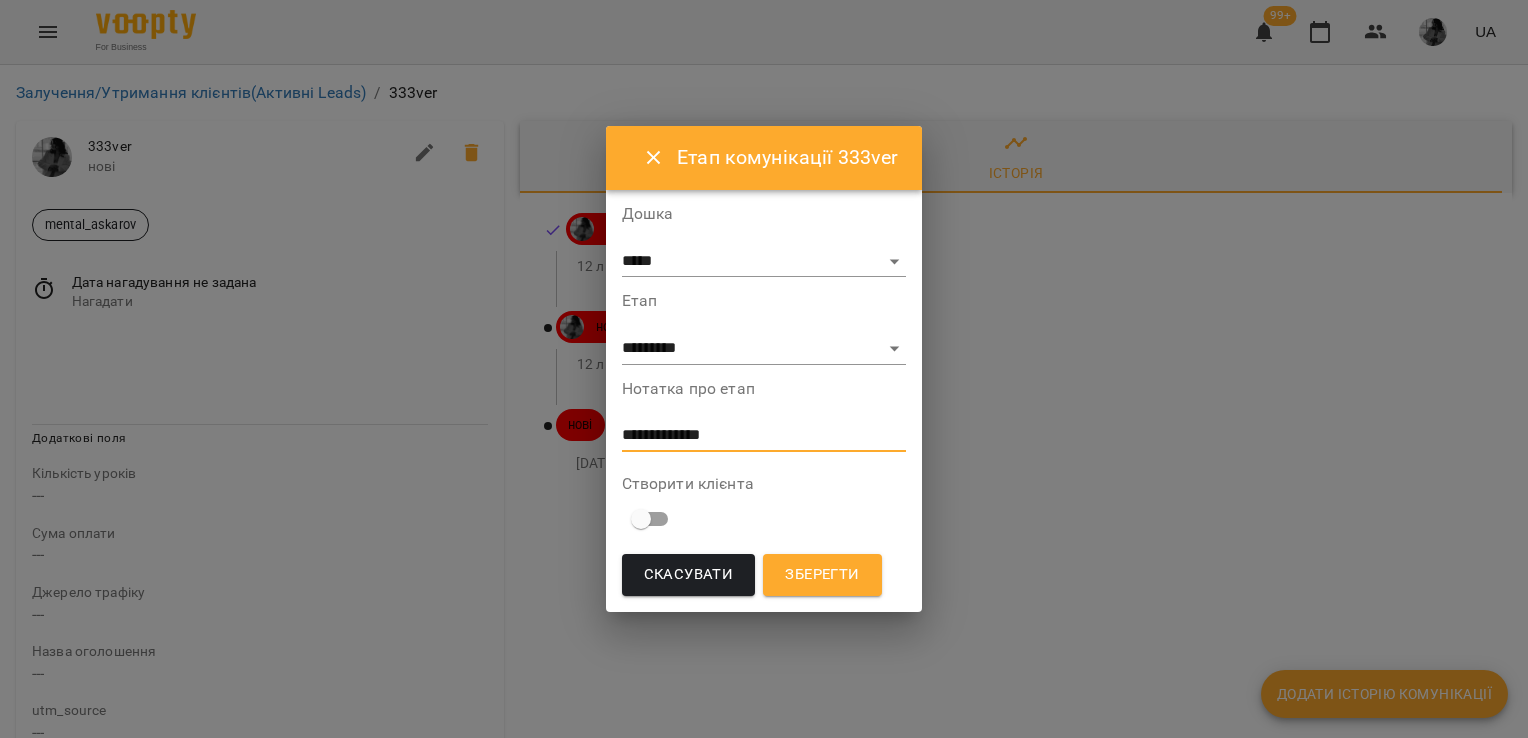 type on "**********" 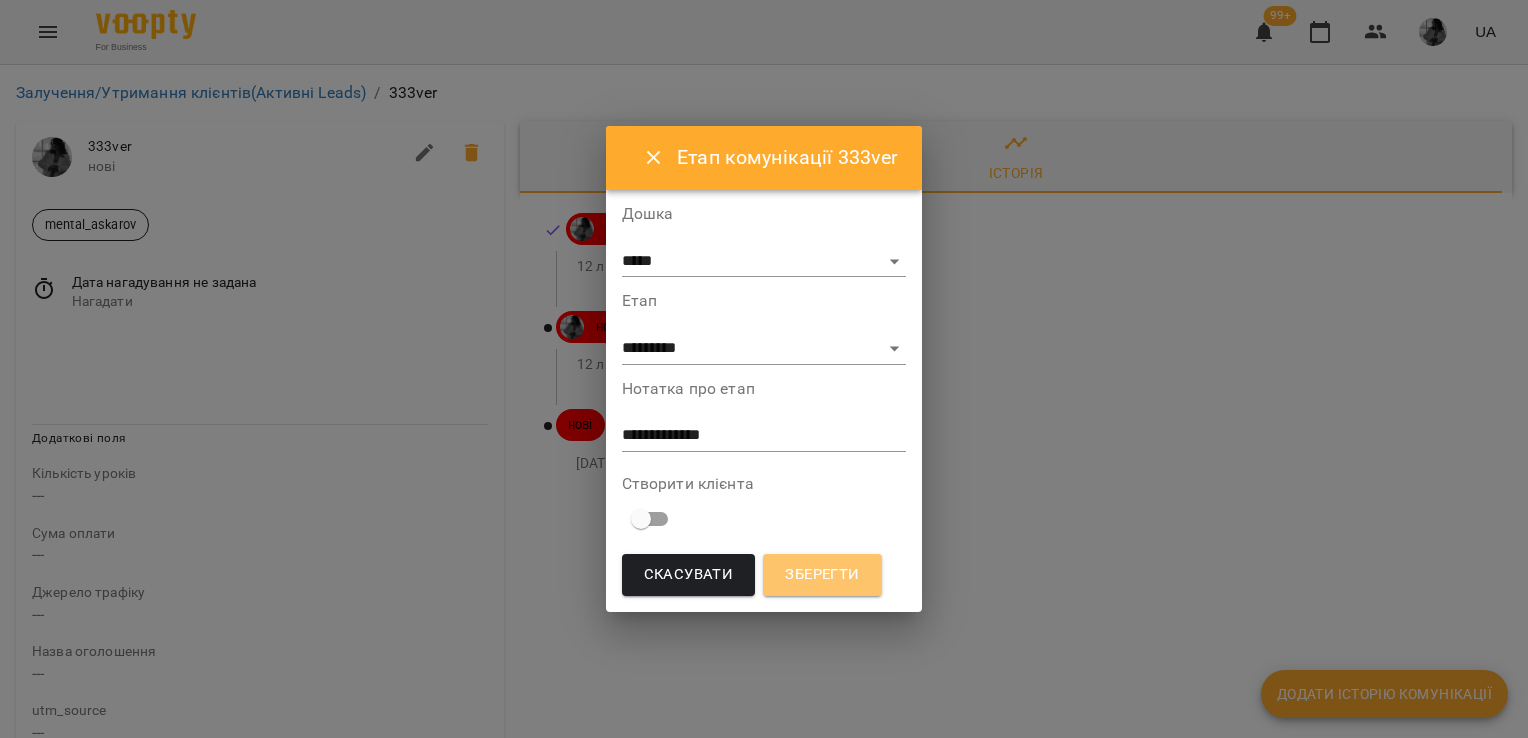 click on "Зберегти" at bounding box center (822, 575) 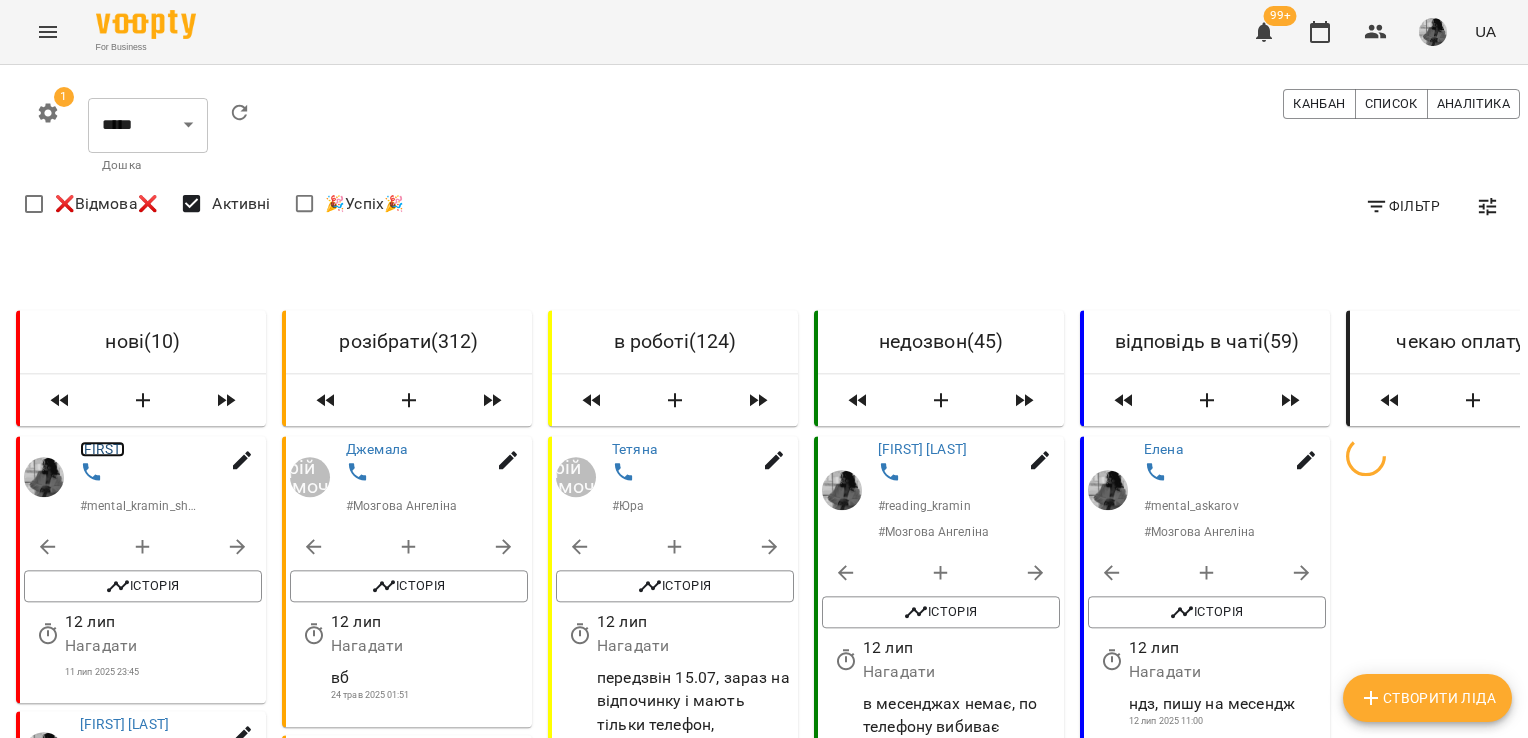 click on "[FIRST]" at bounding box center [102, 449] 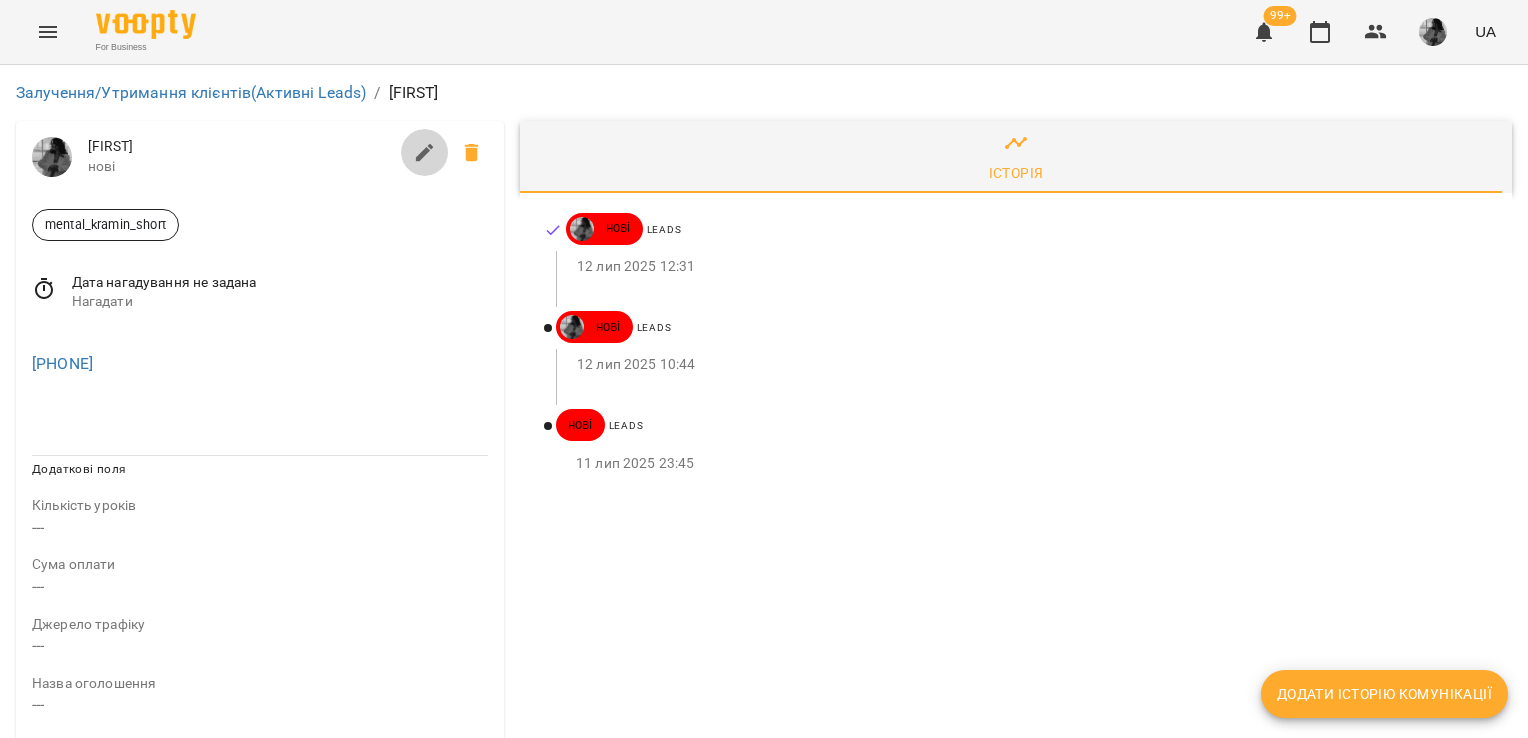 click 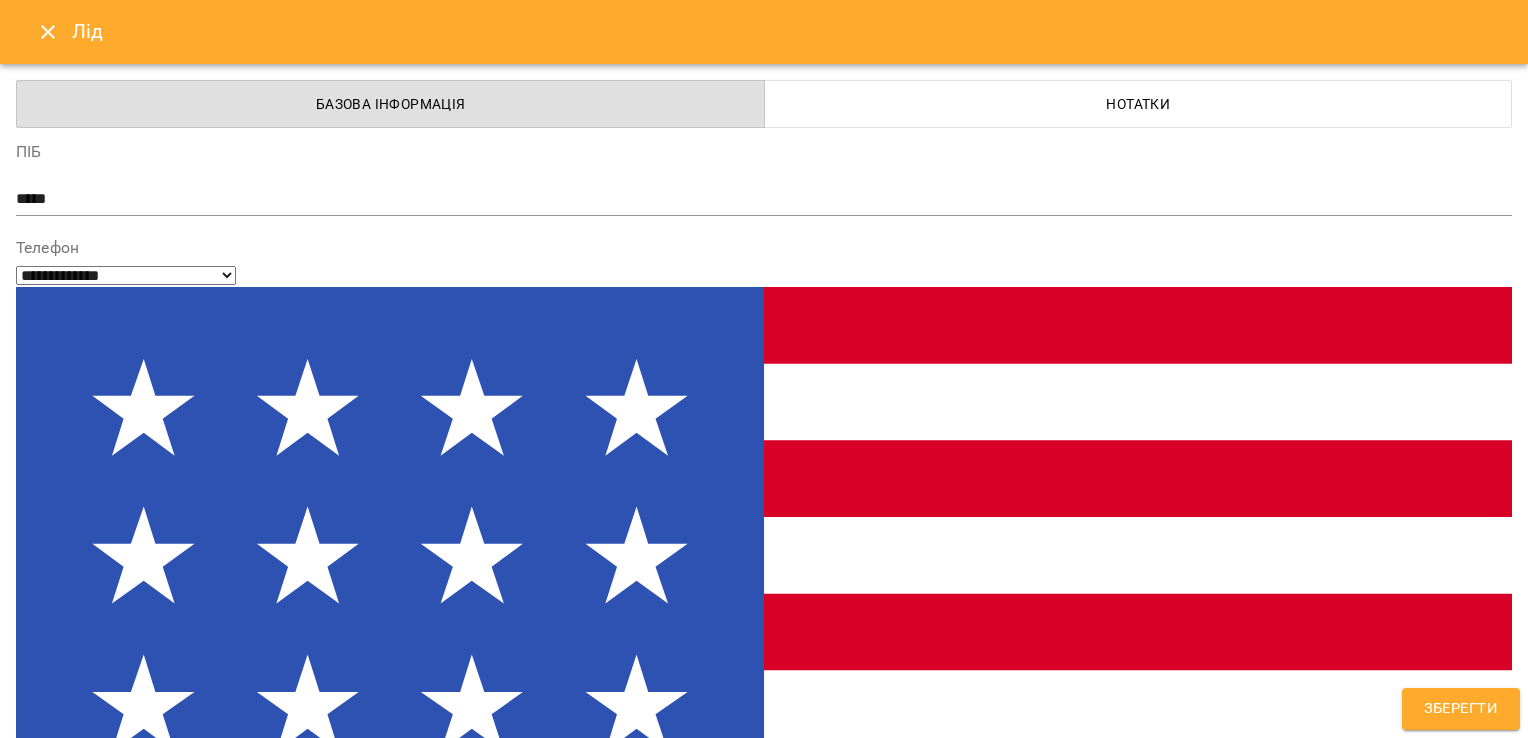 click on "mental_kramin_short" at bounding box center (727, 1522) 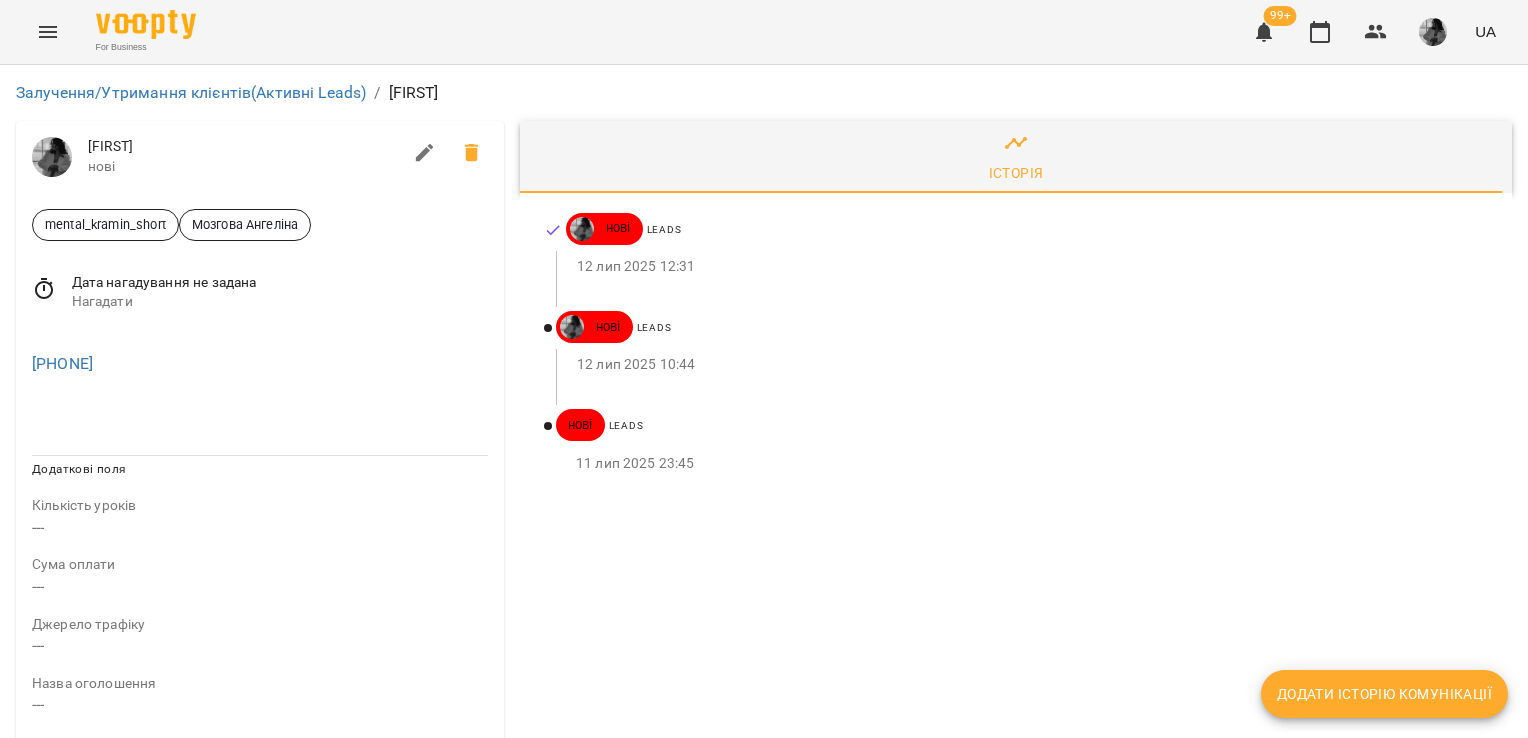 drag, startPoint x: 146, startPoint y: 366, endPoint x: 24, endPoint y: 378, distance: 122.588745 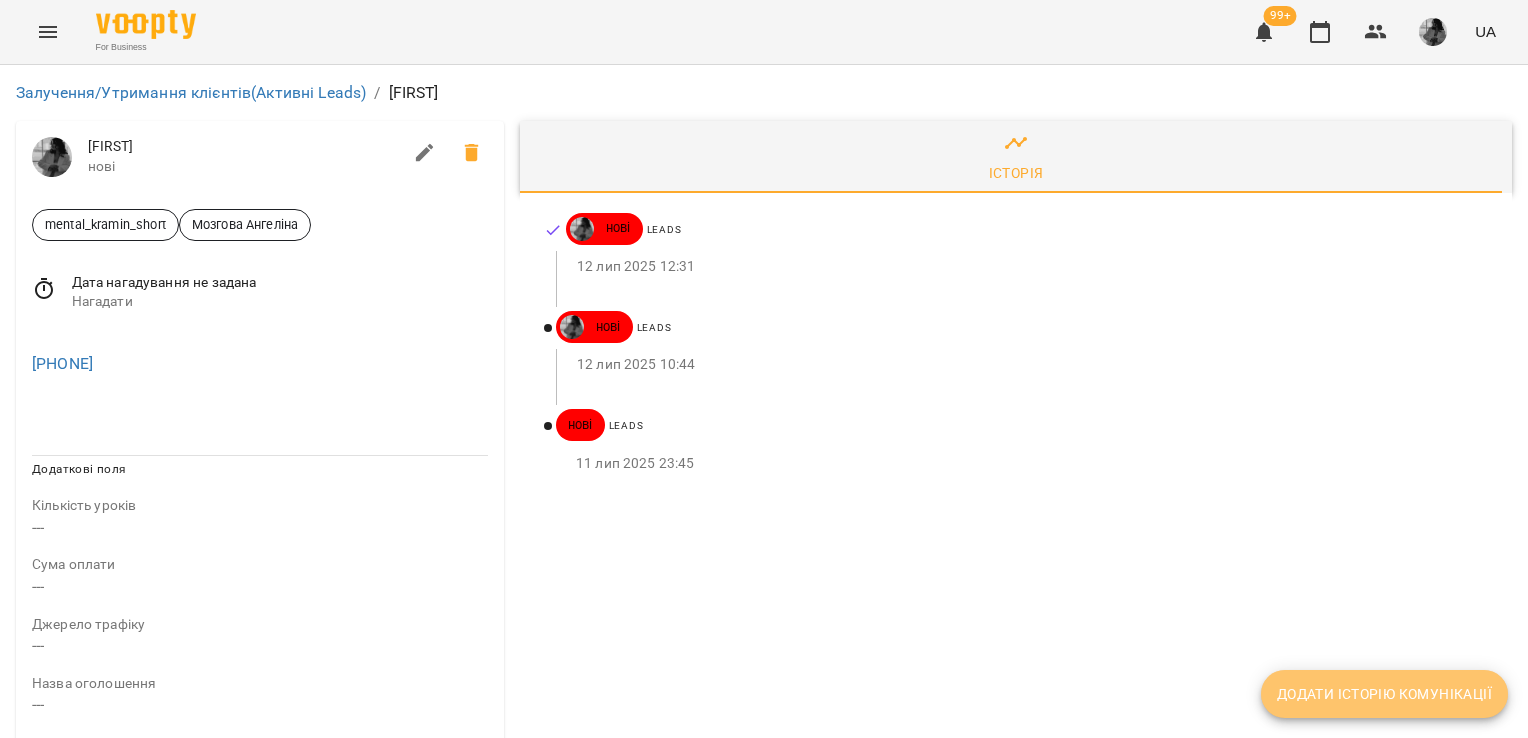 click on "Додати історію комунікації" at bounding box center (1384, 694) 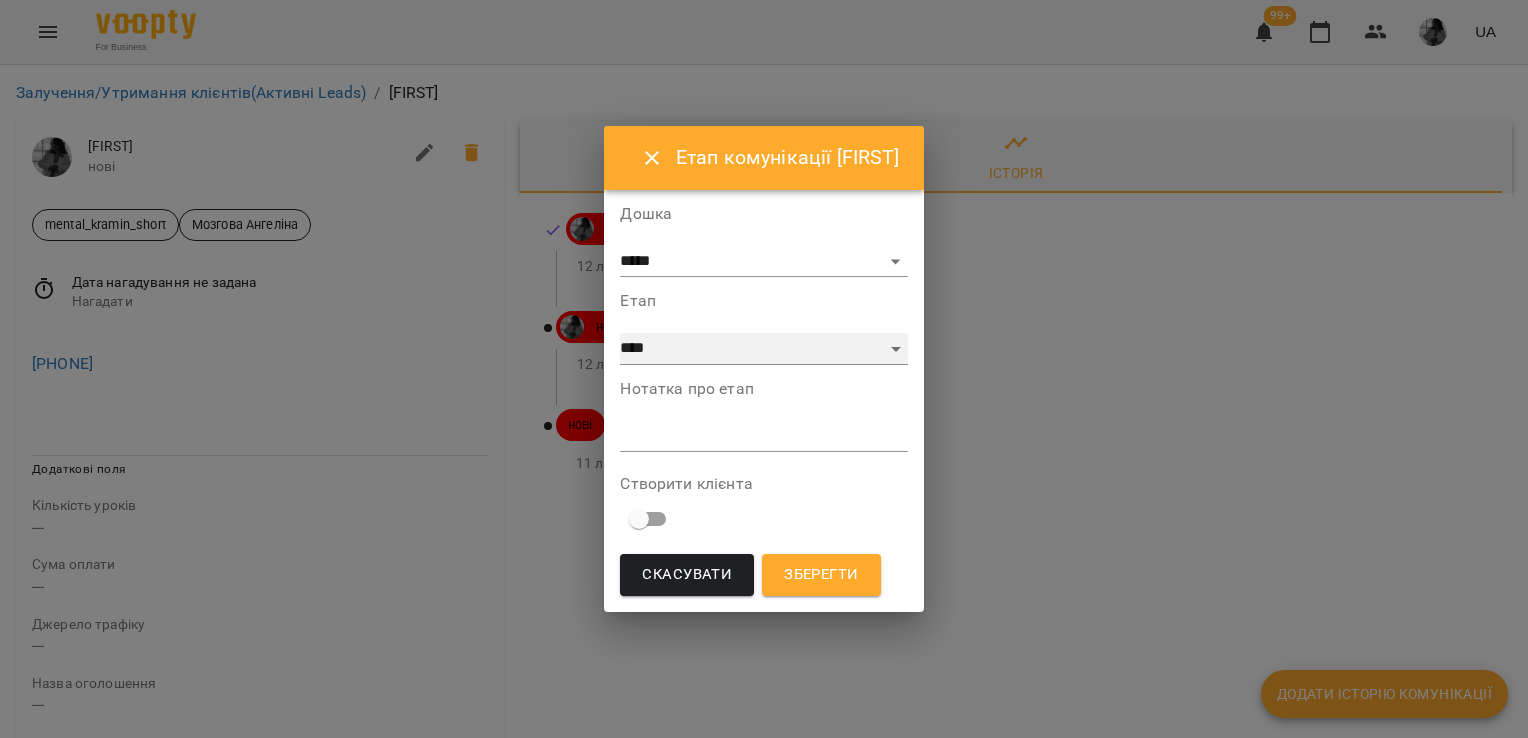 click on "**********" at bounding box center (763, 349) 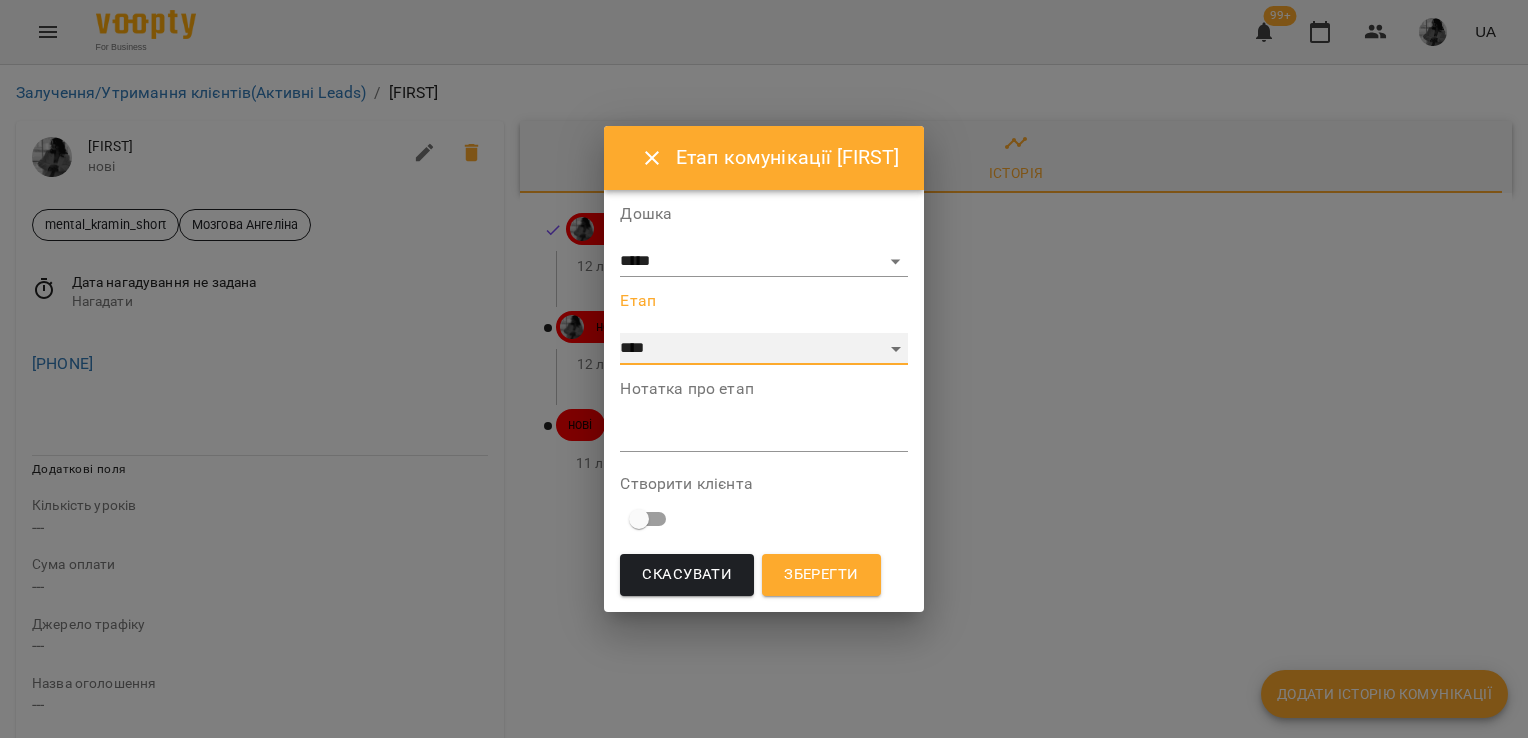select on "*" 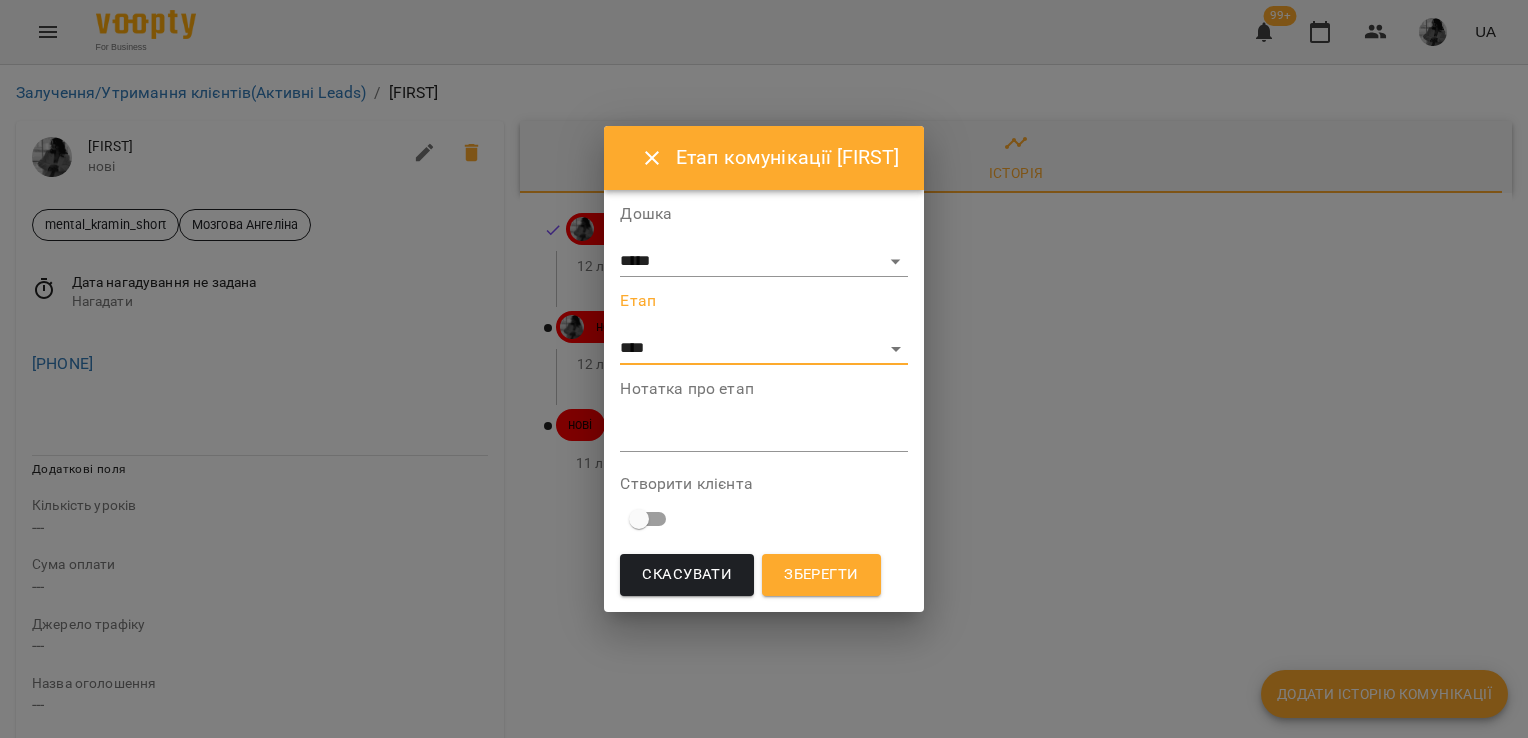 click at bounding box center (763, 435) 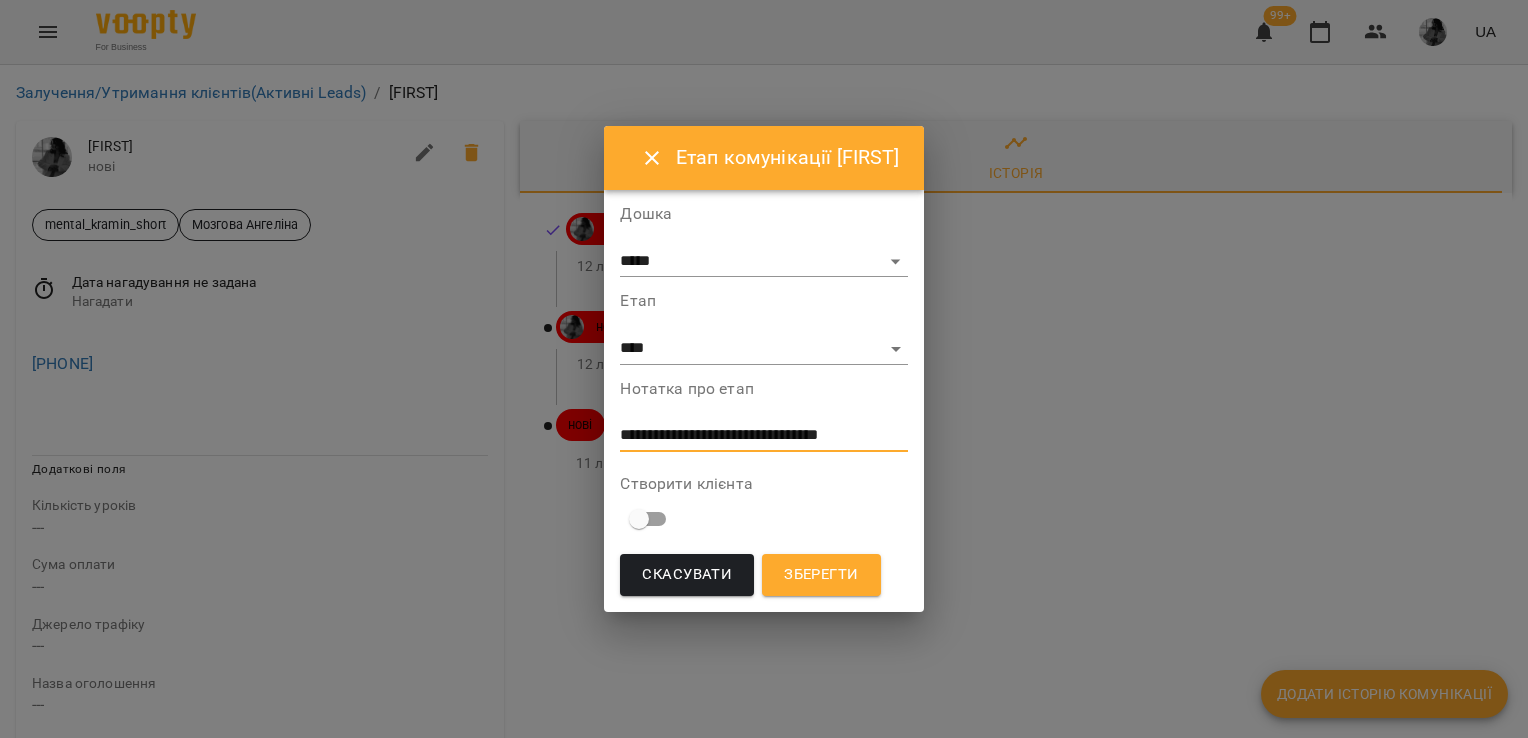 type on "**********" 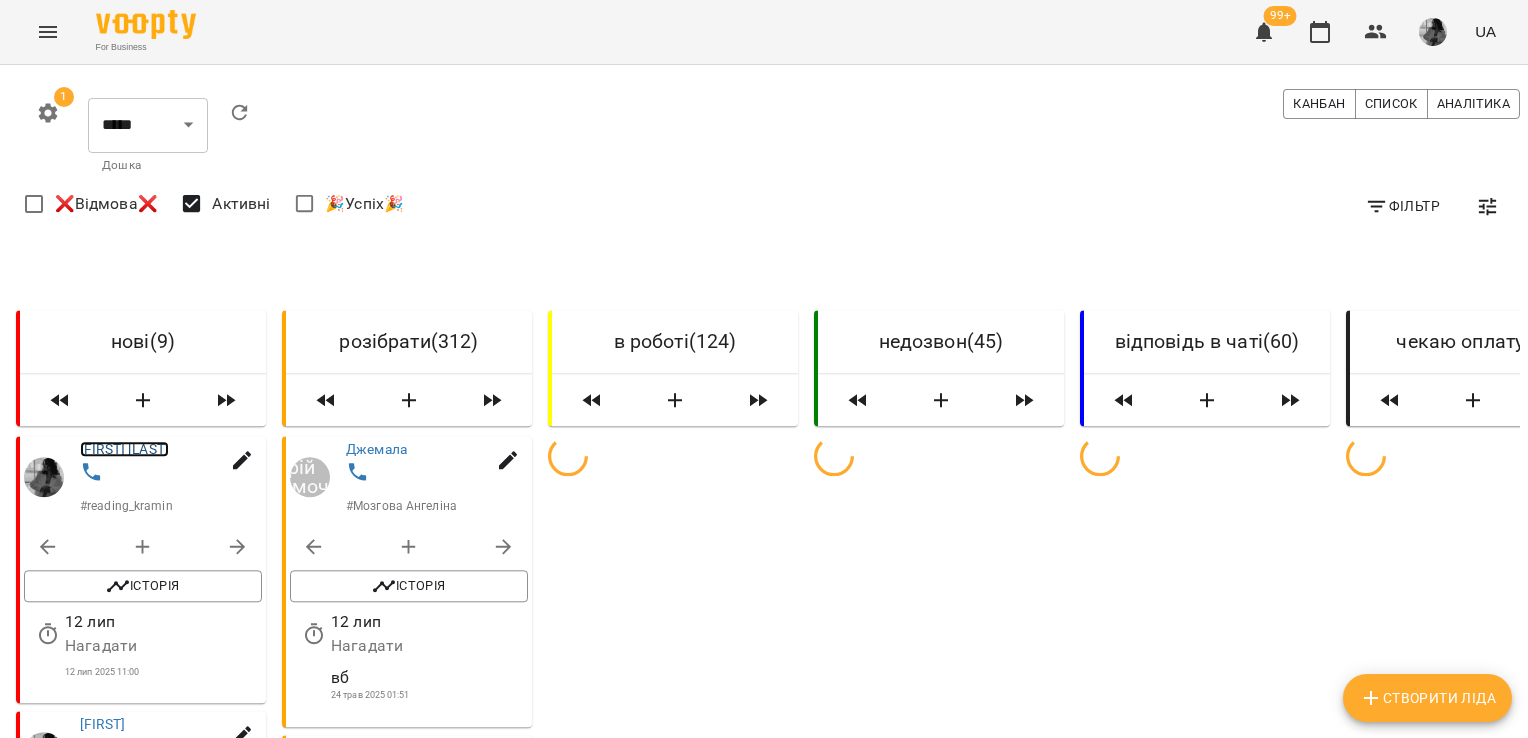 click on "[FIRST] [LAST]" at bounding box center [124, 449] 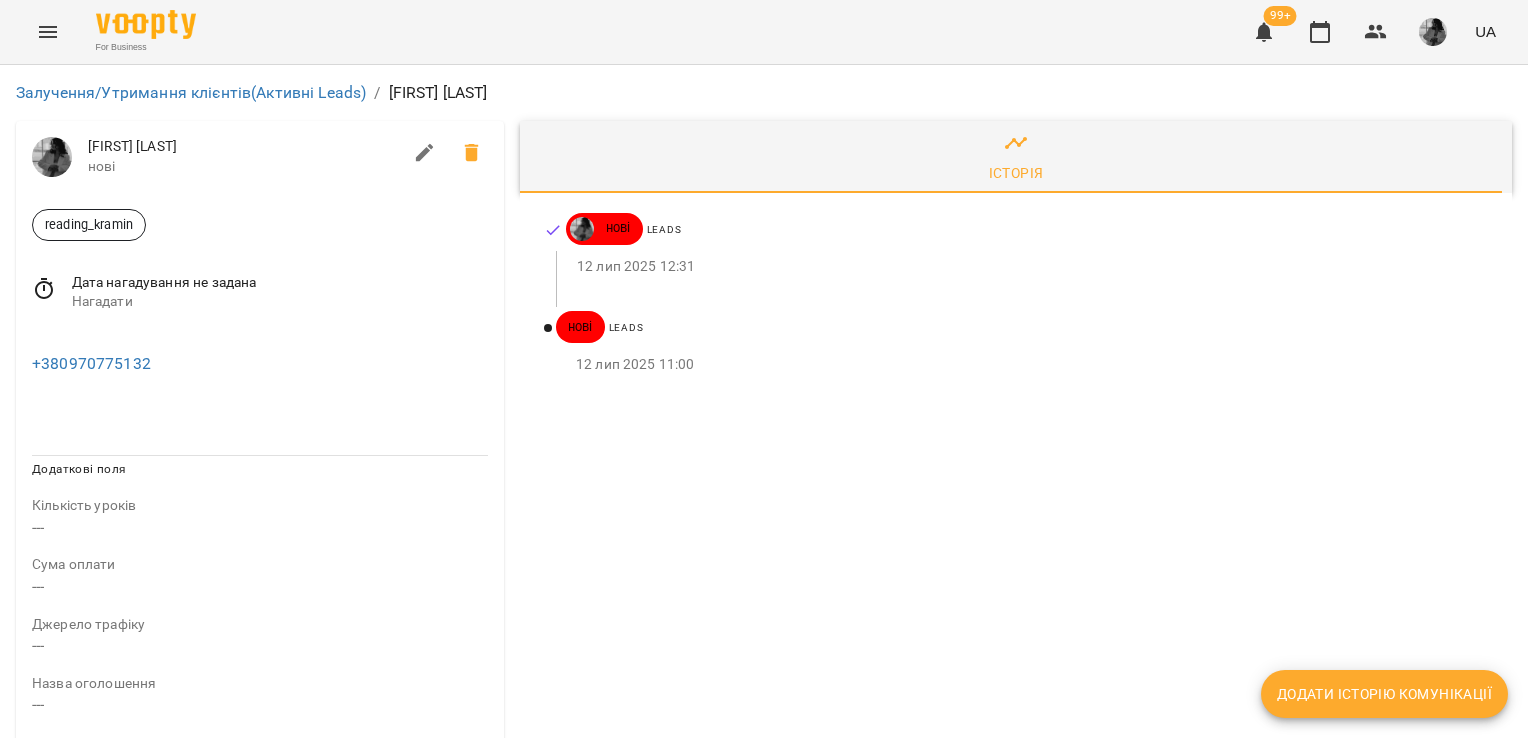 click 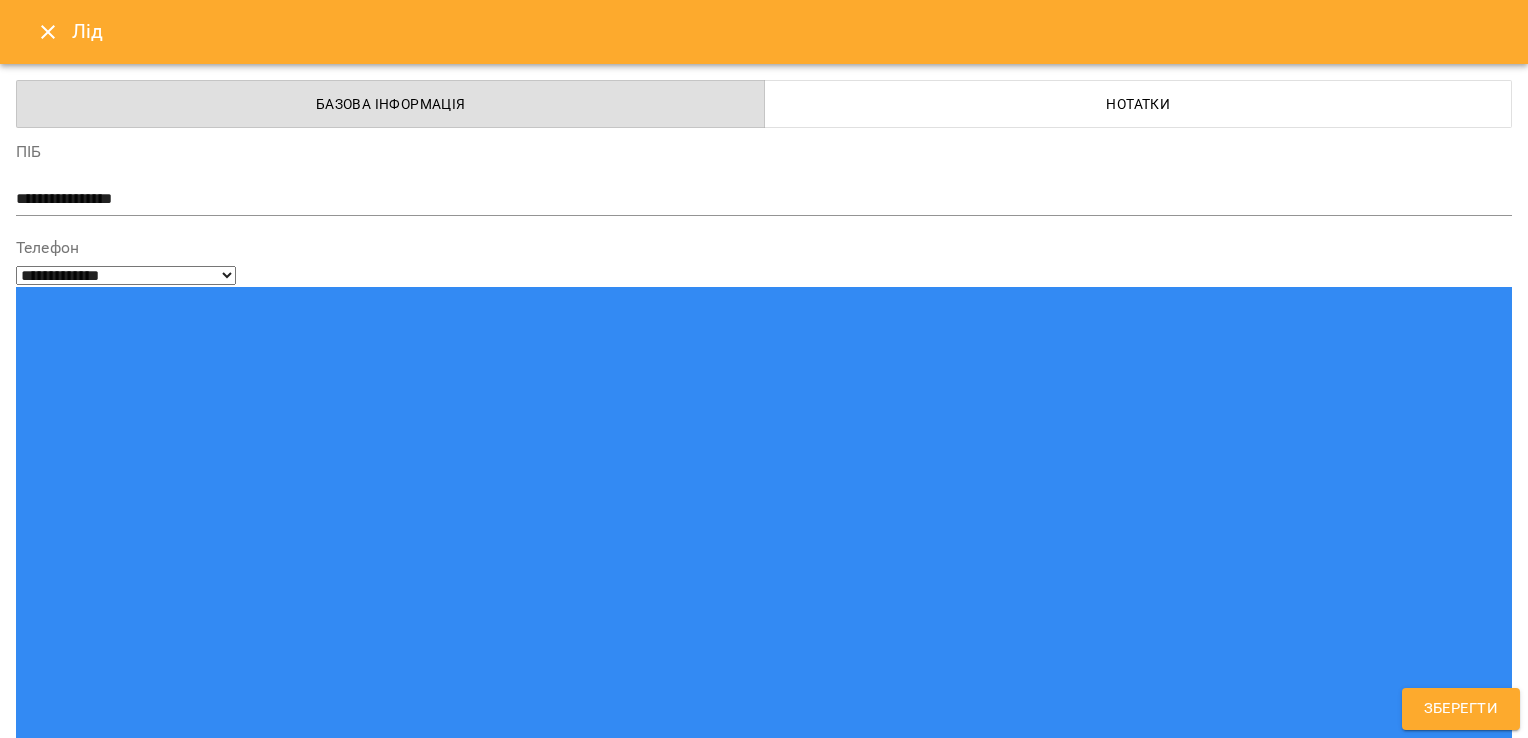 click on "reading_kramin" at bounding box center (727, 1522) 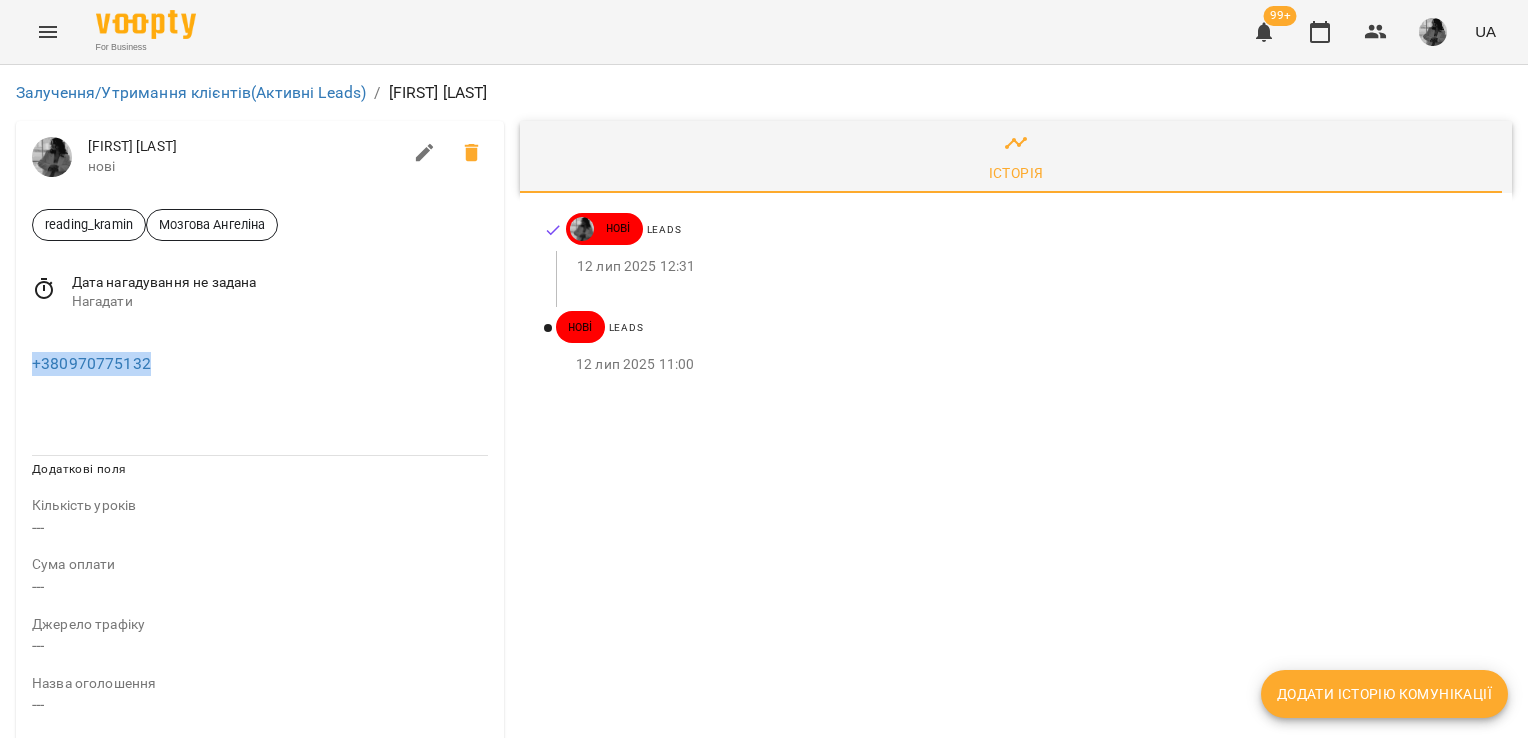 drag, startPoint x: 159, startPoint y: 366, endPoint x: 29, endPoint y: 369, distance: 130.0346 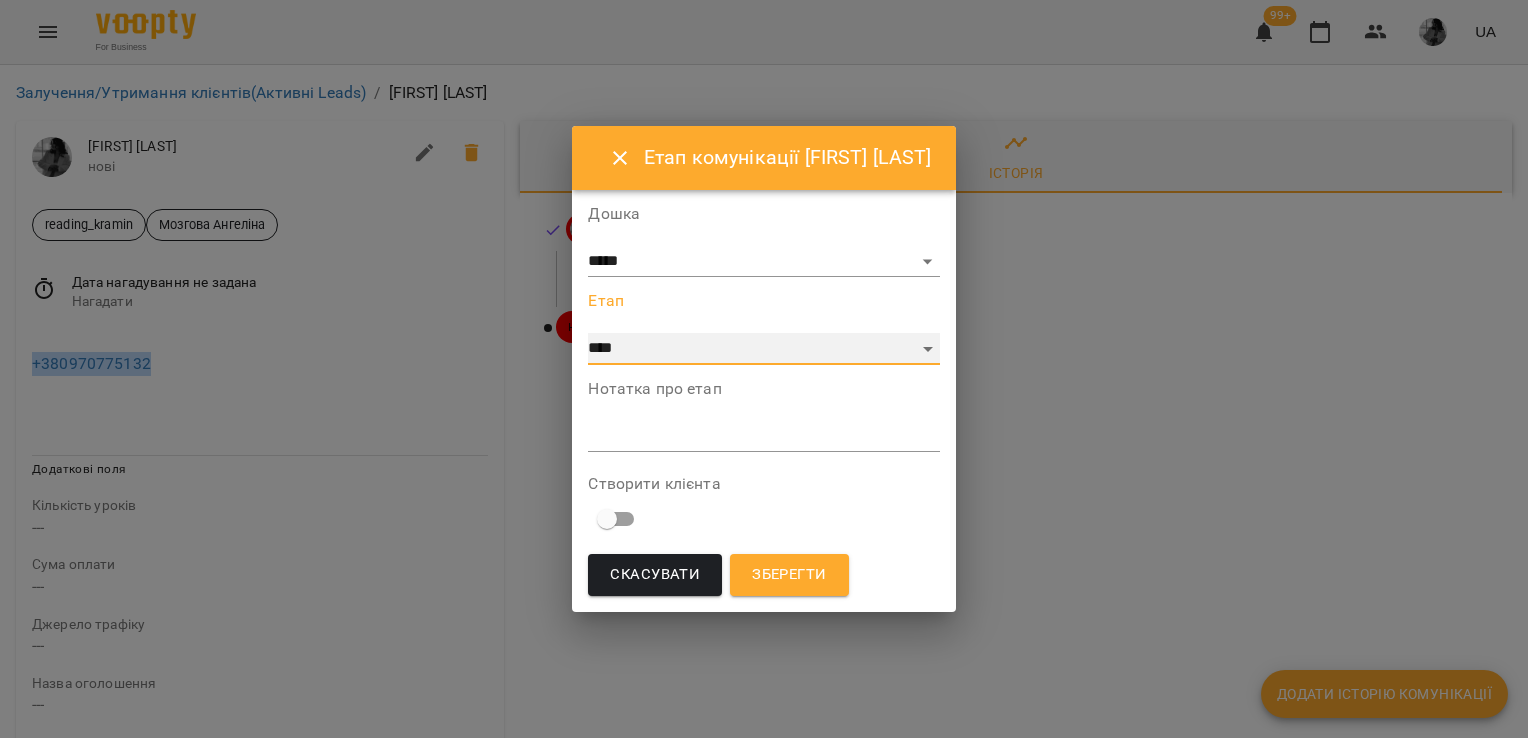 click on "**********" at bounding box center [763, 349] 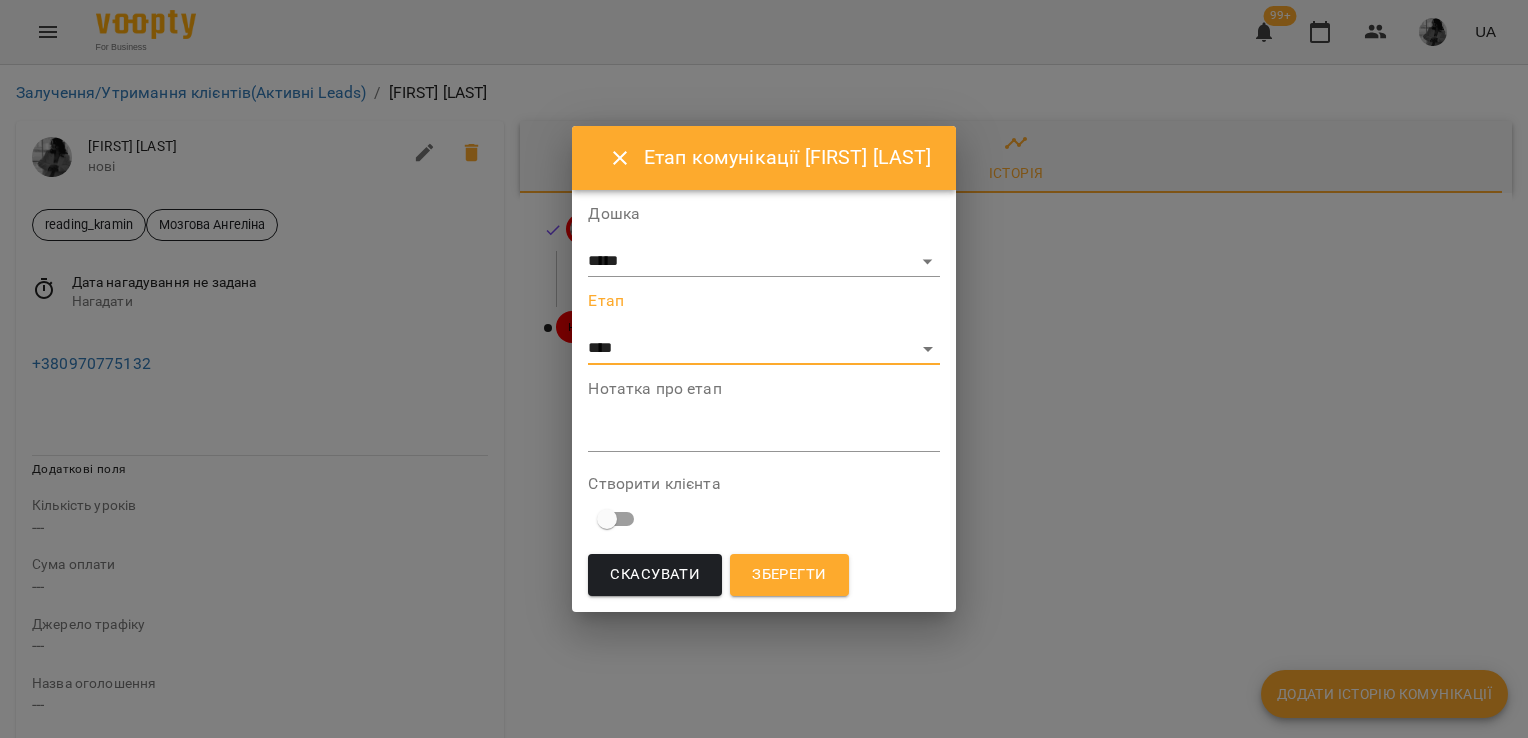 click on "*" at bounding box center (763, 436) 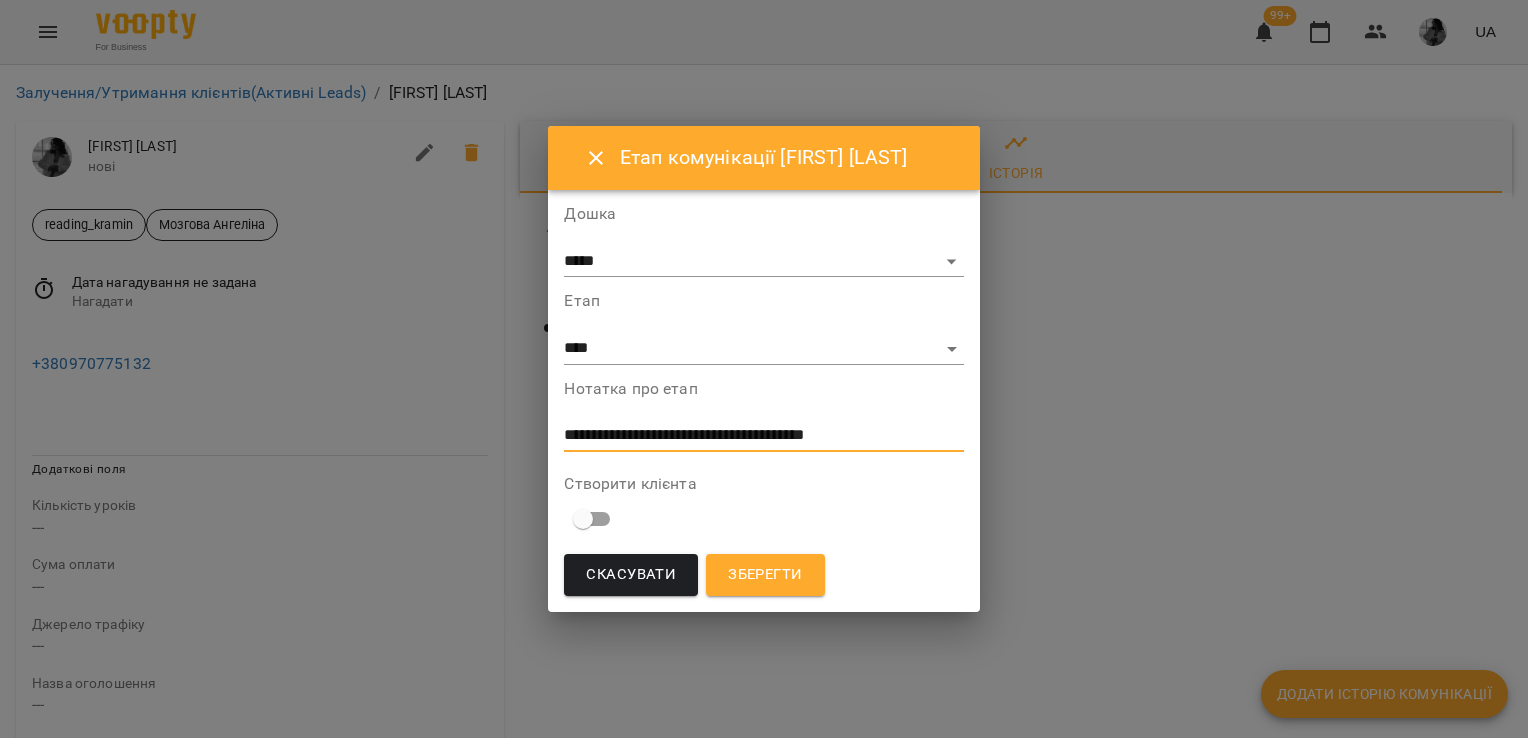 type on "**********" 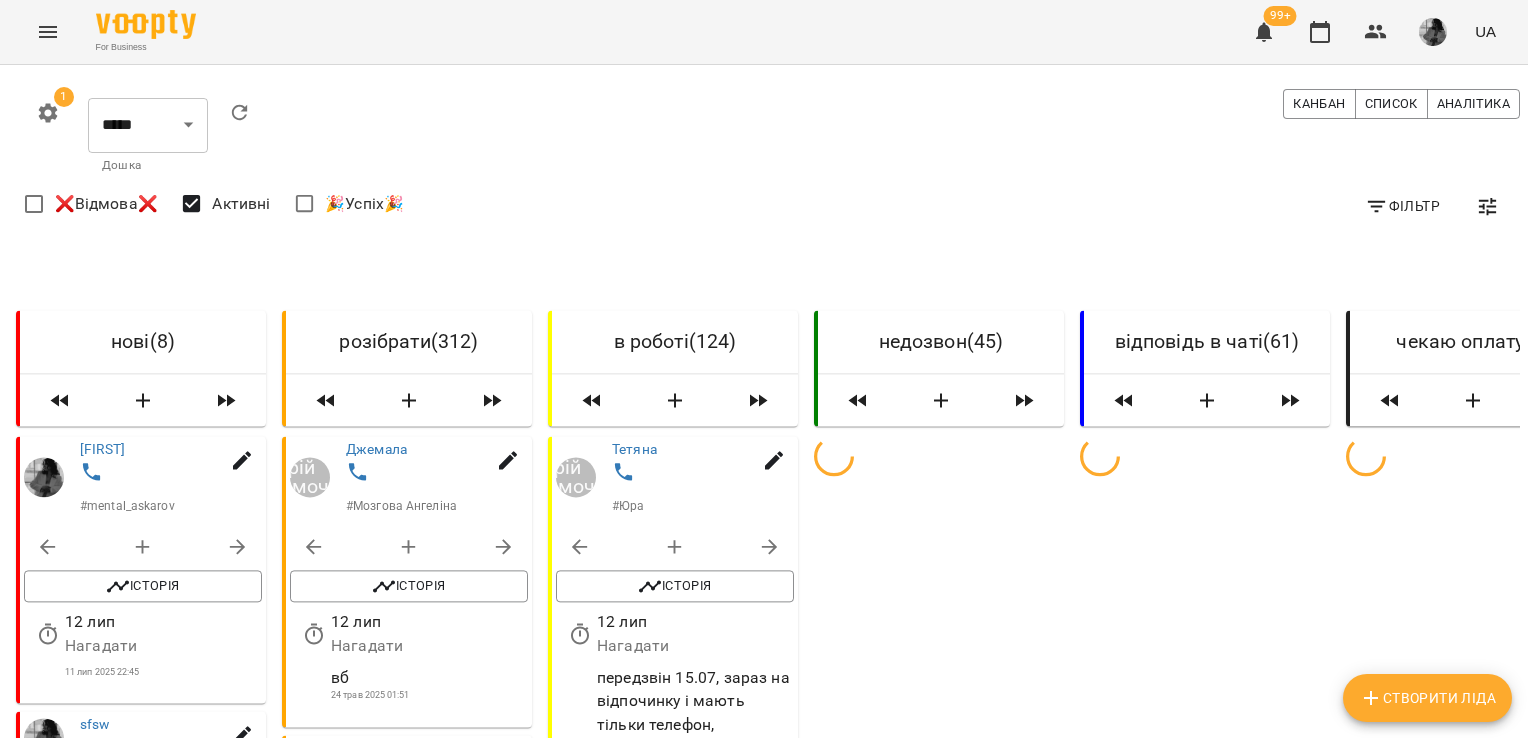 click at bounding box center (175, 473) 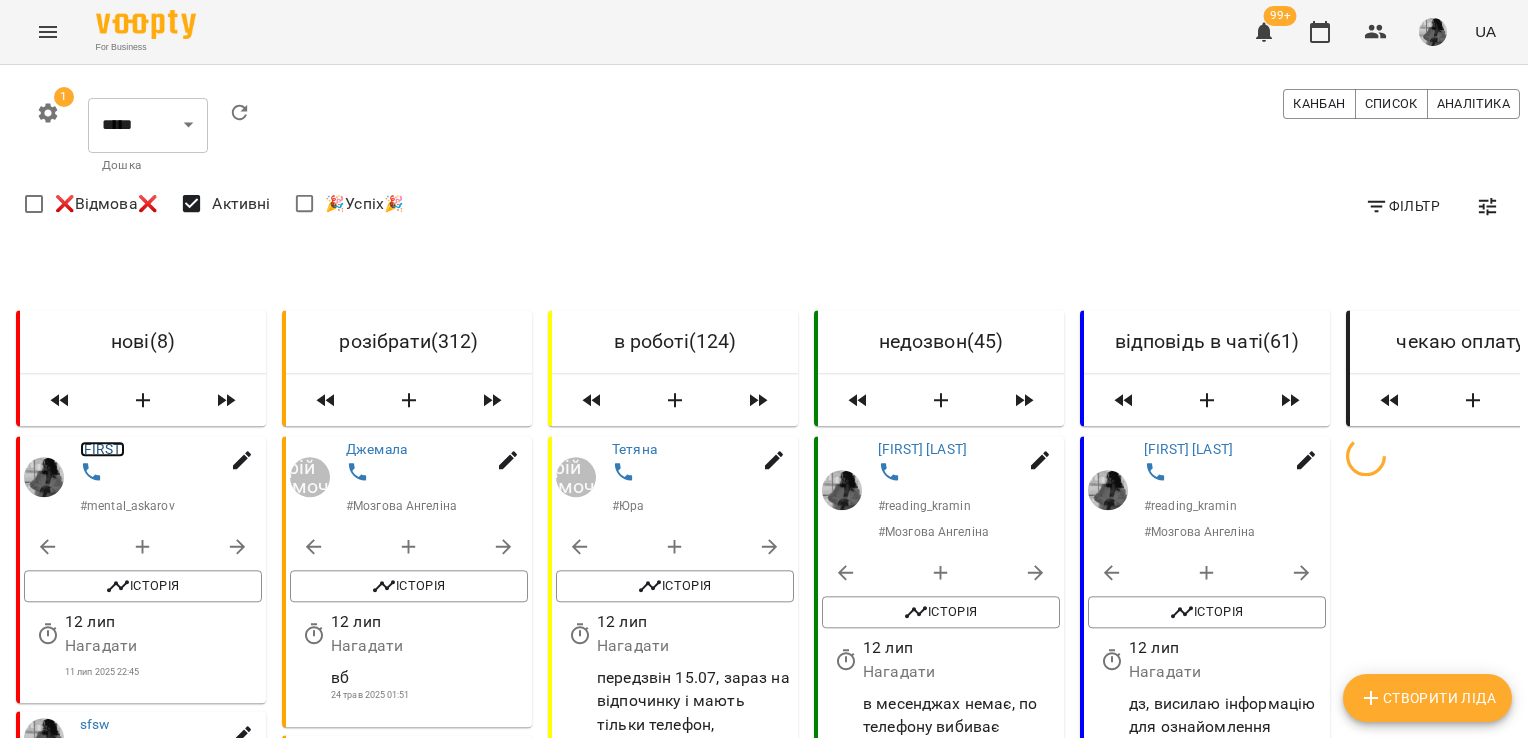 click on "[FIRST]" at bounding box center (102, 449) 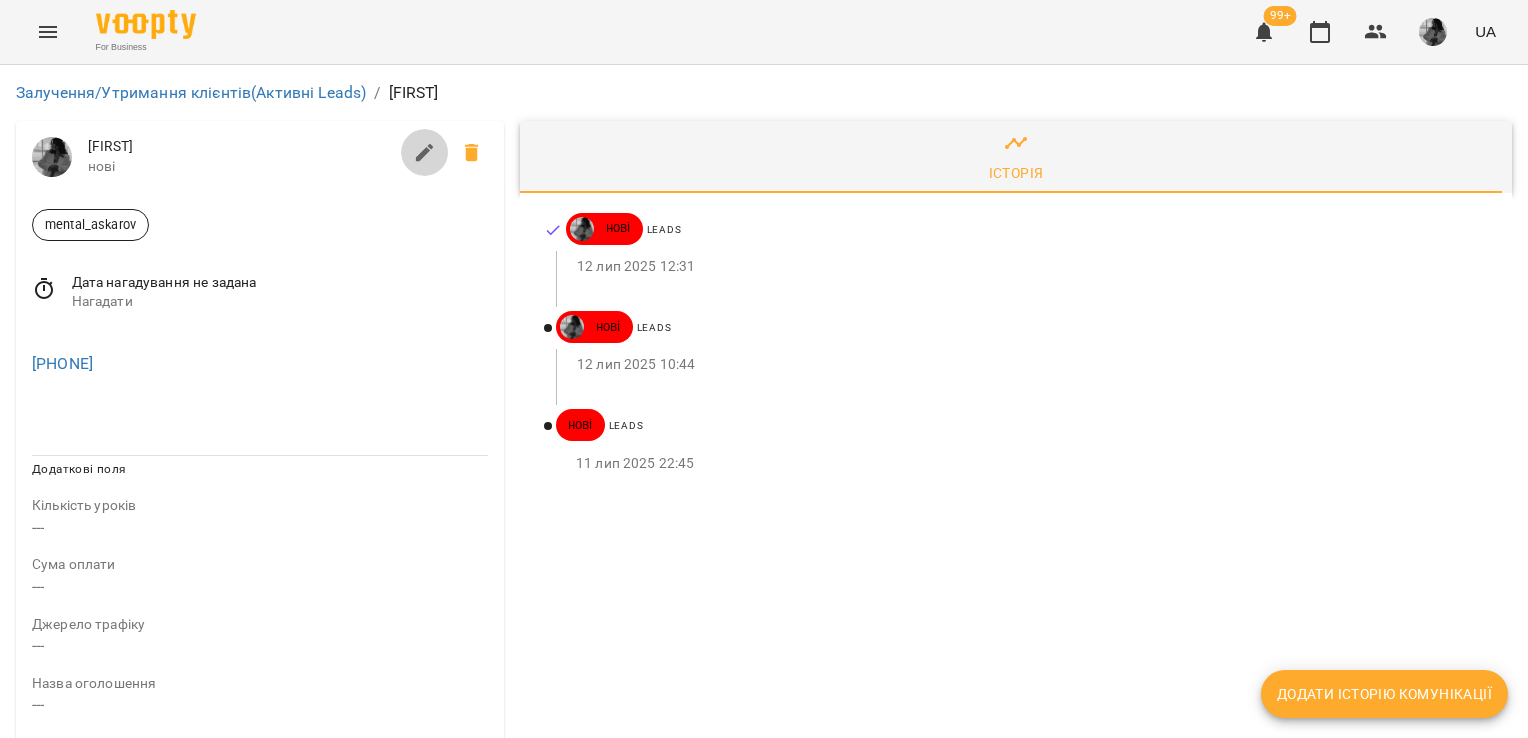 click at bounding box center (425, 153) 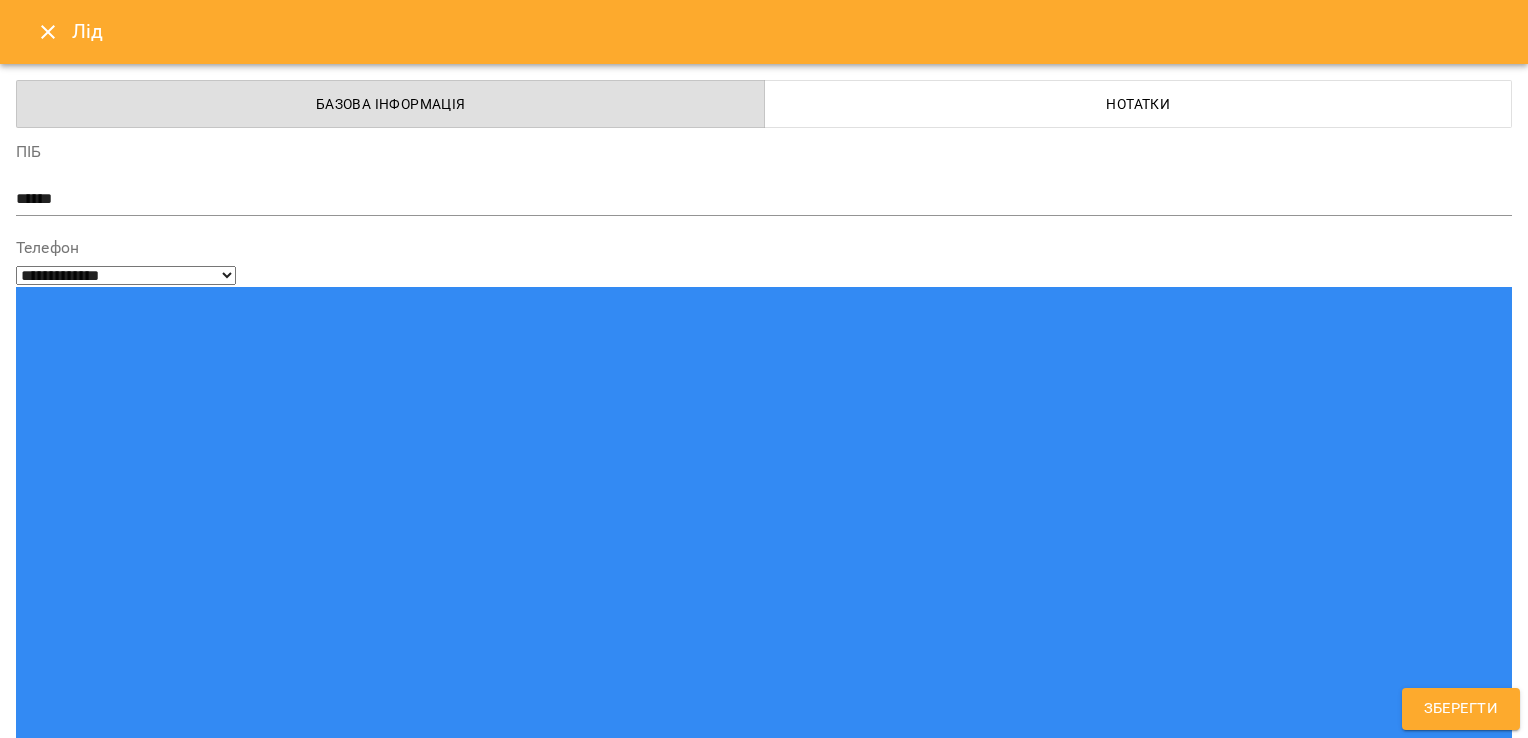 click on "mental_askarov" at bounding box center (727, 1522) 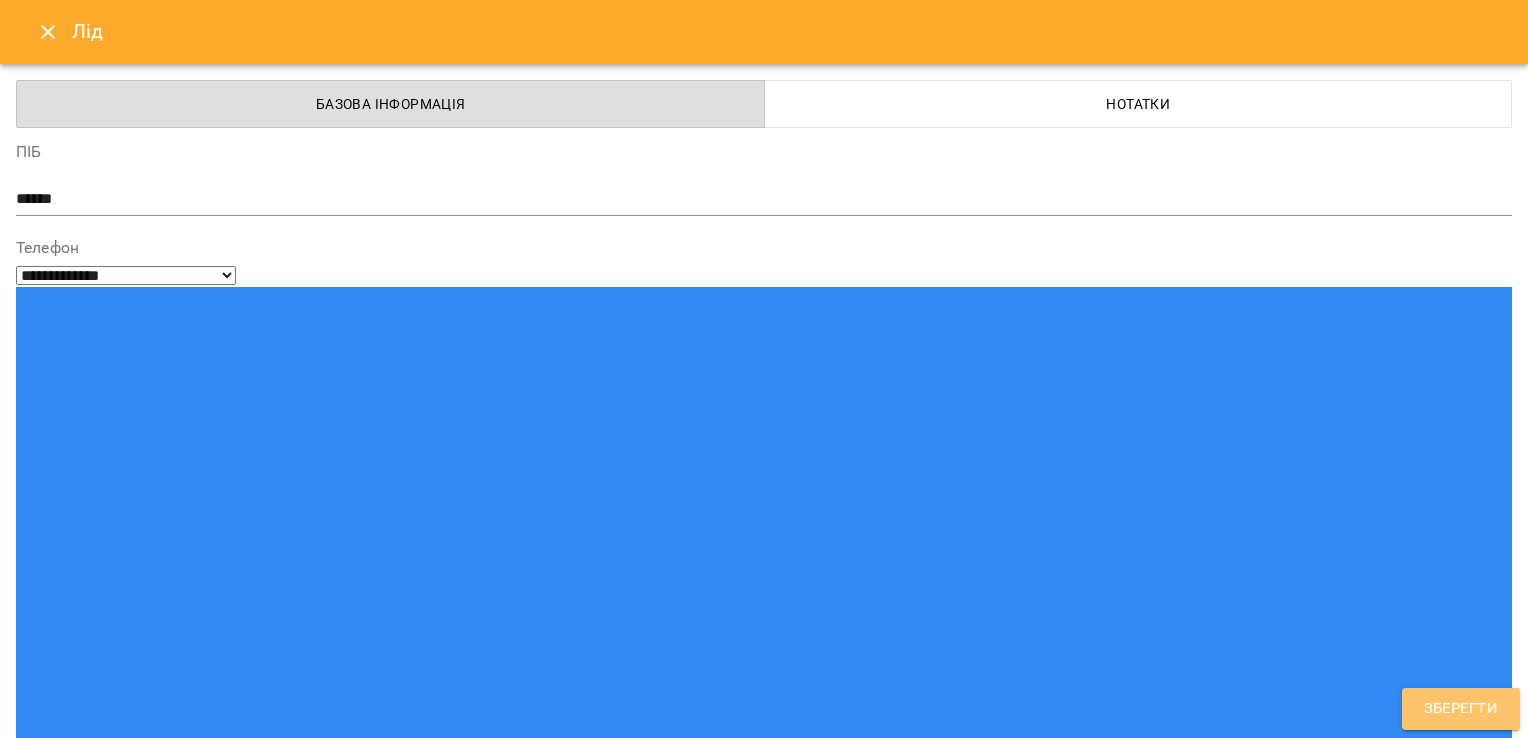 click on "Зберегти" at bounding box center (1461, 709) 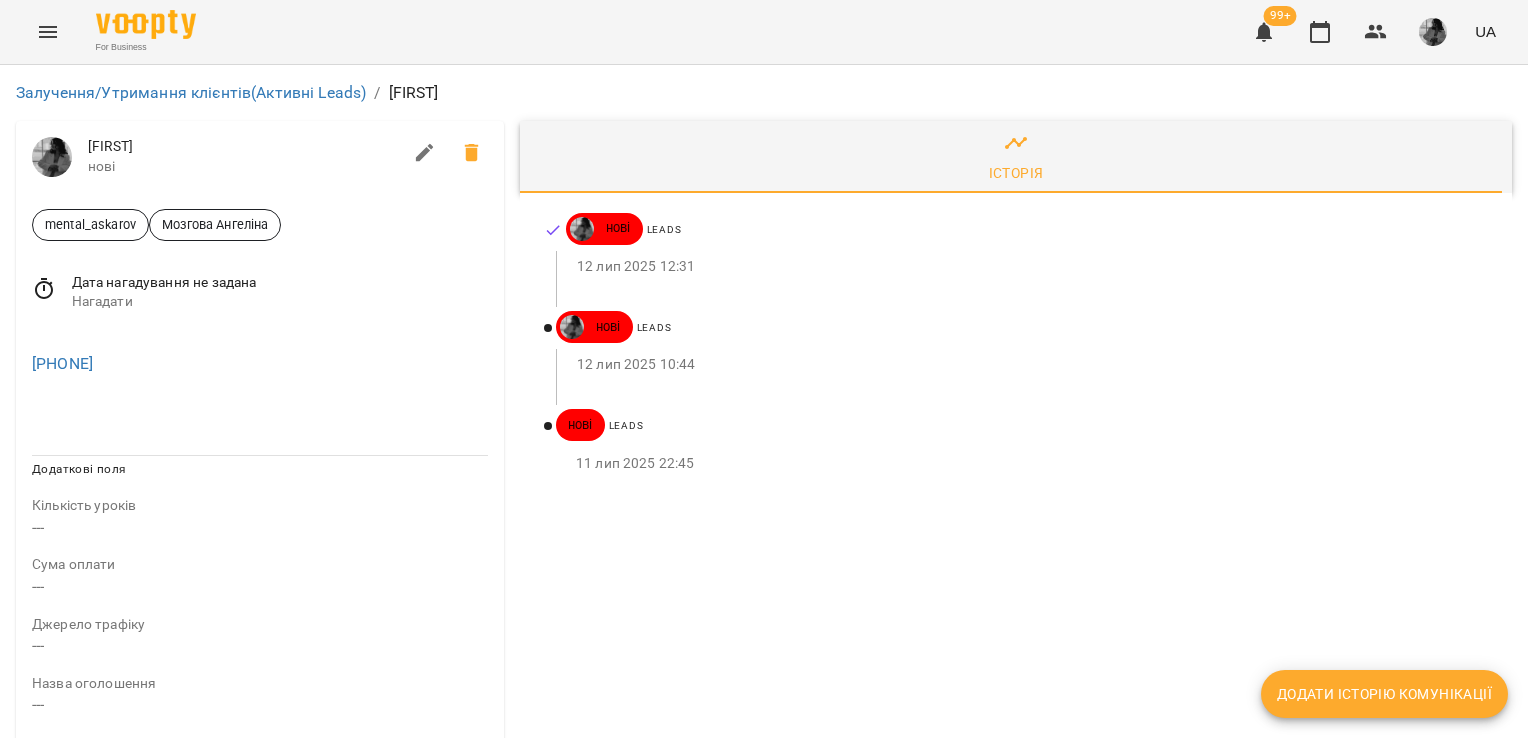 drag, startPoint x: 166, startPoint y: 365, endPoint x: 25, endPoint y: 377, distance: 141.50972 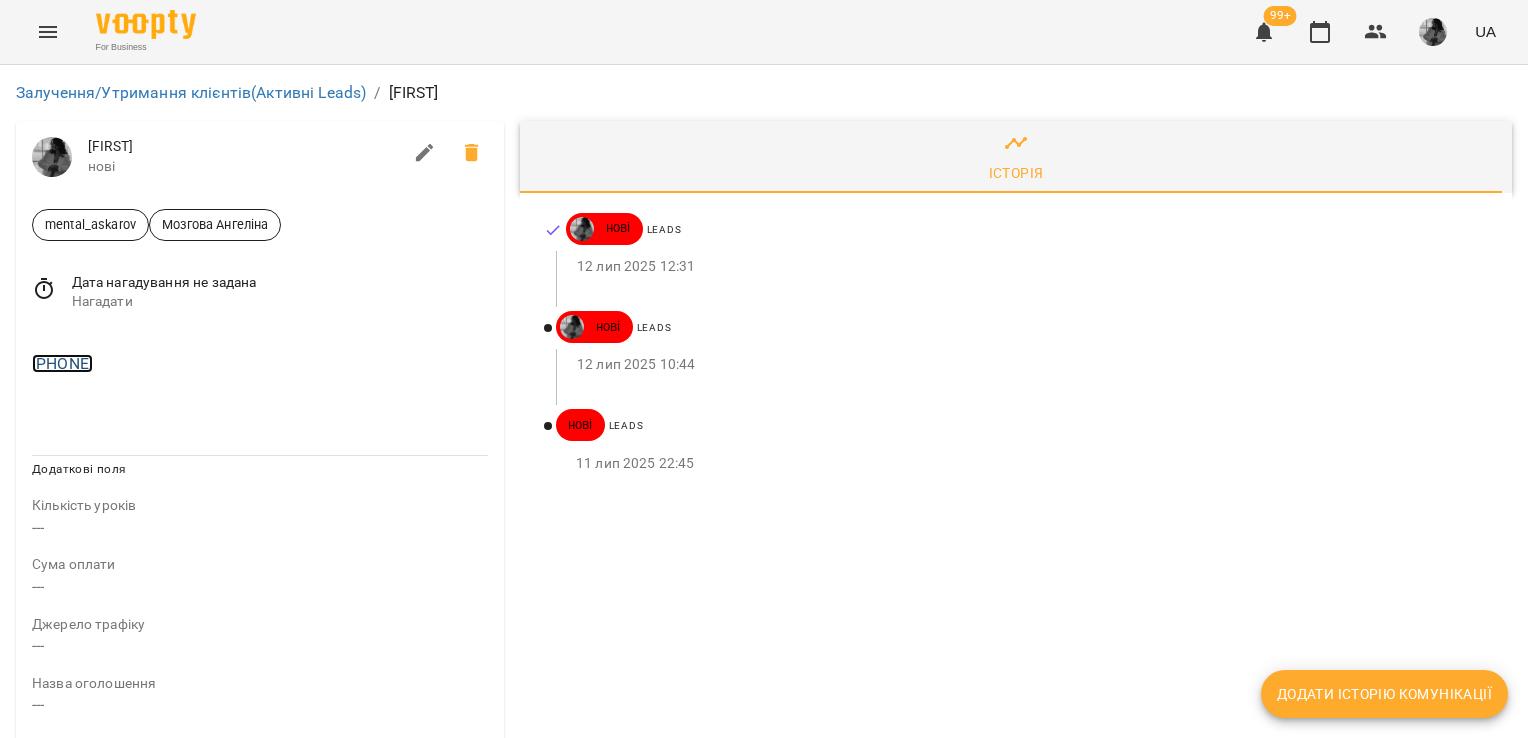 copy on "[PHONE]" 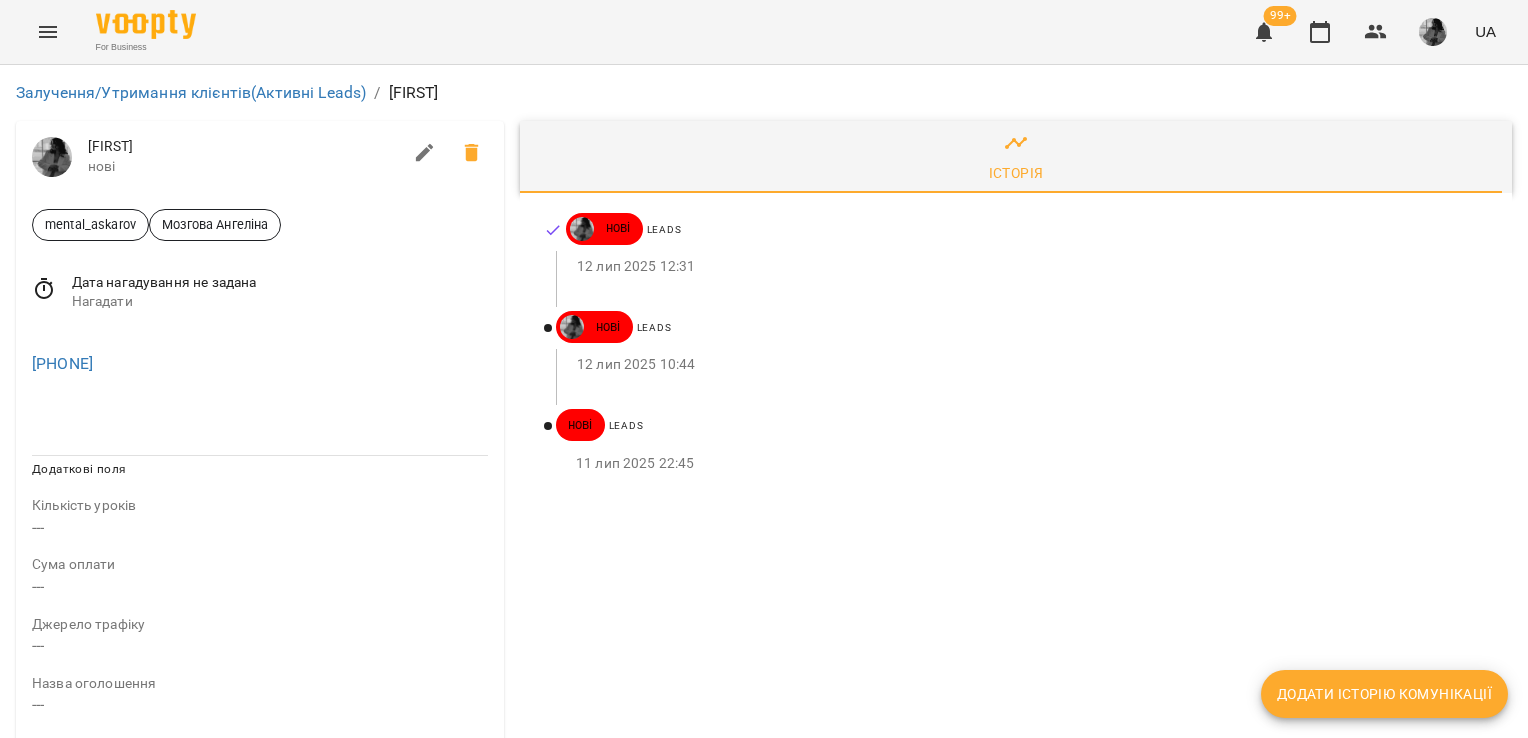 click on "Додати історію комунікації" at bounding box center [1384, 694] 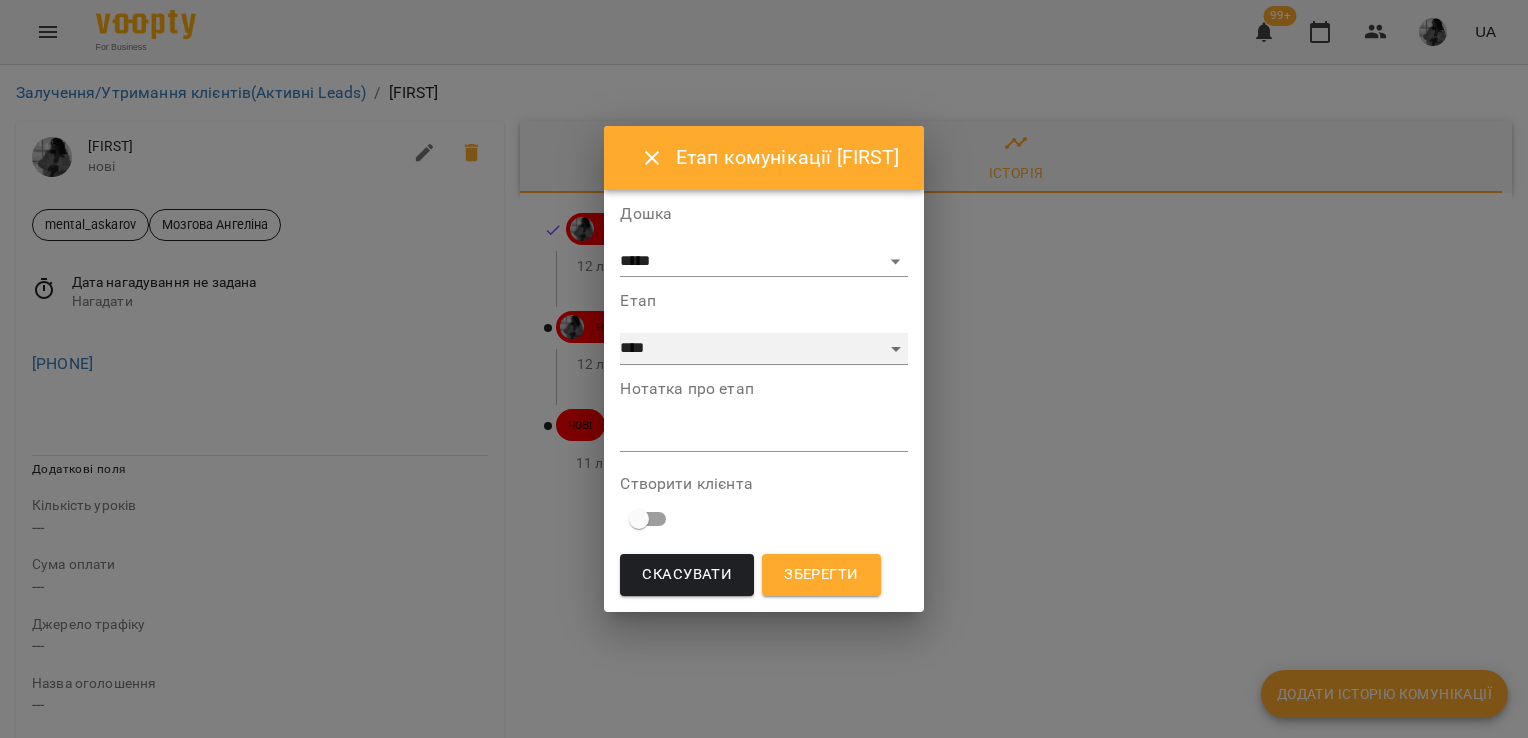 click on "**********" at bounding box center [763, 349] 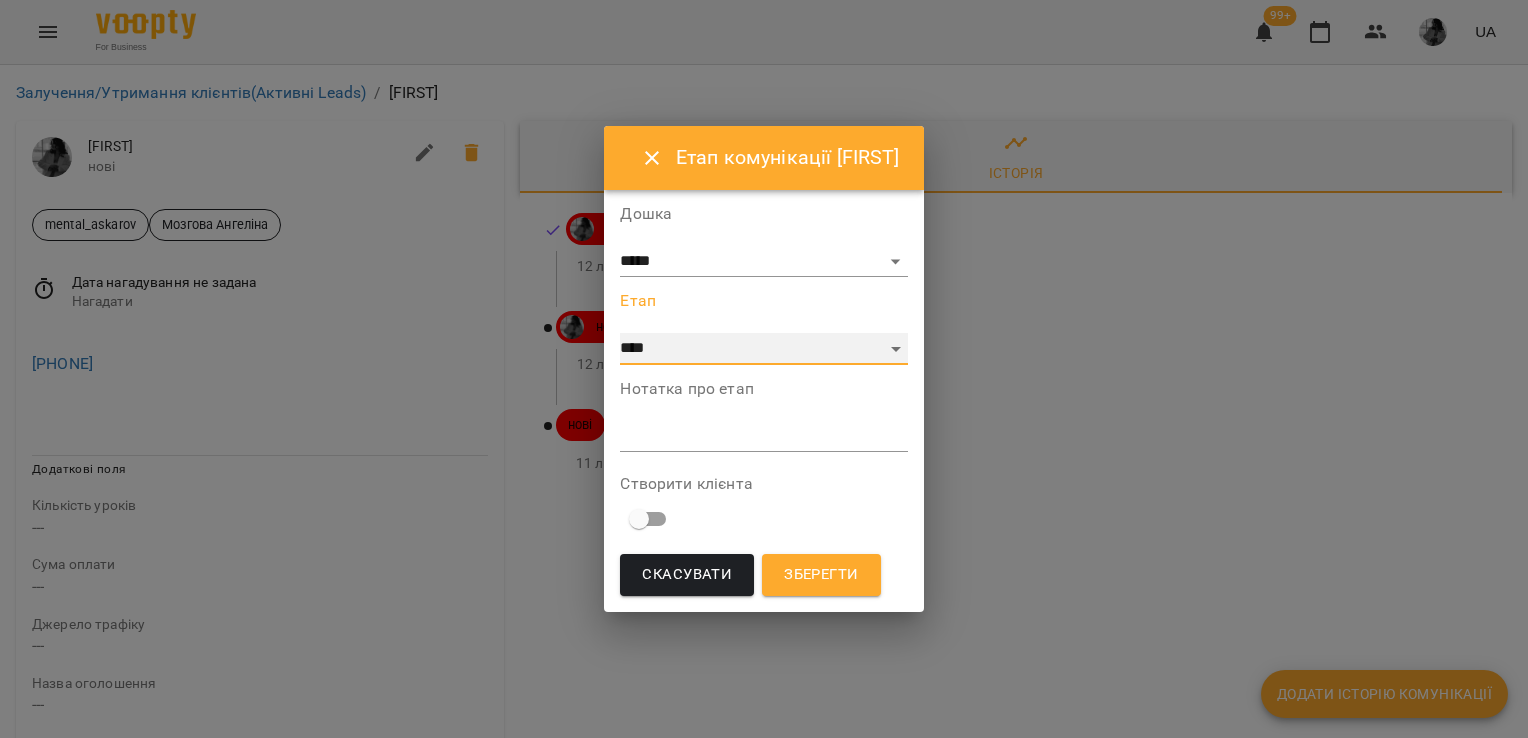 select on "*" 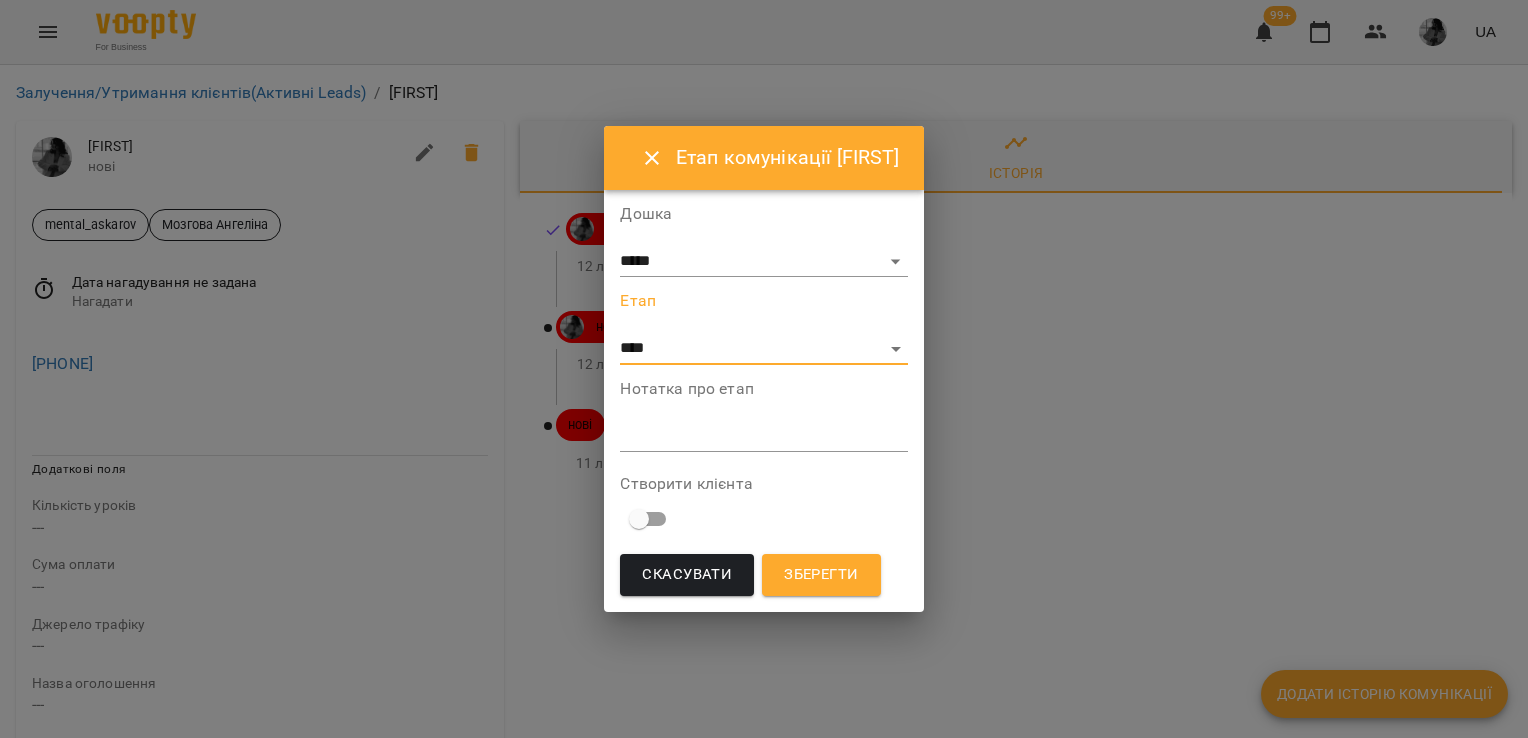 click at bounding box center [763, 435] 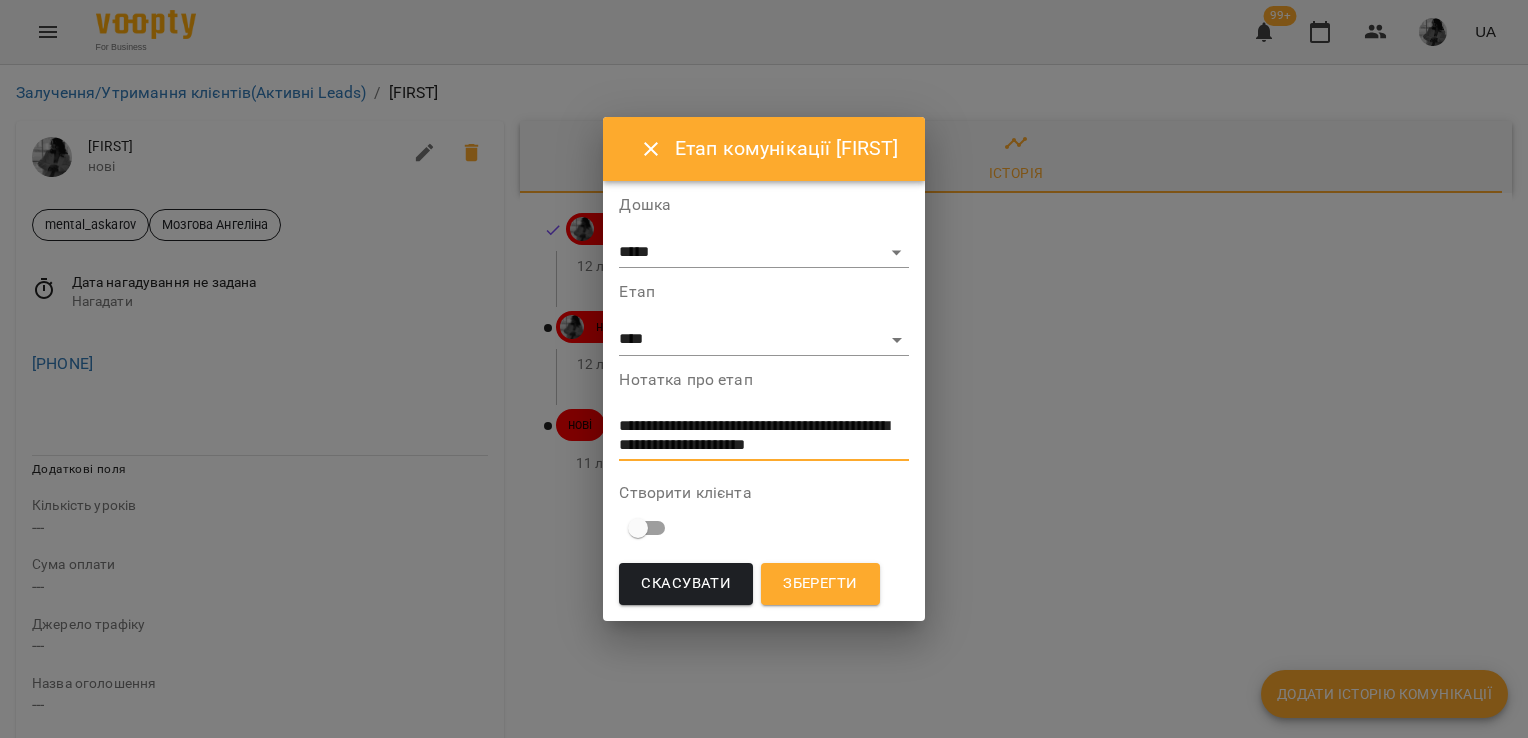 scroll, scrollTop: 0, scrollLeft: 0, axis: both 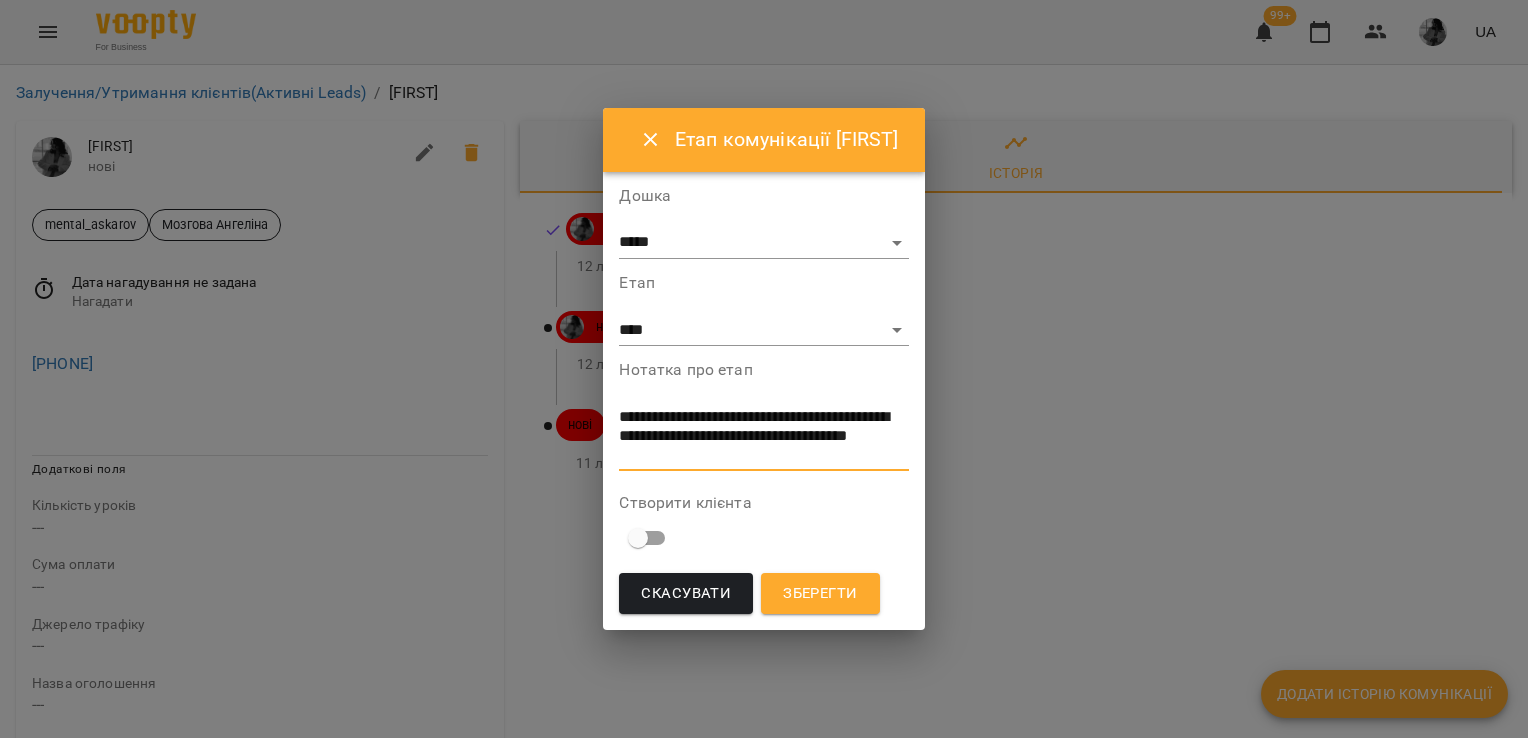 type on "**********" 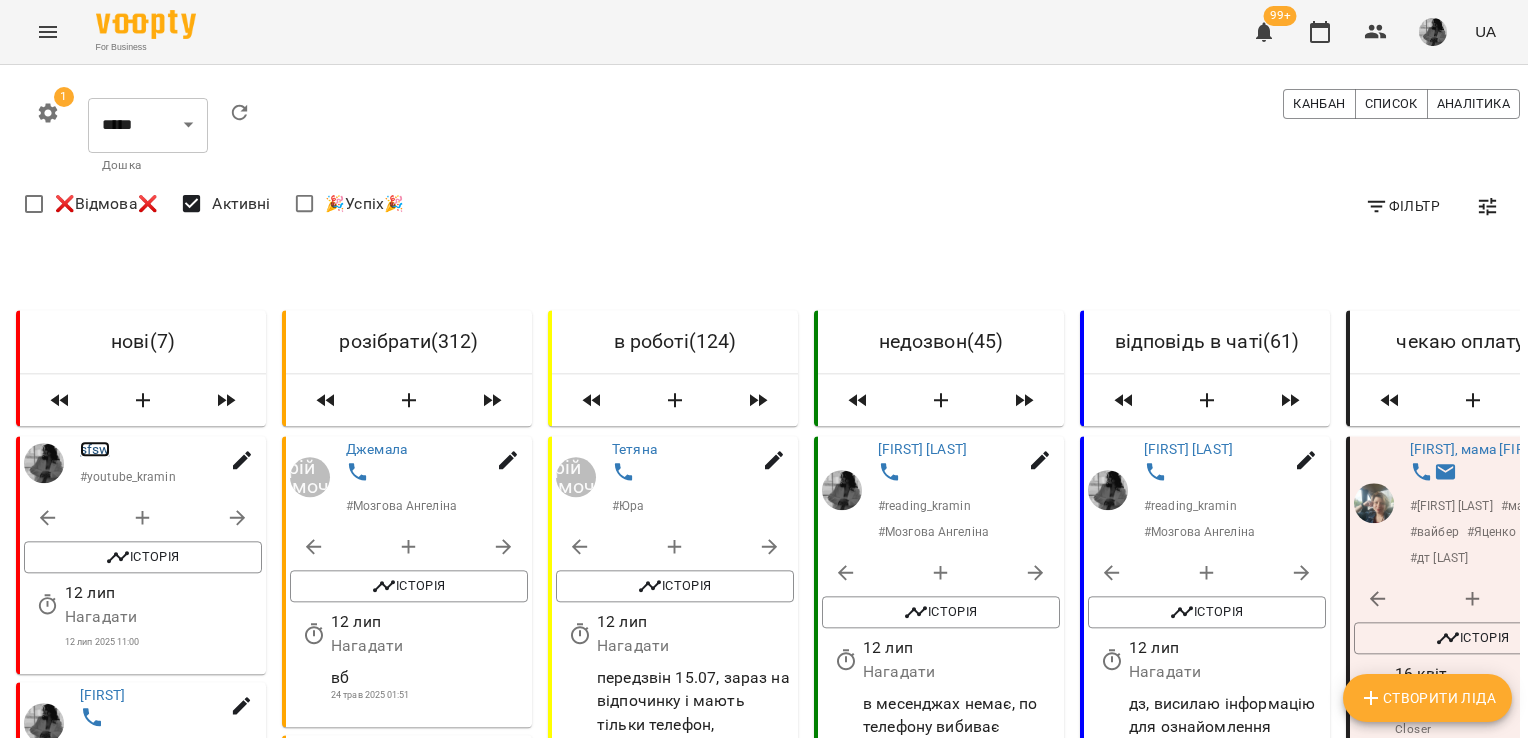 click on "sfsw" at bounding box center [95, 449] 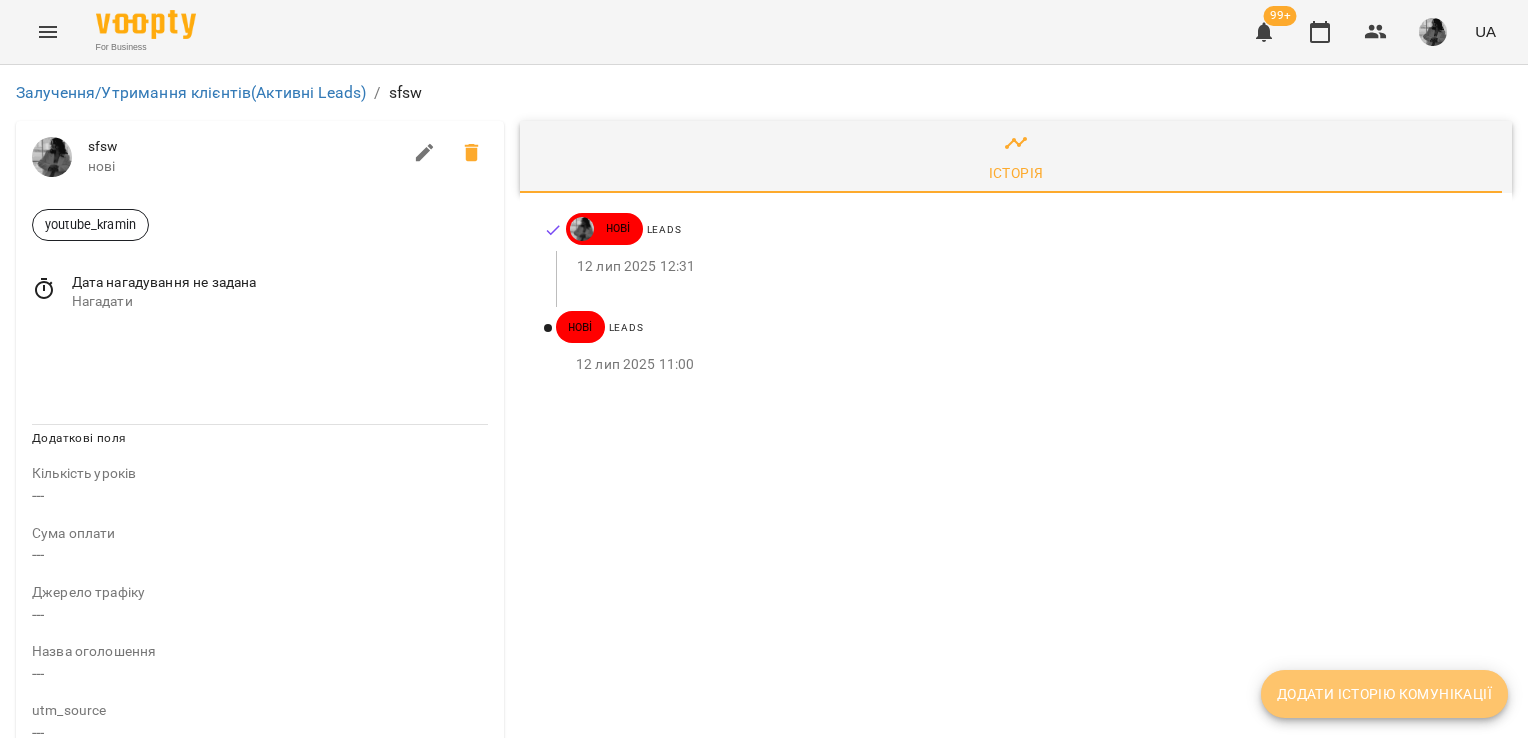 click on "Додати історію комунікації" at bounding box center [1384, 694] 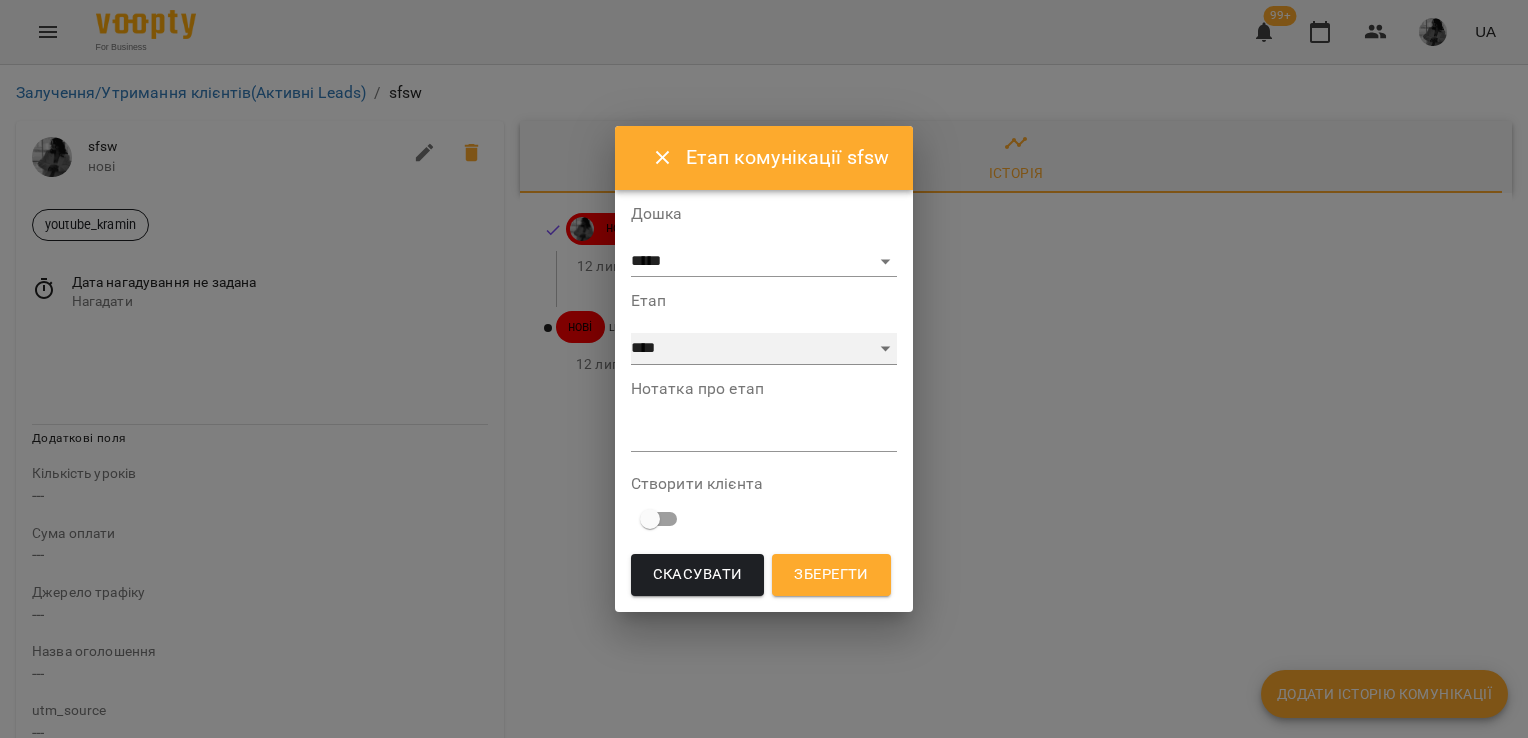 drag, startPoint x: 678, startPoint y: 356, endPoint x: 677, endPoint y: 330, distance: 26.019224 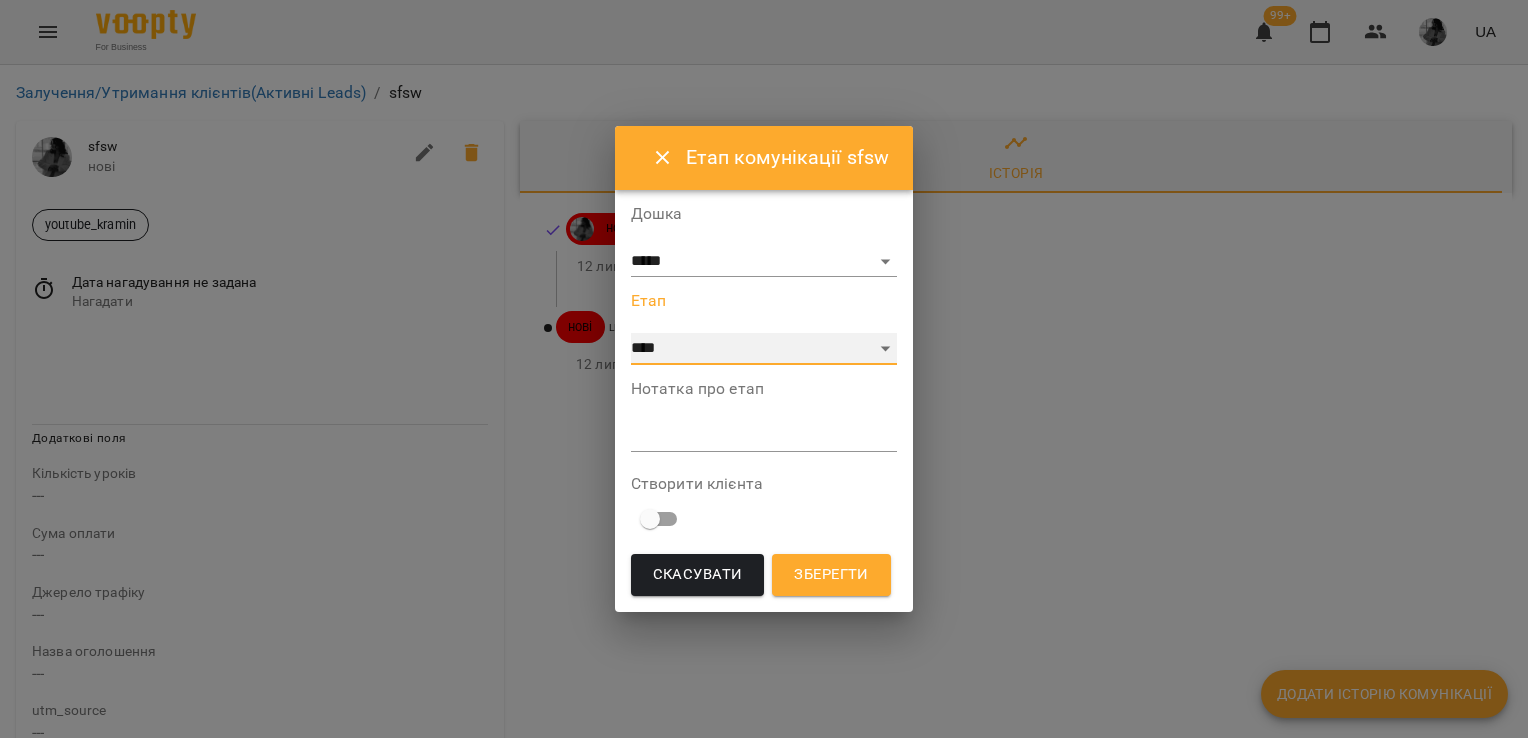 select on "**" 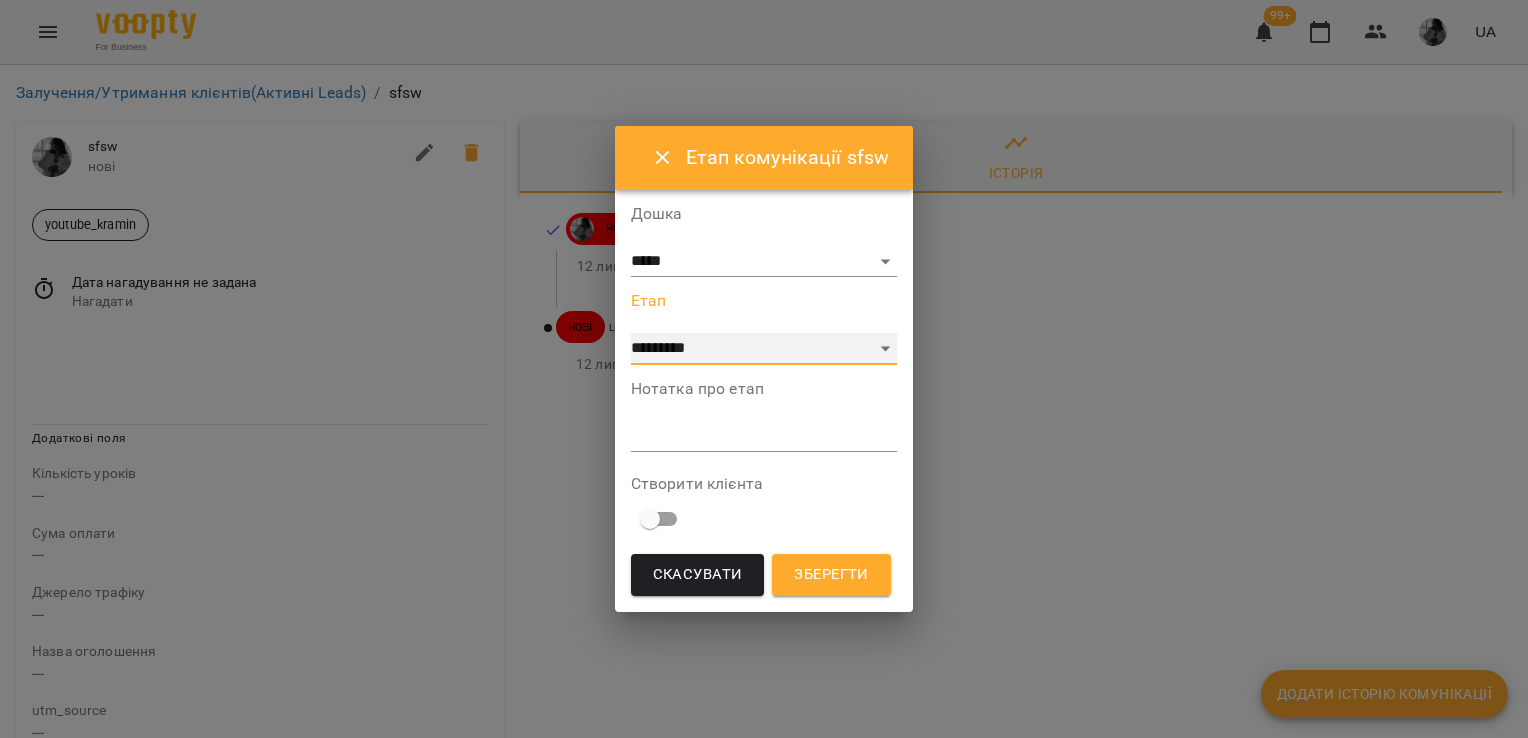 click on "**********" at bounding box center [764, 349] 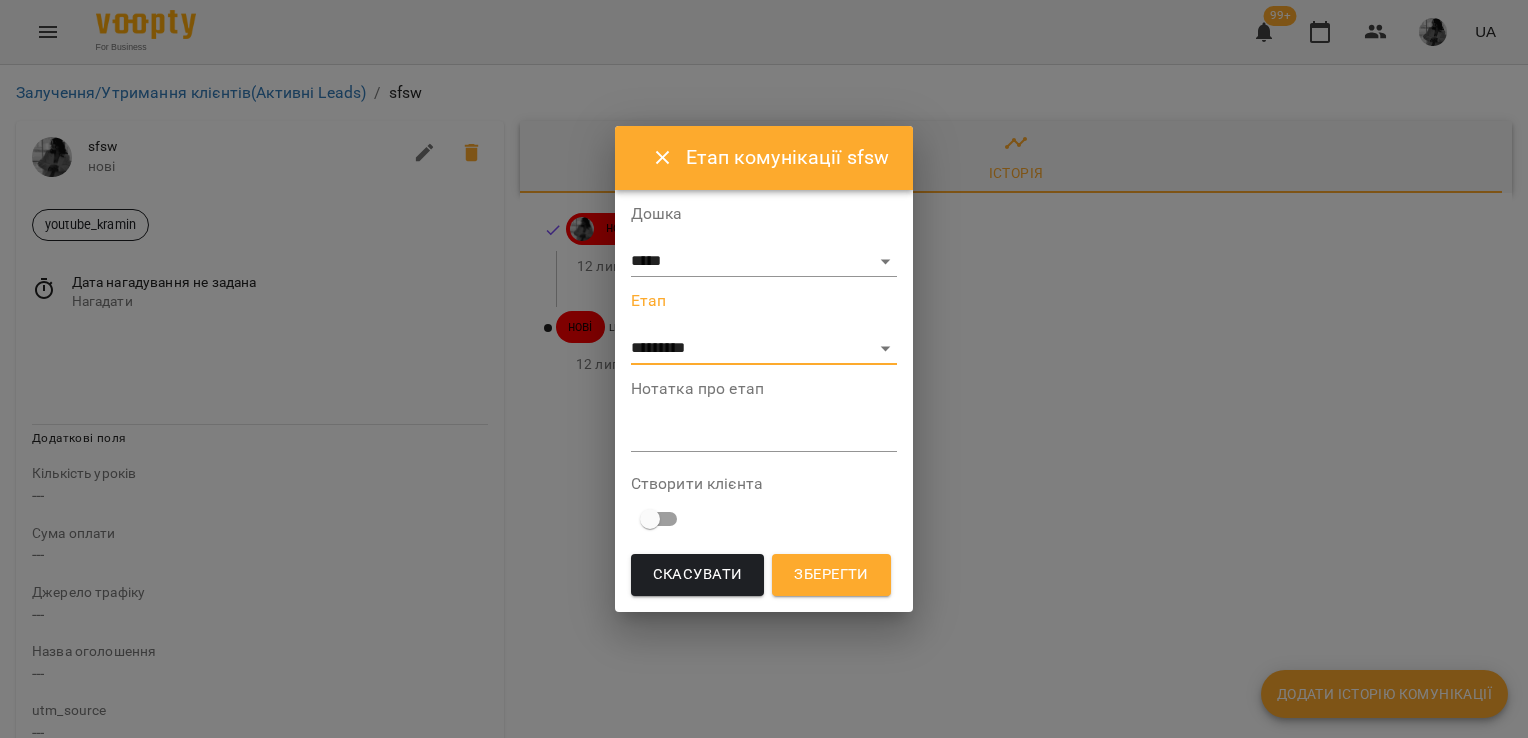 click on "Нотатка про етап *" at bounding box center [764, 421] 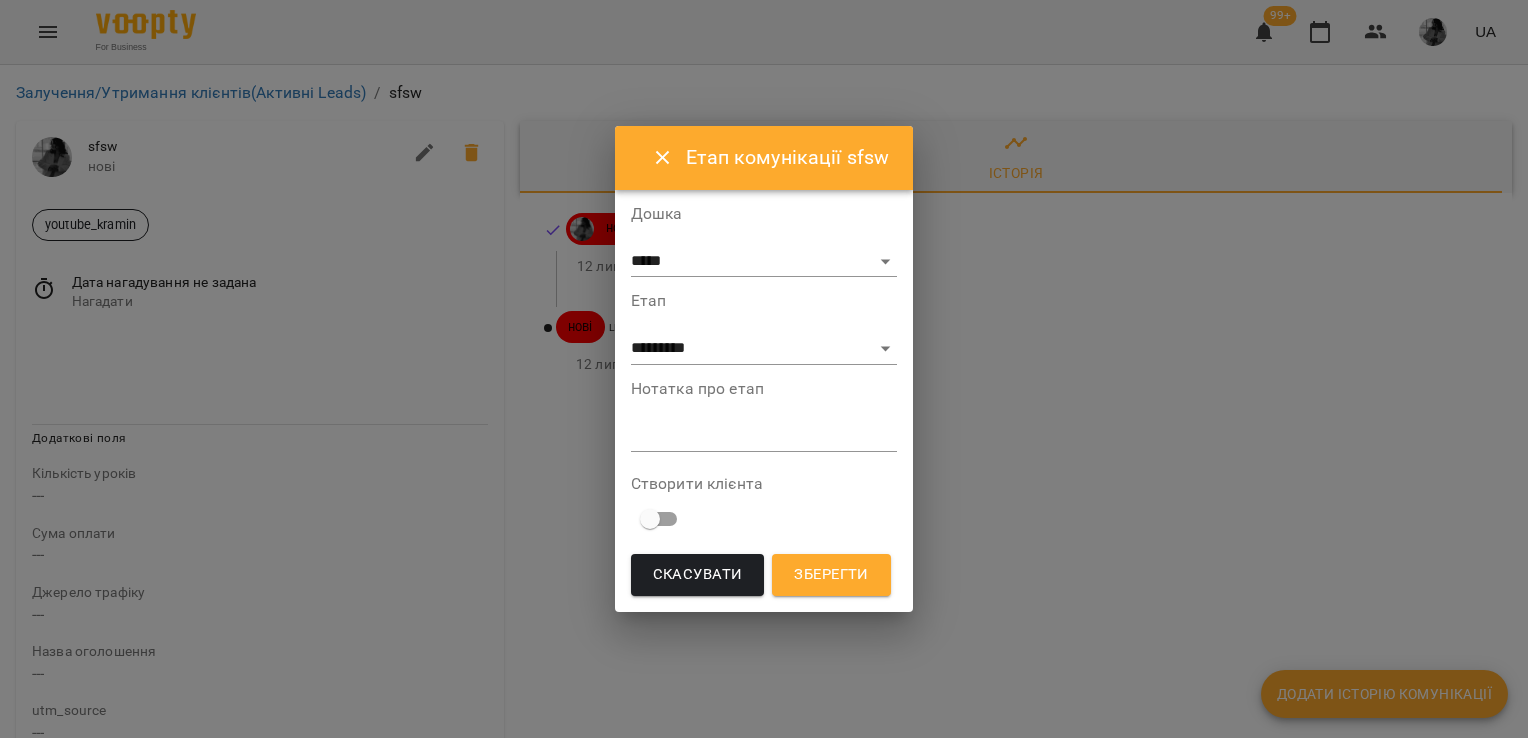 click at bounding box center (764, 435) 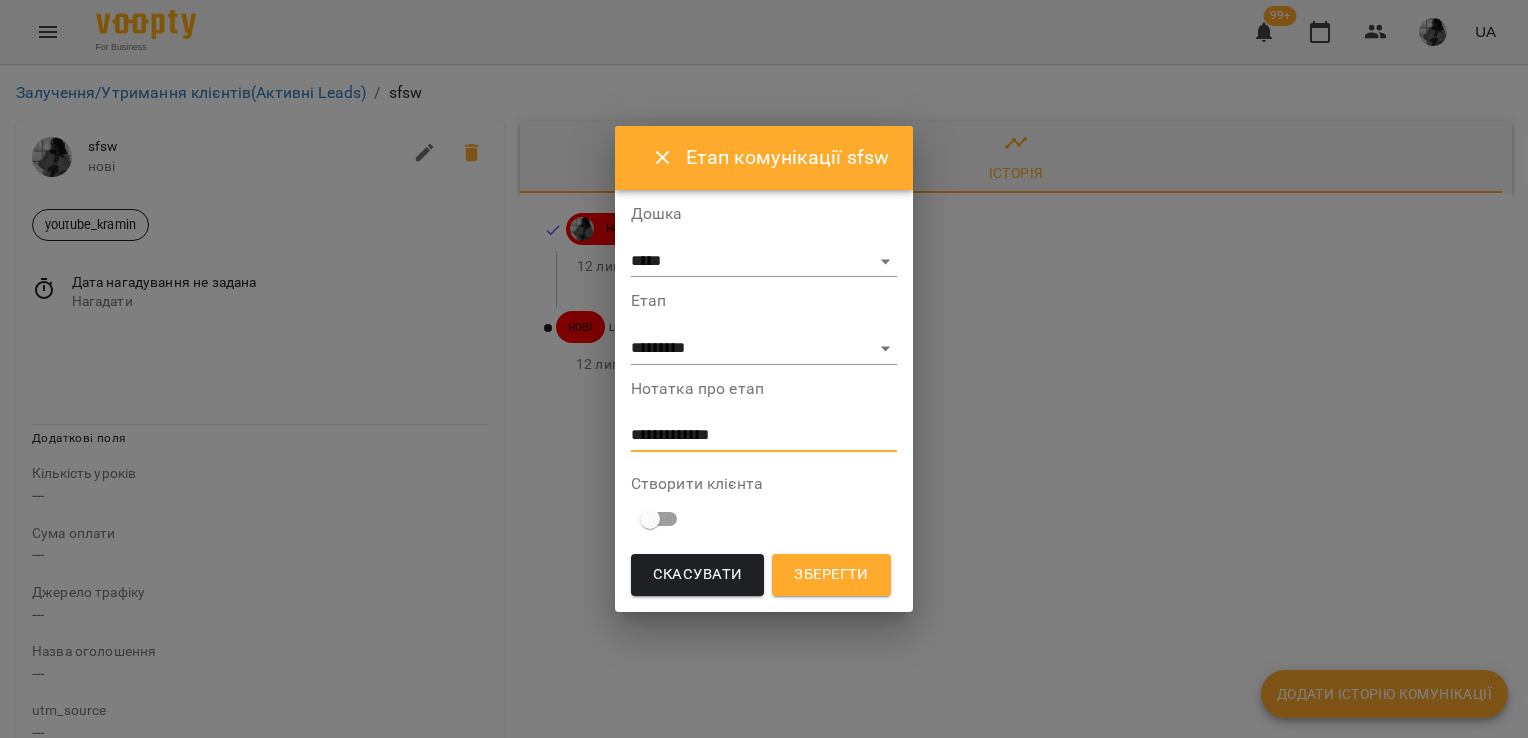 type on "**********" 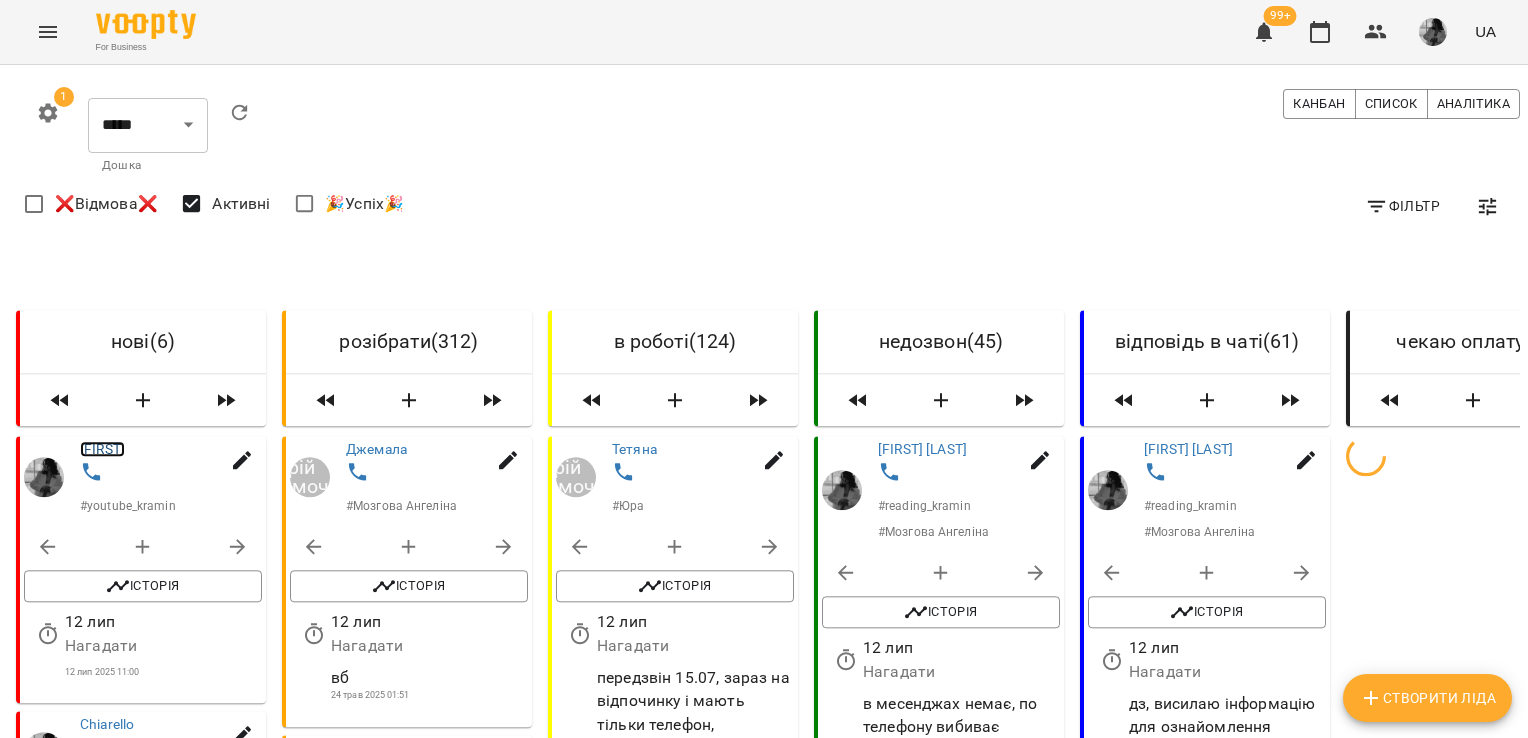 click on "[FIRST]" at bounding box center (102, 449) 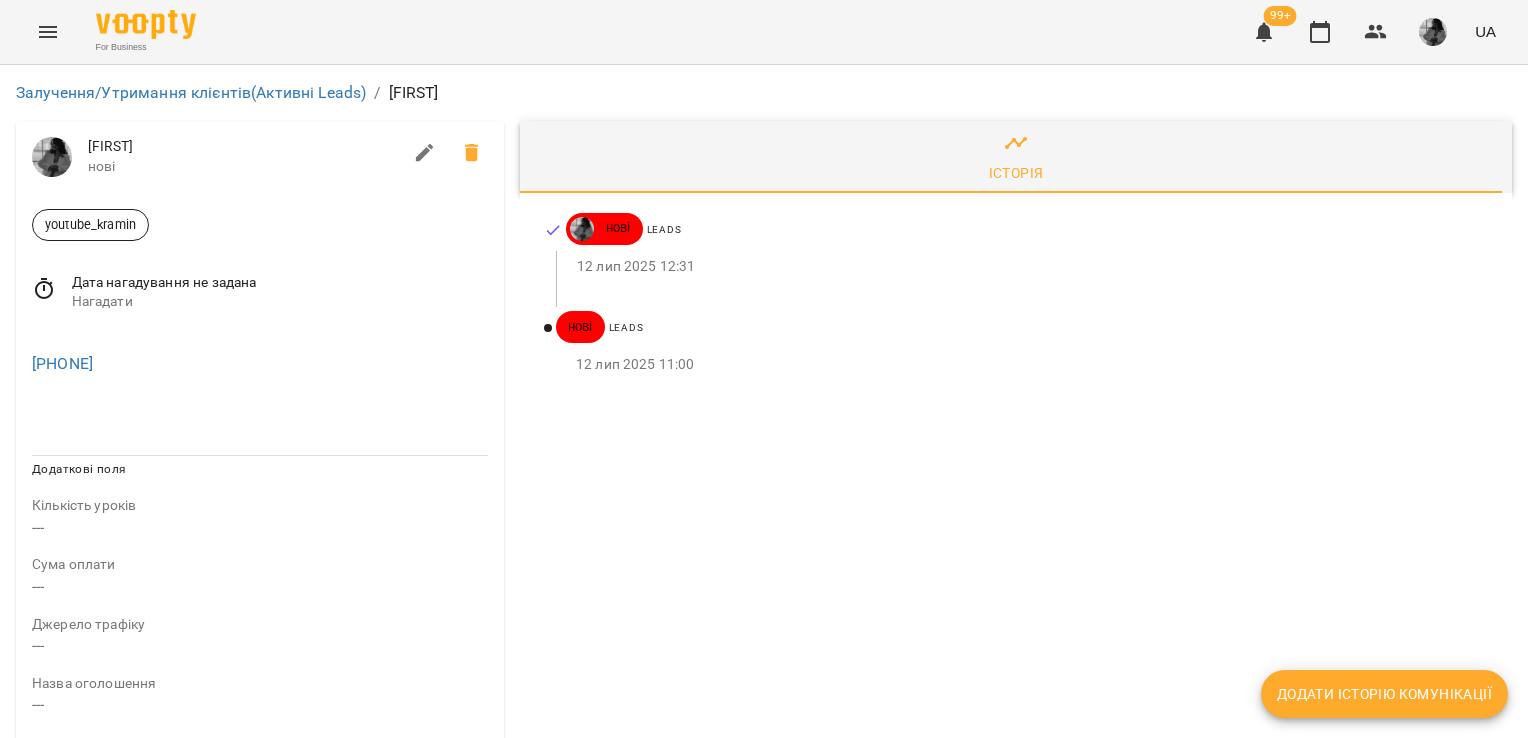 click 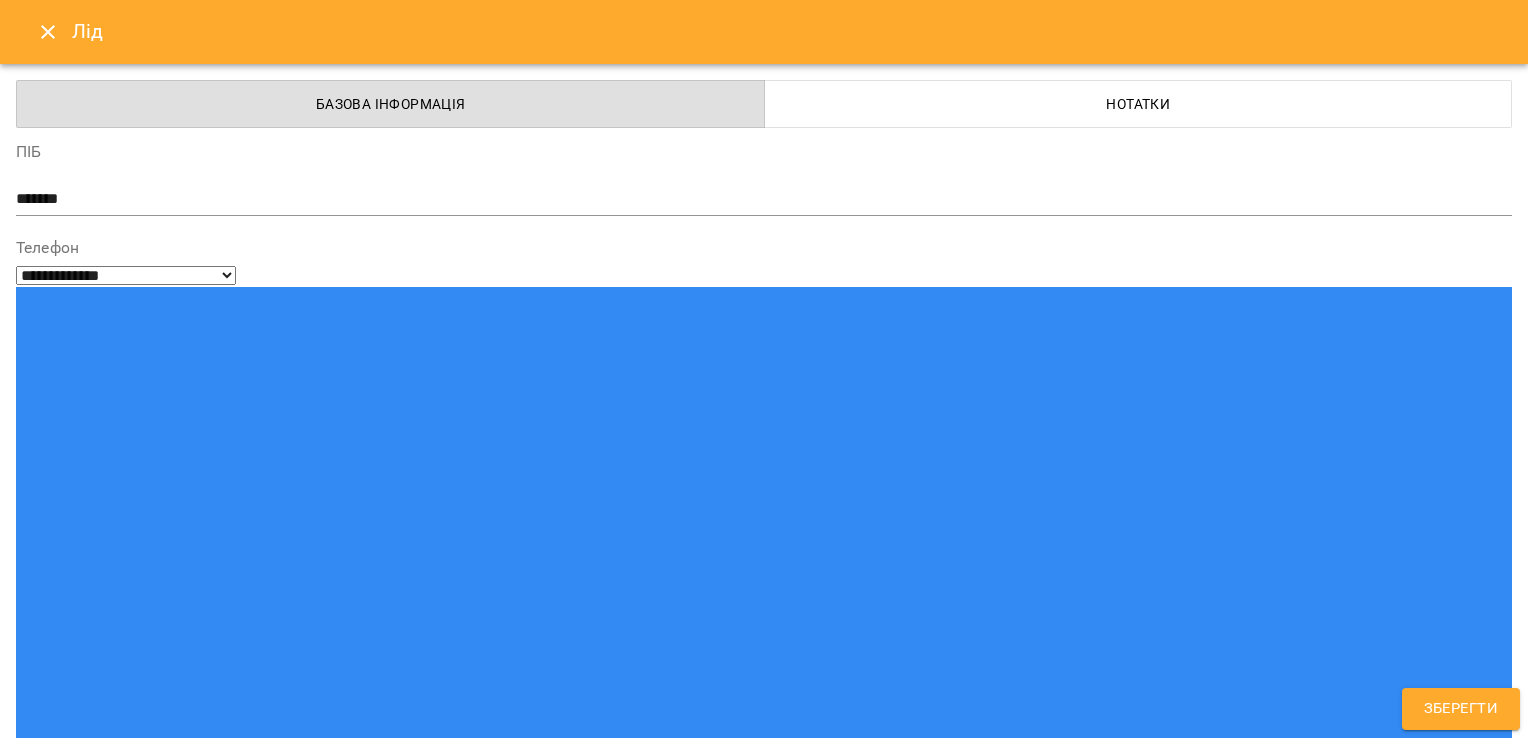 click on "youtube_kramin" at bounding box center [764, 1522] 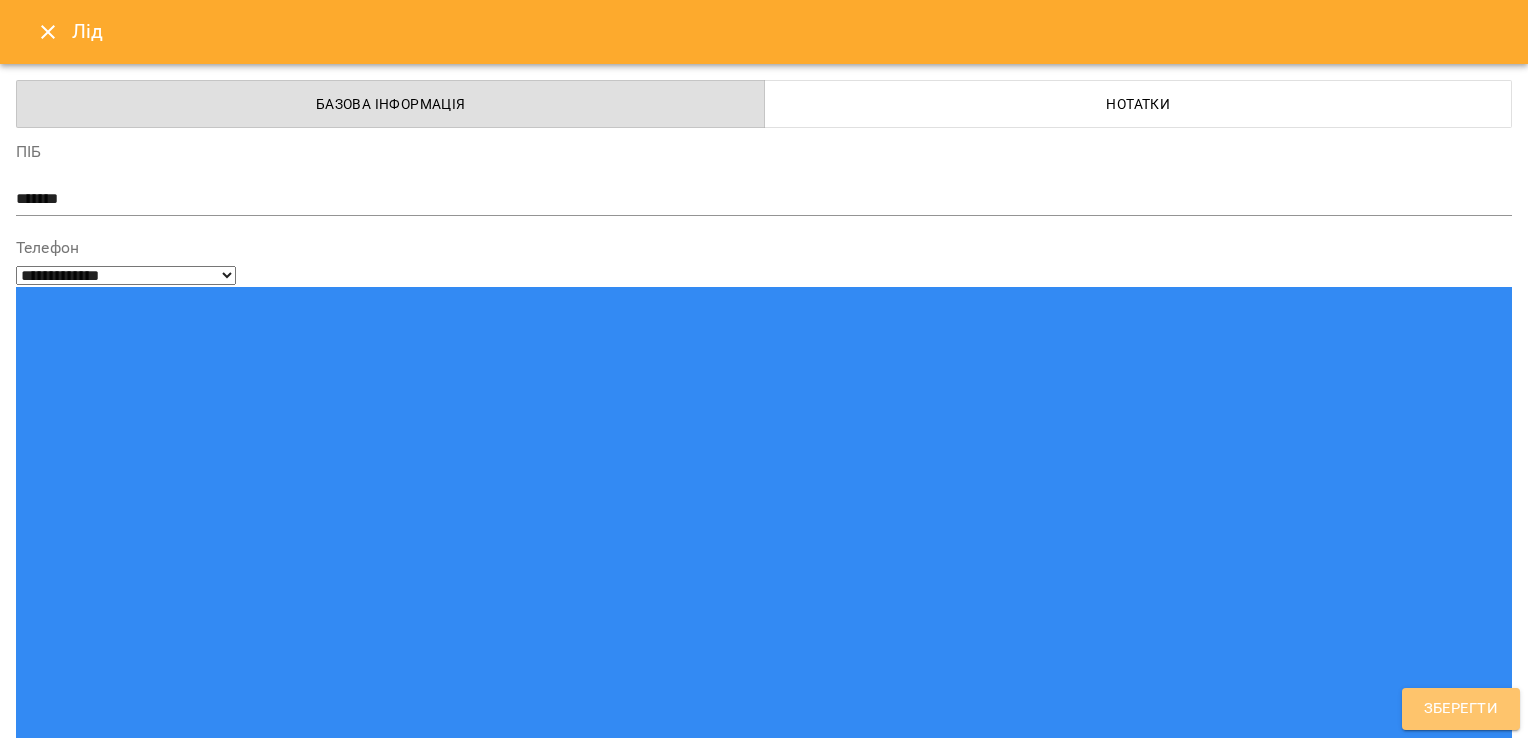 click on "Зберегти" at bounding box center (1461, 709) 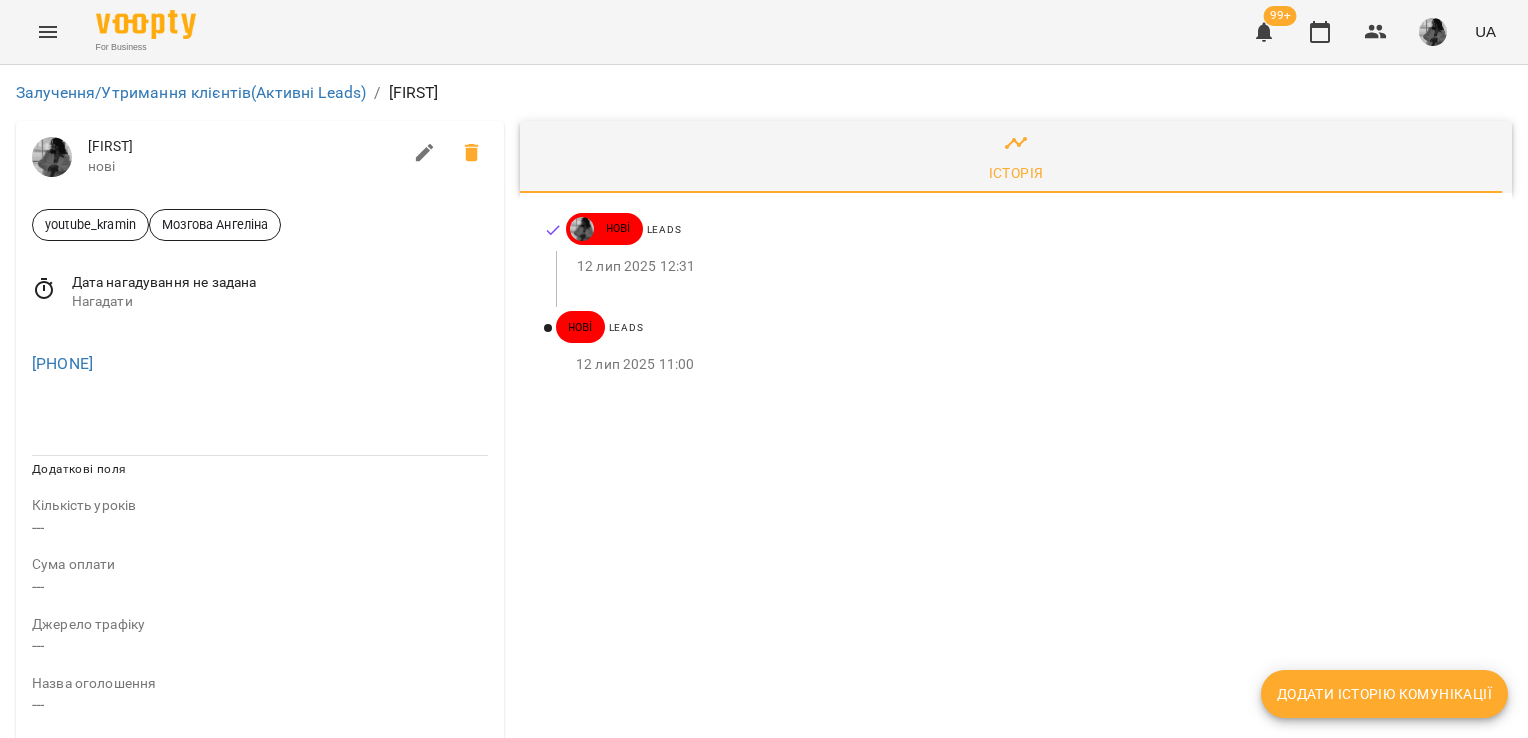 drag, startPoint x: 172, startPoint y: 376, endPoint x: 27, endPoint y: 365, distance: 145.41664 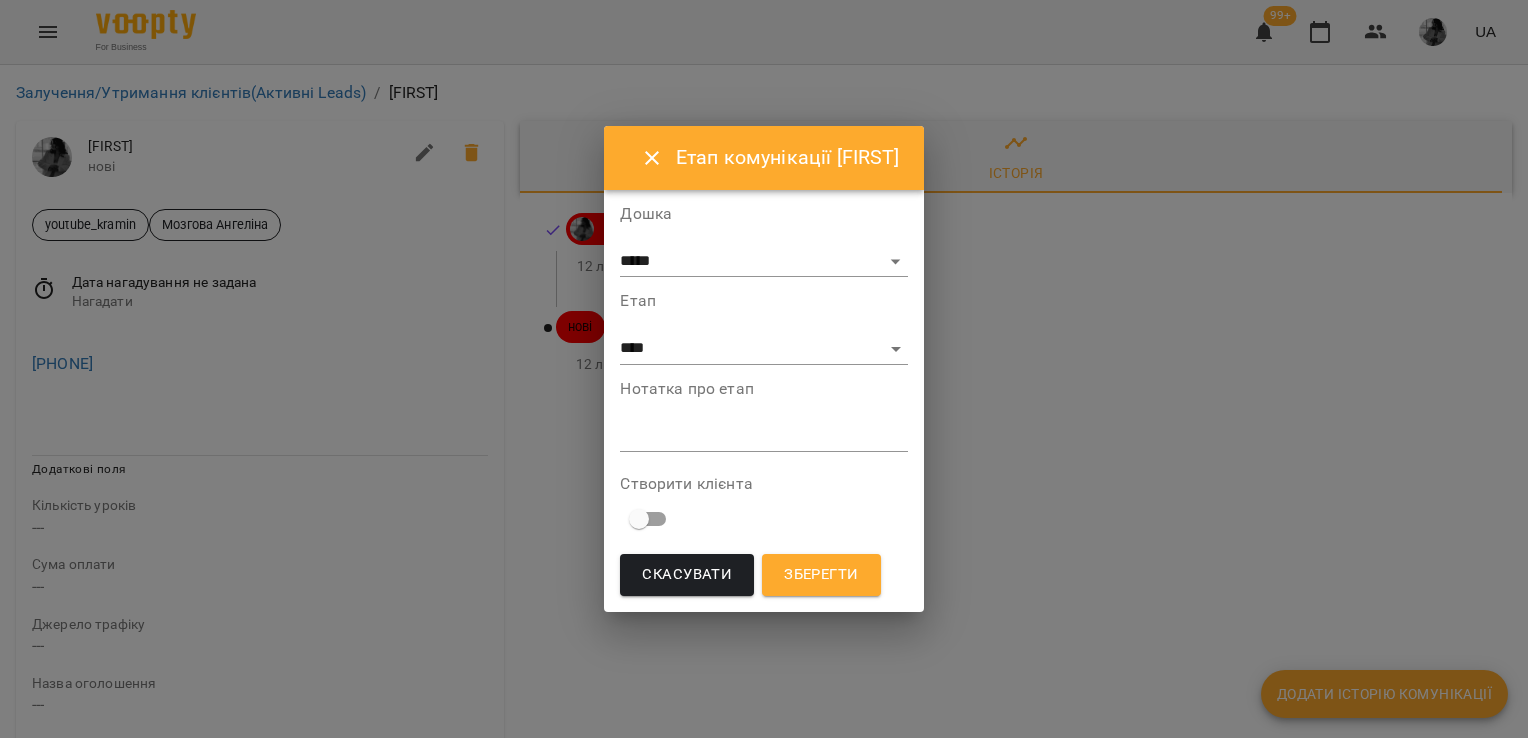 click on "**********" at bounding box center [763, 328] 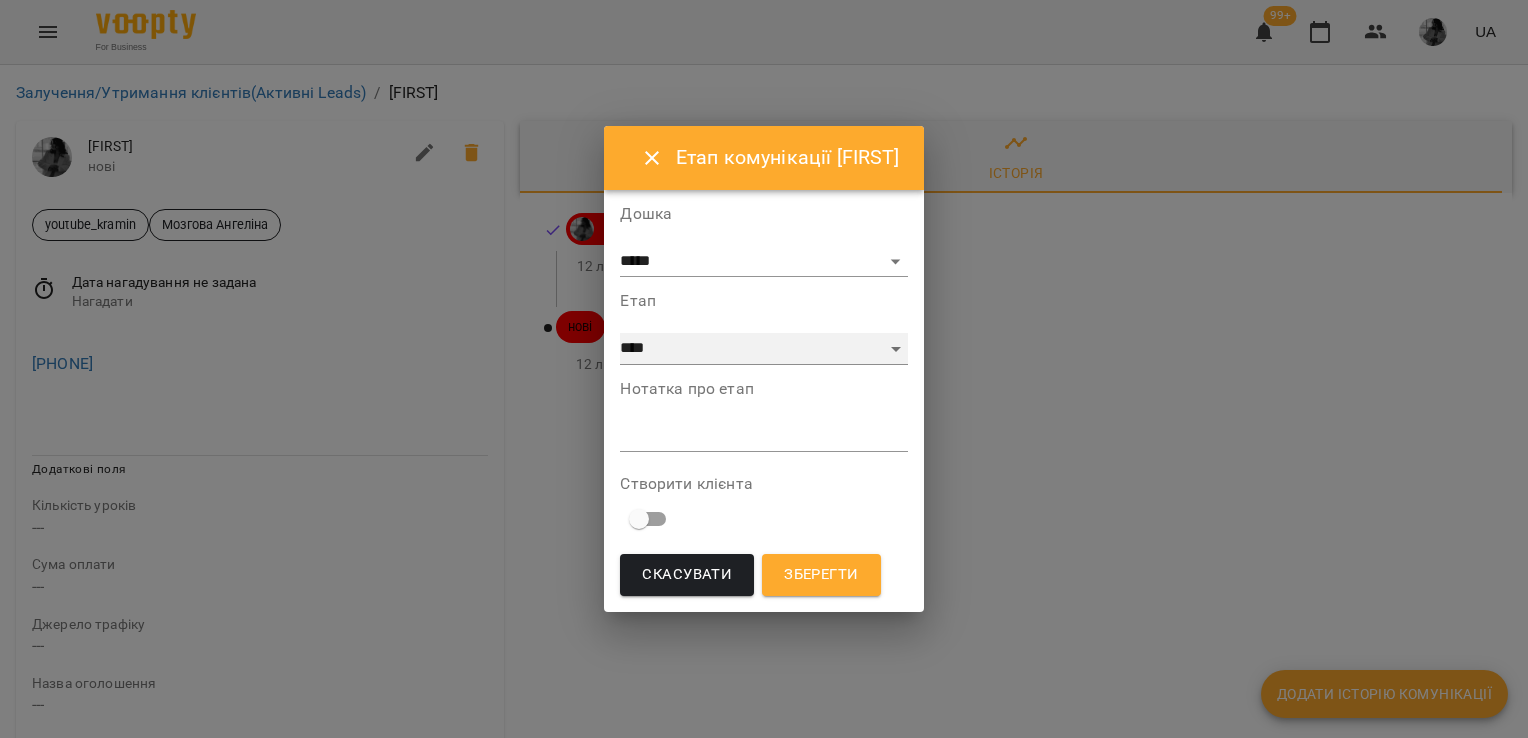 click on "**********" at bounding box center [763, 349] 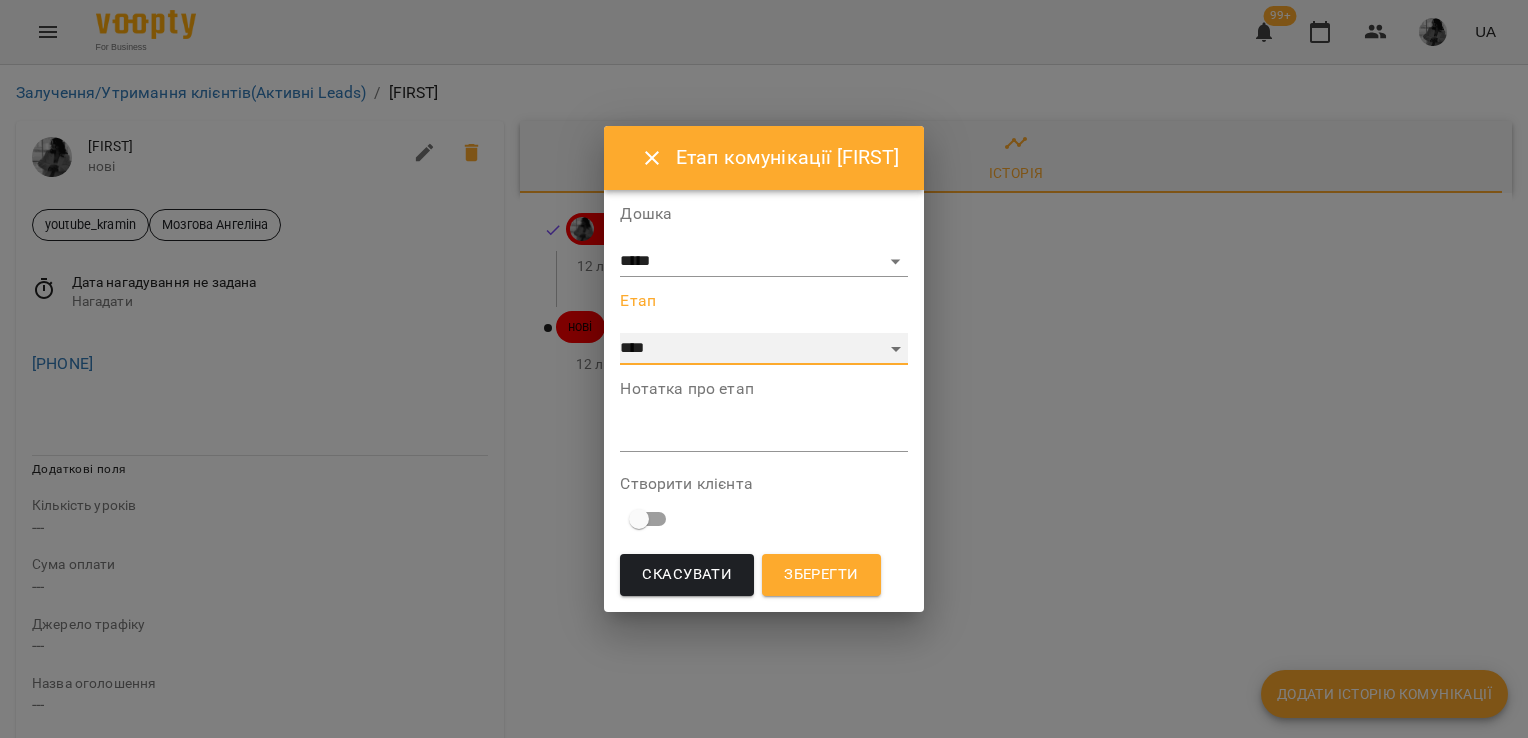 select on "*" 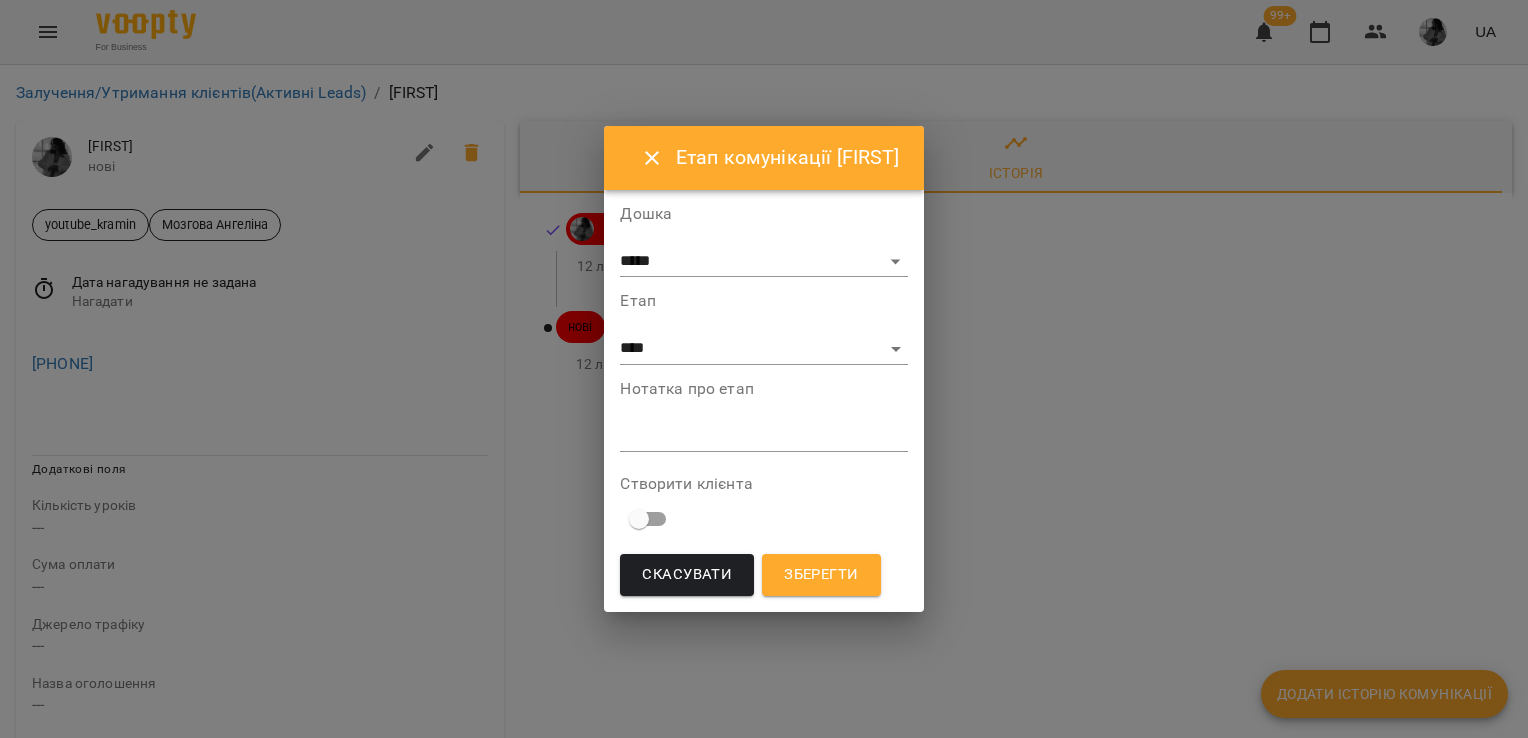 click on "*" at bounding box center (763, 436) 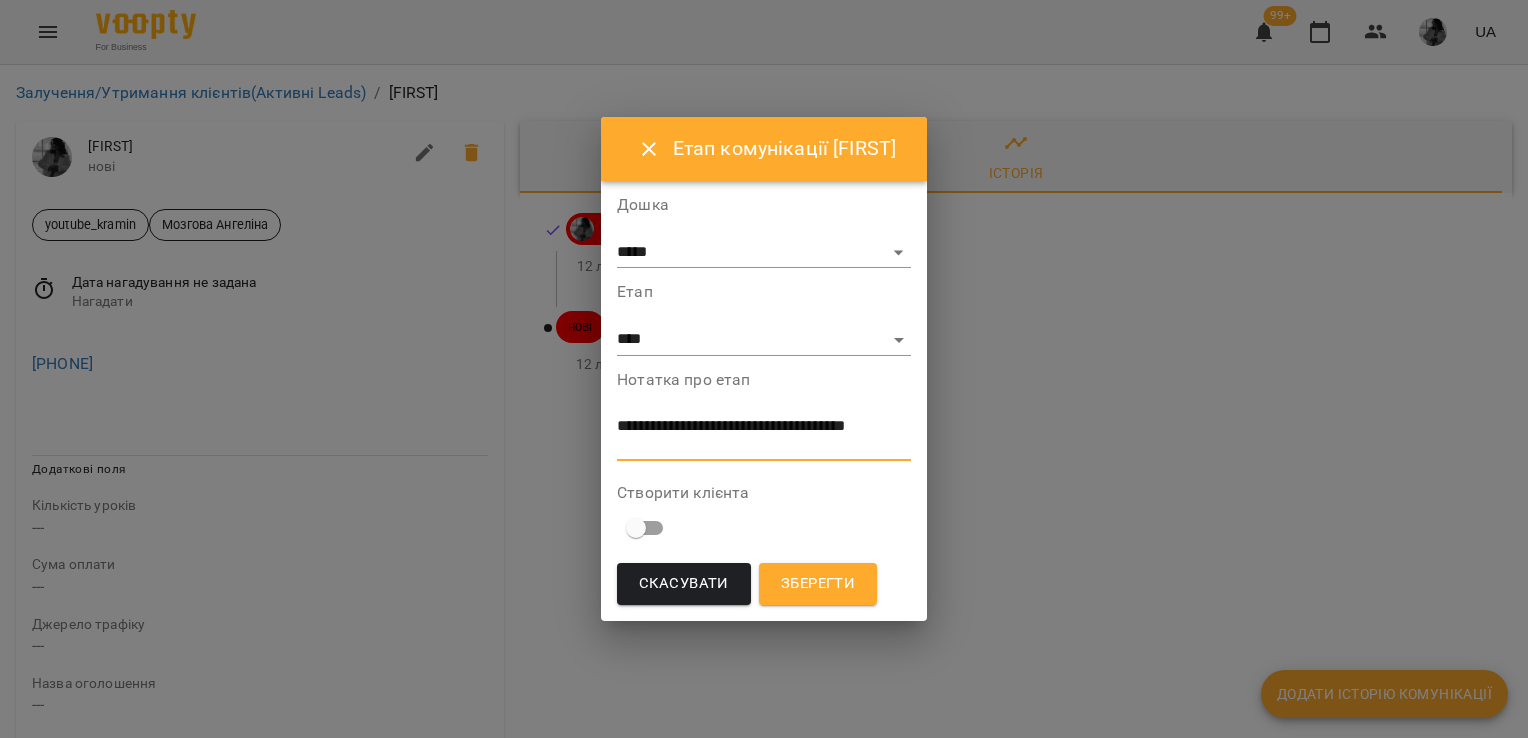 scroll, scrollTop: 0, scrollLeft: 0, axis: both 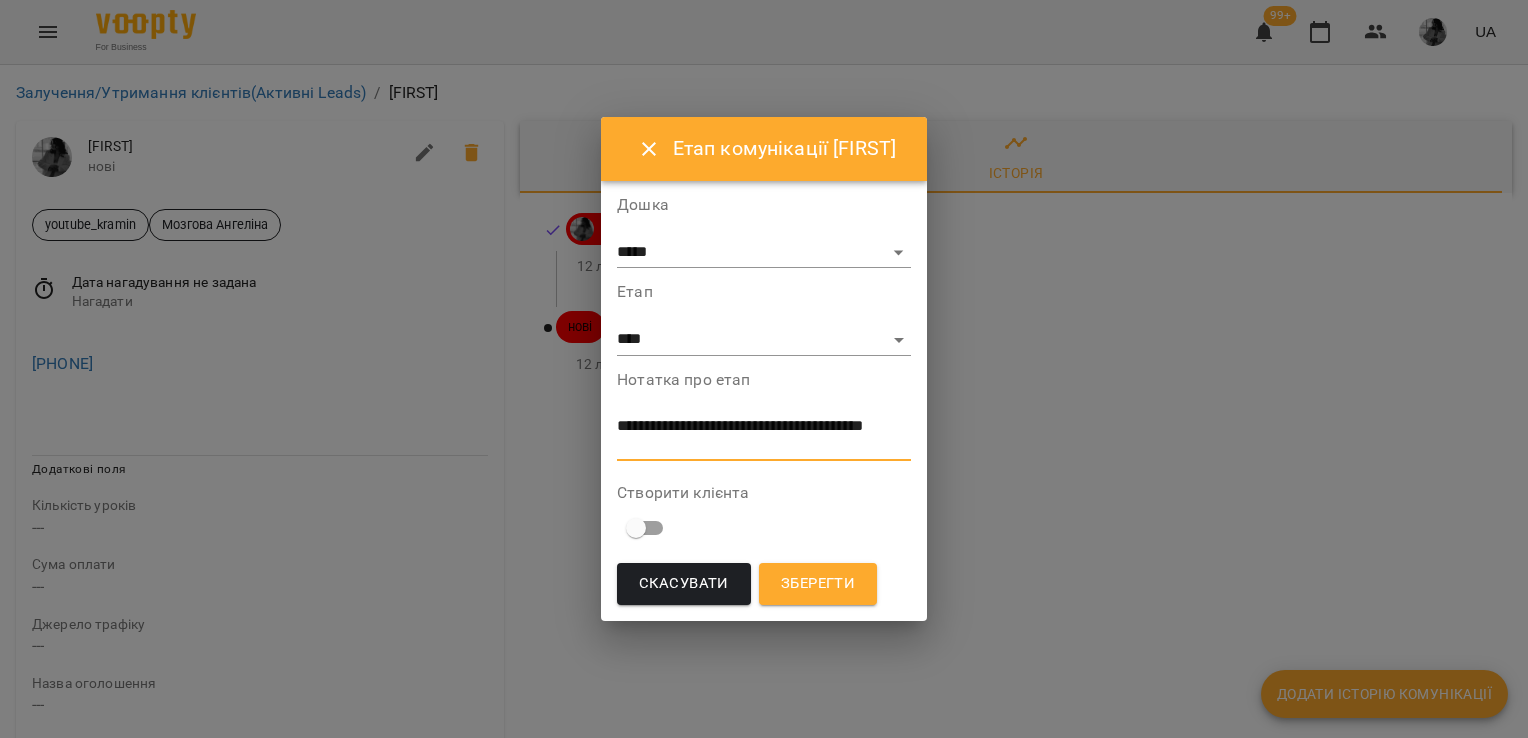 type on "**********" 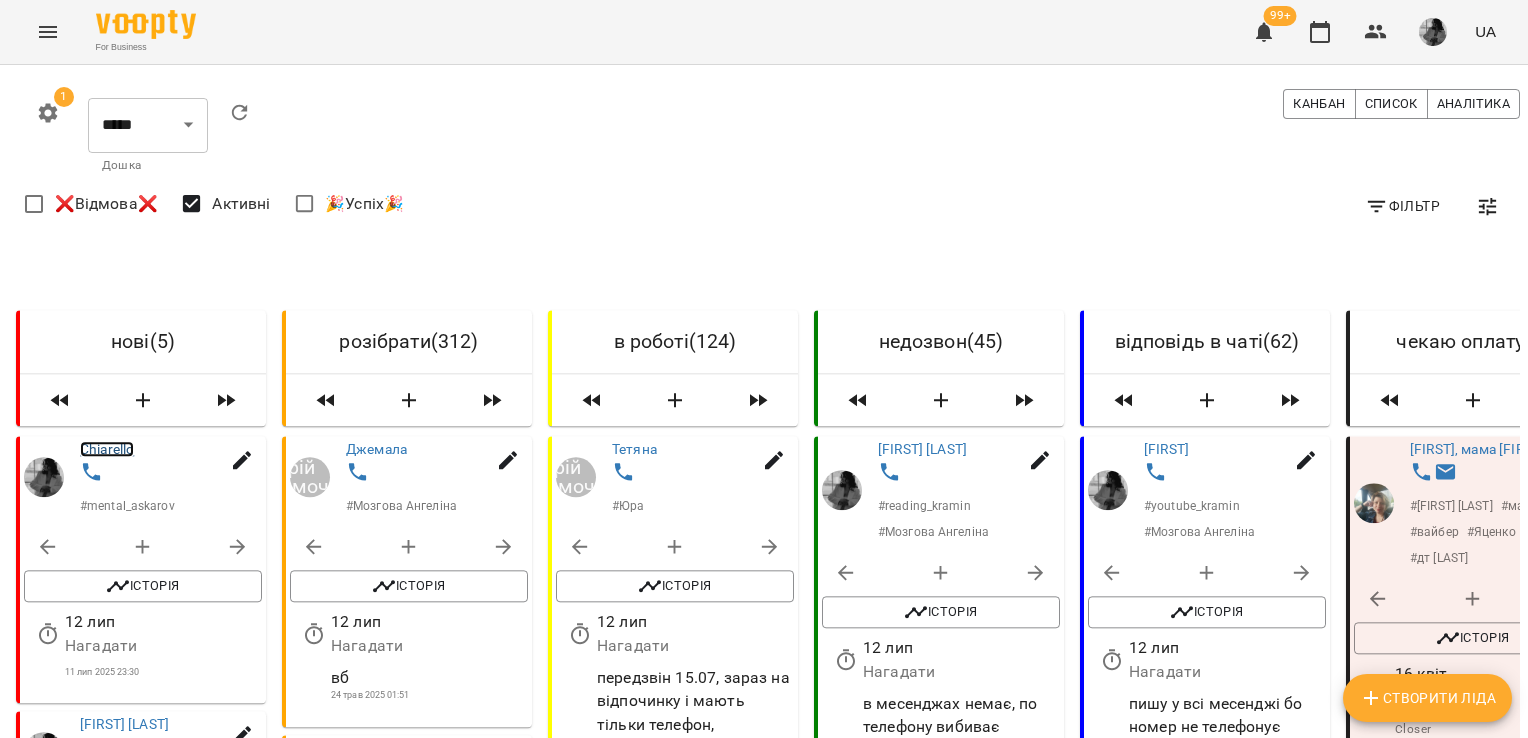 click on "Chiarello" at bounding box center (107, 449) 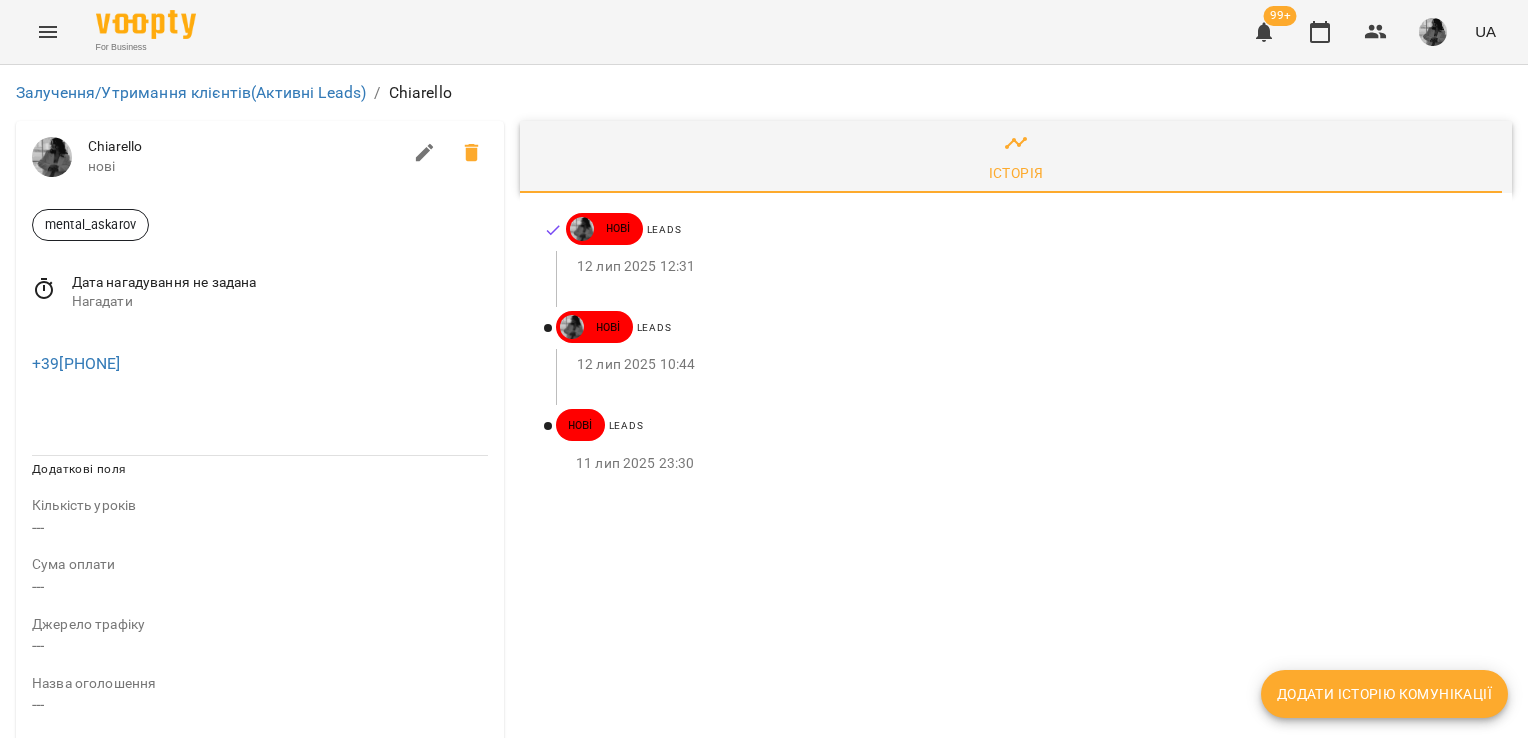 click 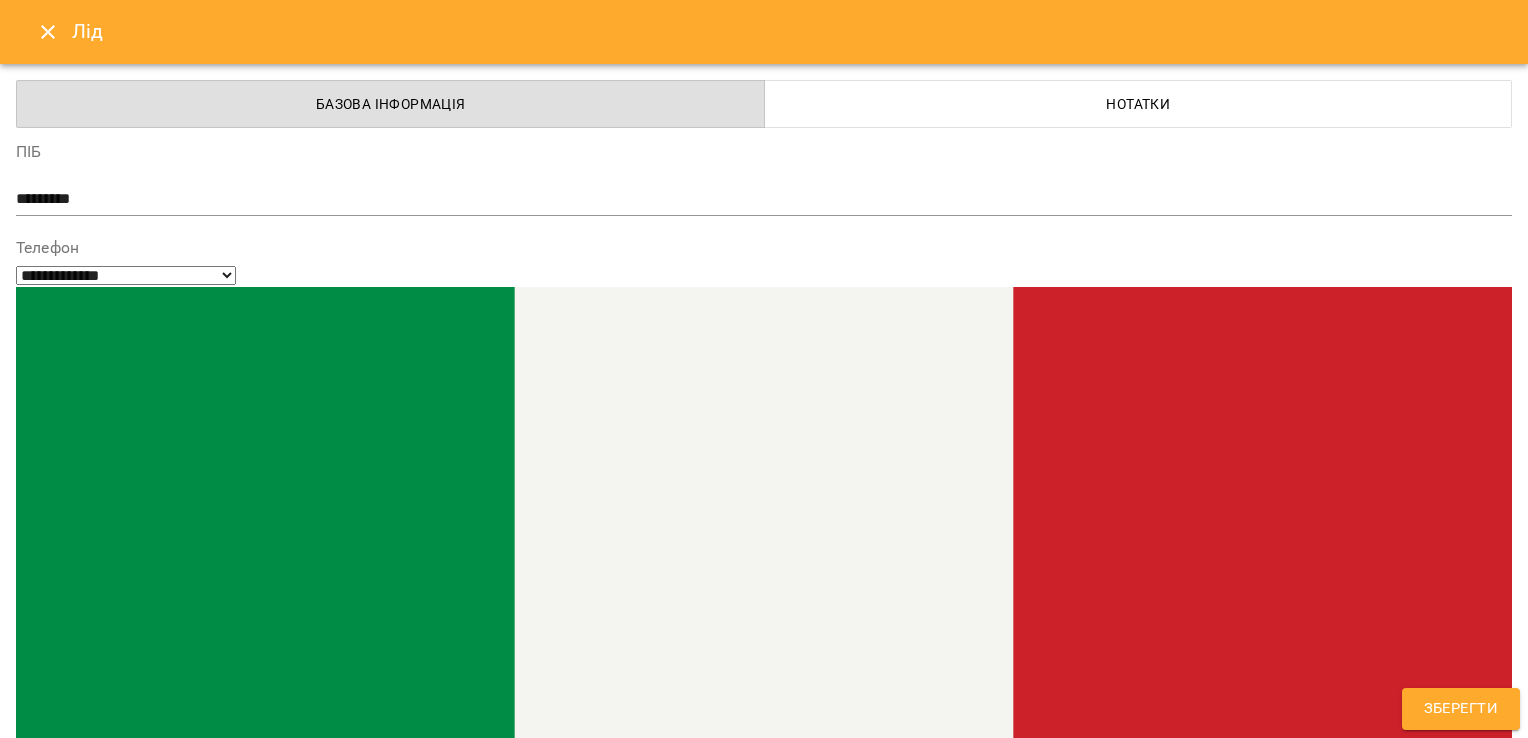 click on "mental_askarov" at bounding box center [727, 1522] 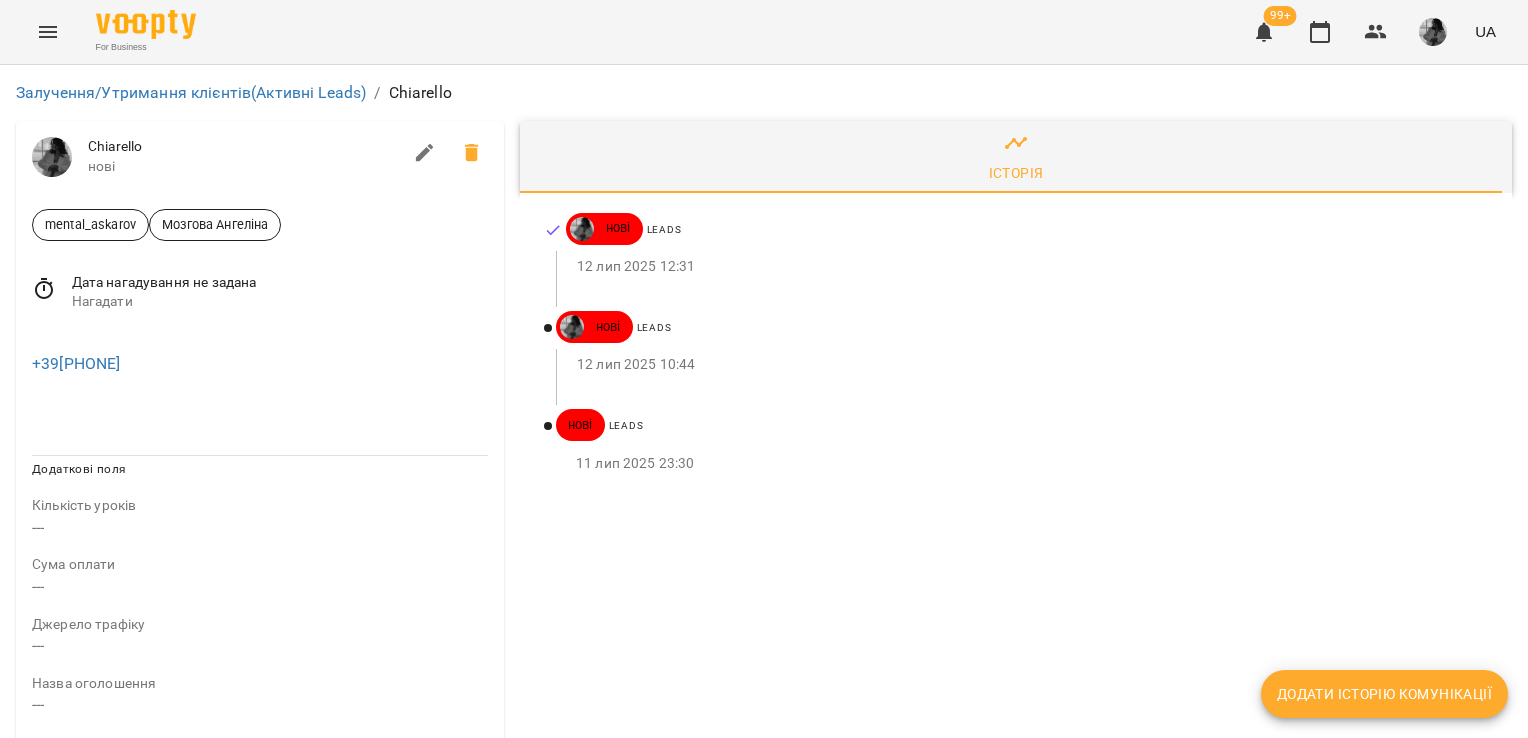 drag, startPoint x: 152, startPoint y: 357, endPoint x: 23, endPoint y: 346, distance: 129.46814 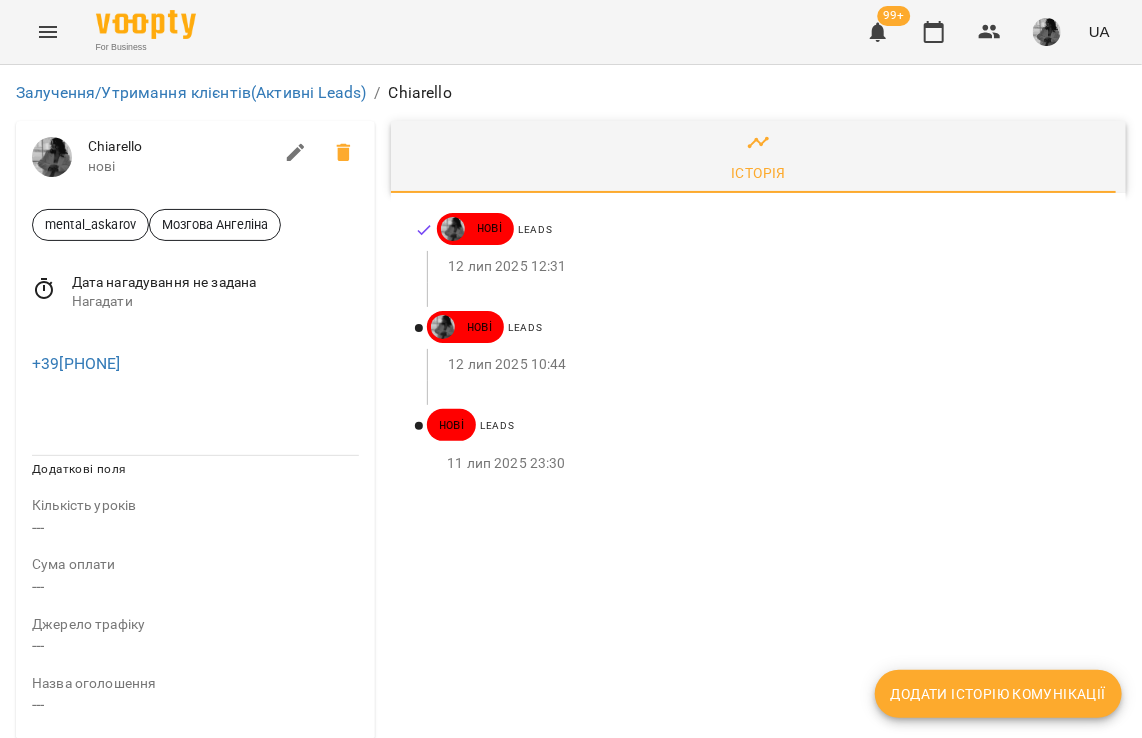 copy on "+39[PHONE]" 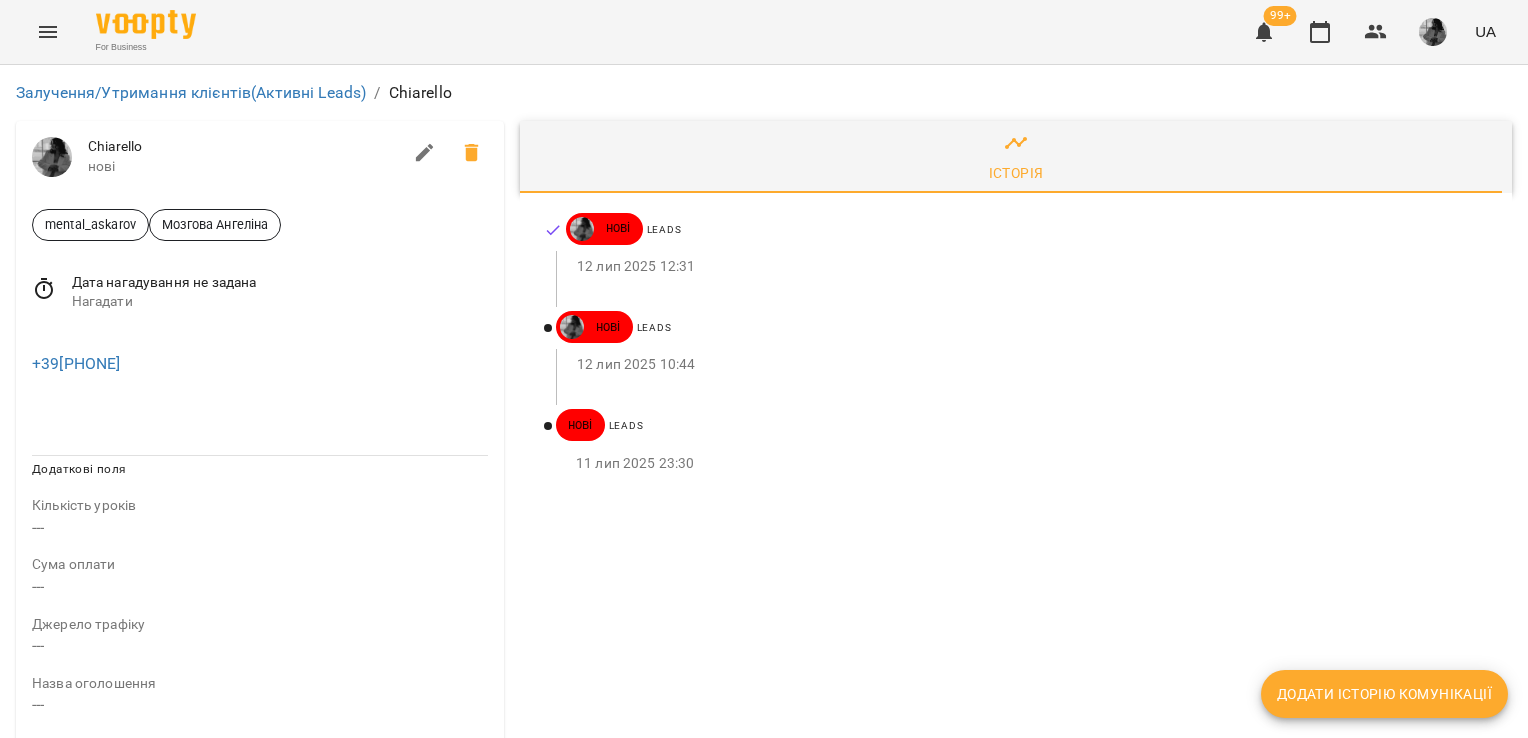 drag, startPoint x: 64, startPoint y: 416, endPoint x: 53, endPoint y: 400, distance: 19.416489 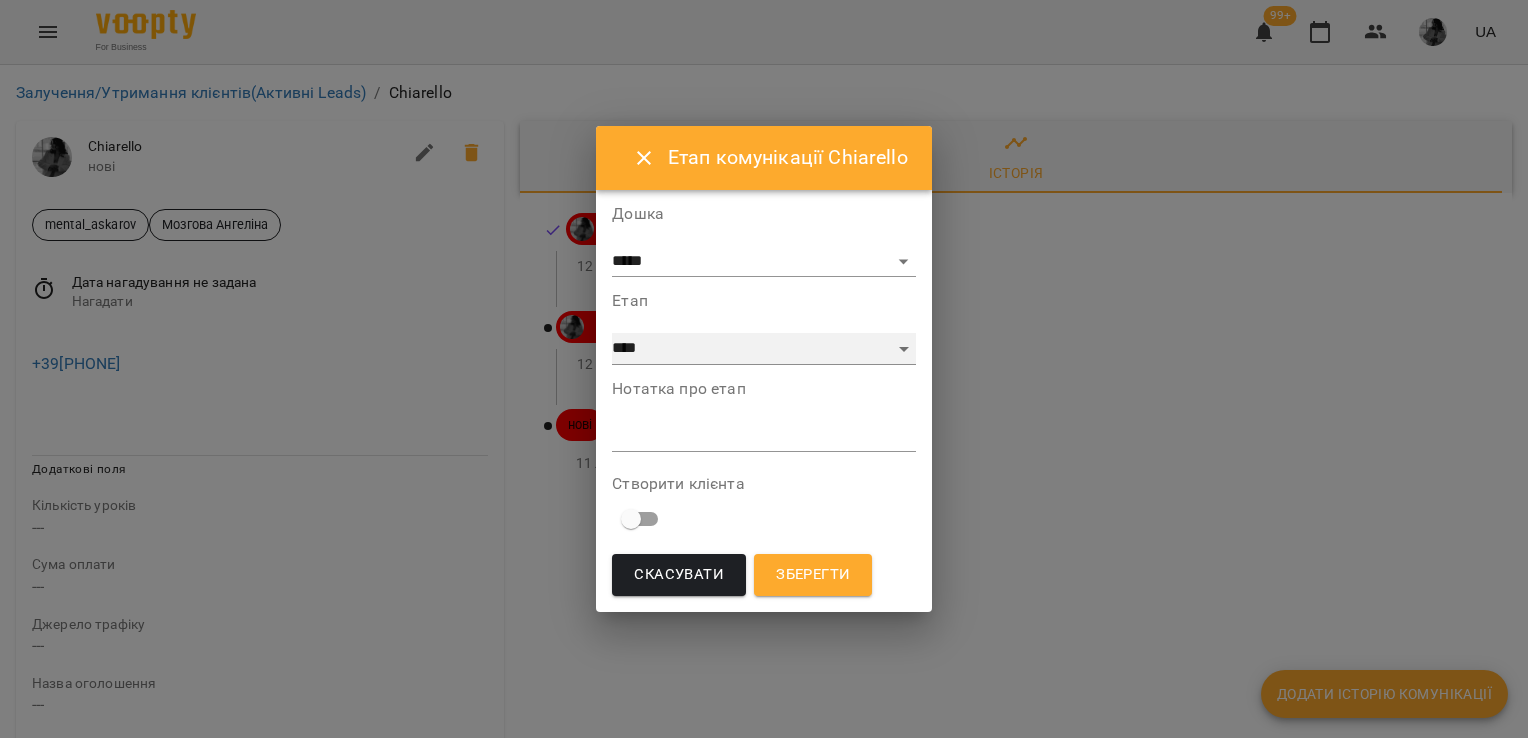 click on "**********" at bounding box center [763, 349] 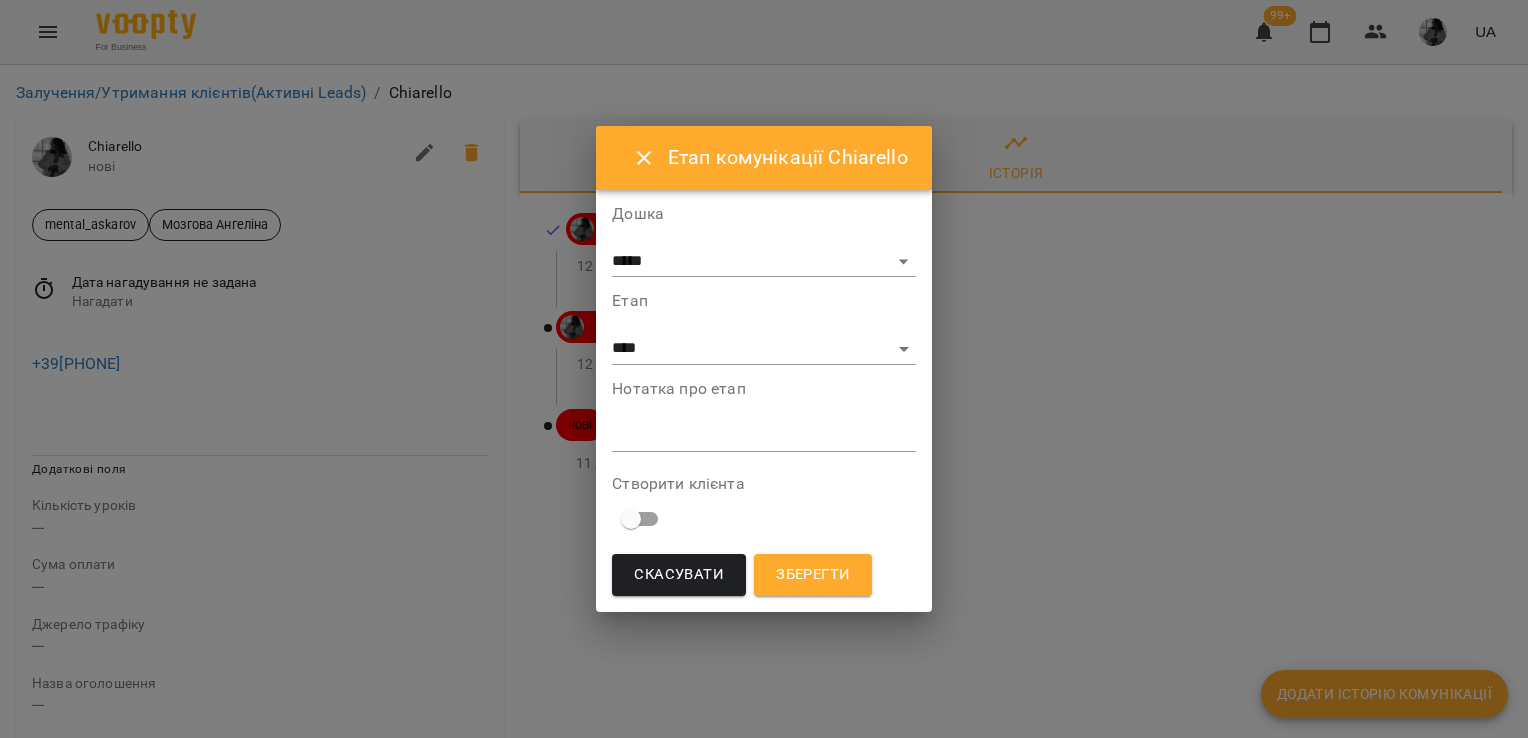 drag, startPoint x: 916, startPoint y: 22, endPoint x: 908, endPoint y: 90, distance: 68.46897 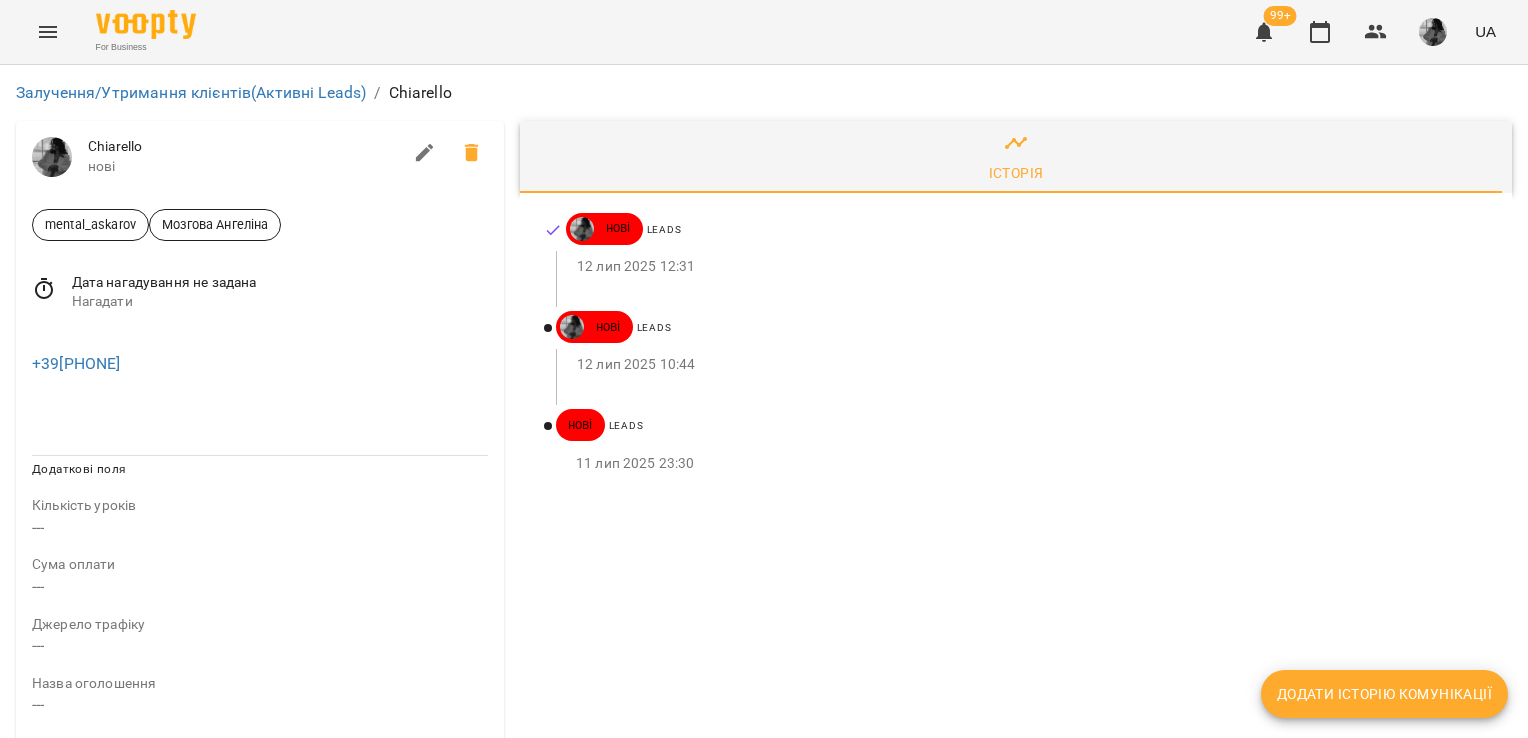 click on "Додати історію комунікації" at bounding box center (1384, 694) 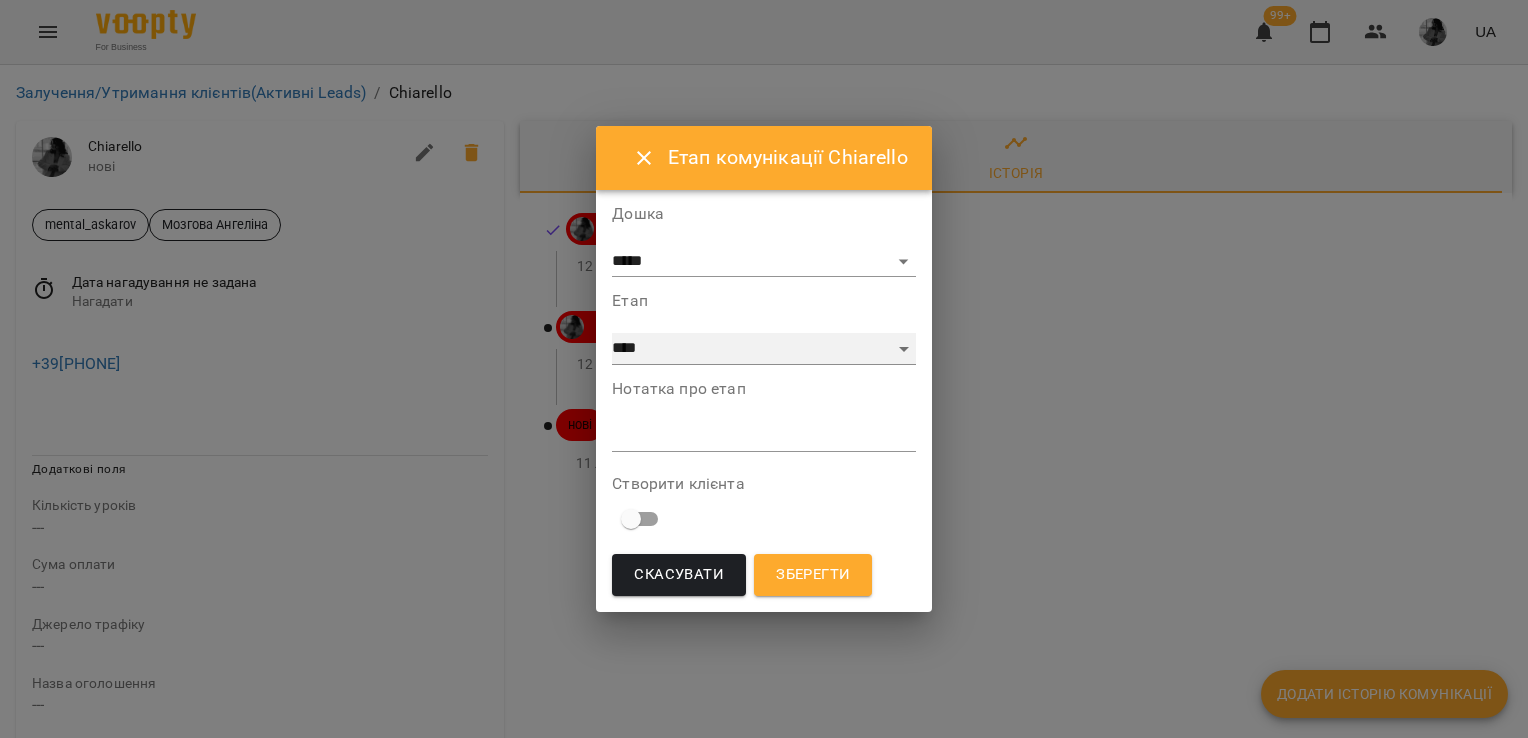 click on "**********" at bounding box center [763, 349] 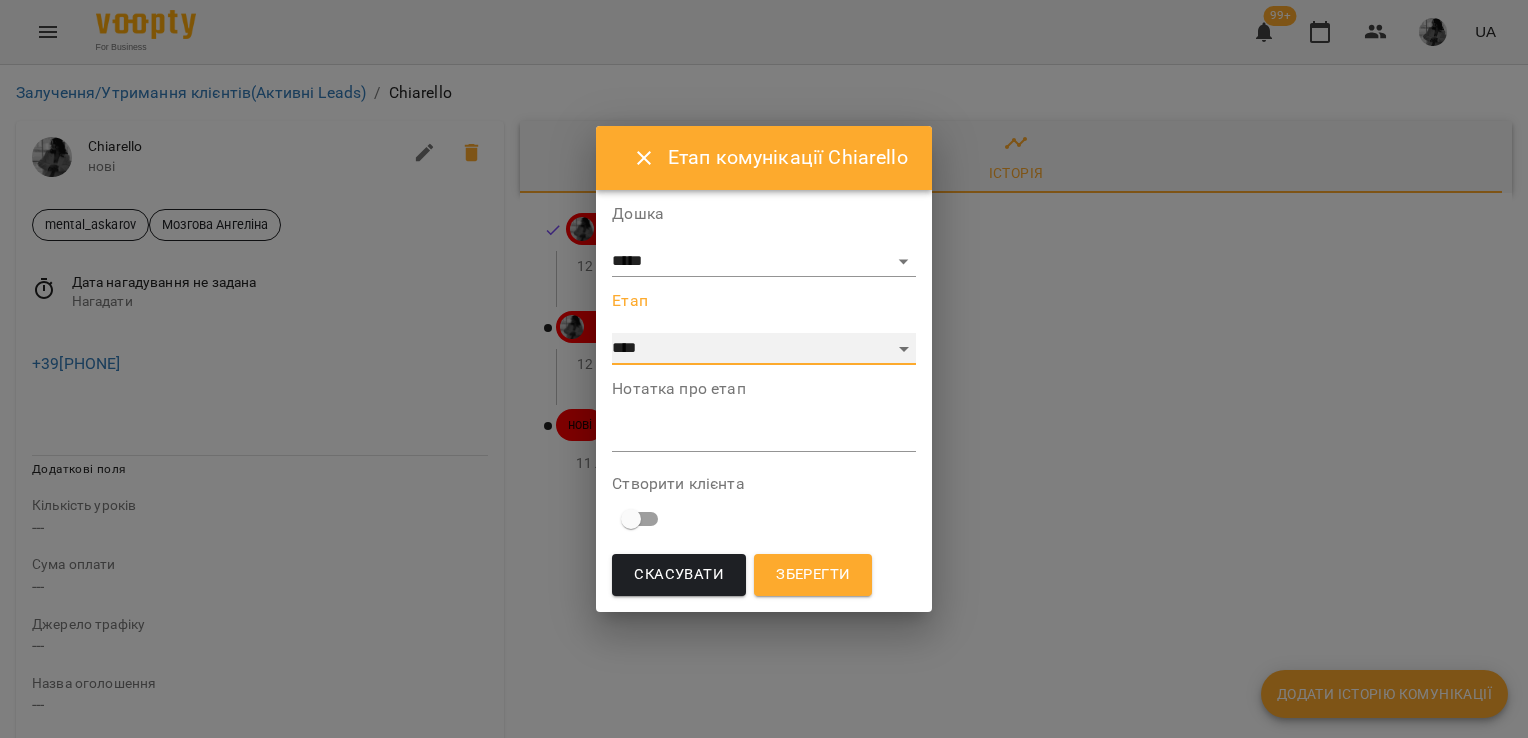 select on "**" 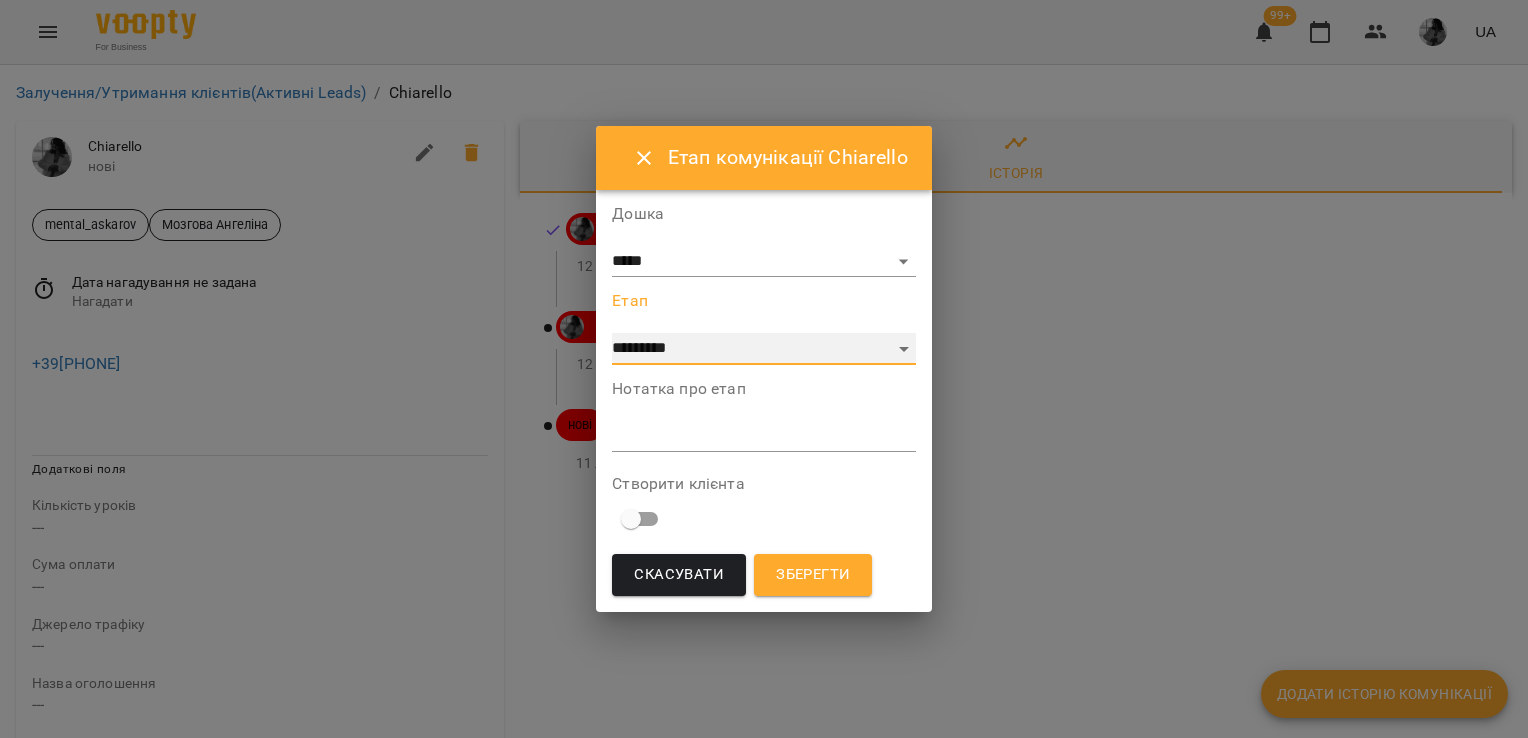 click on "**********" at bounding box center [763, 349] 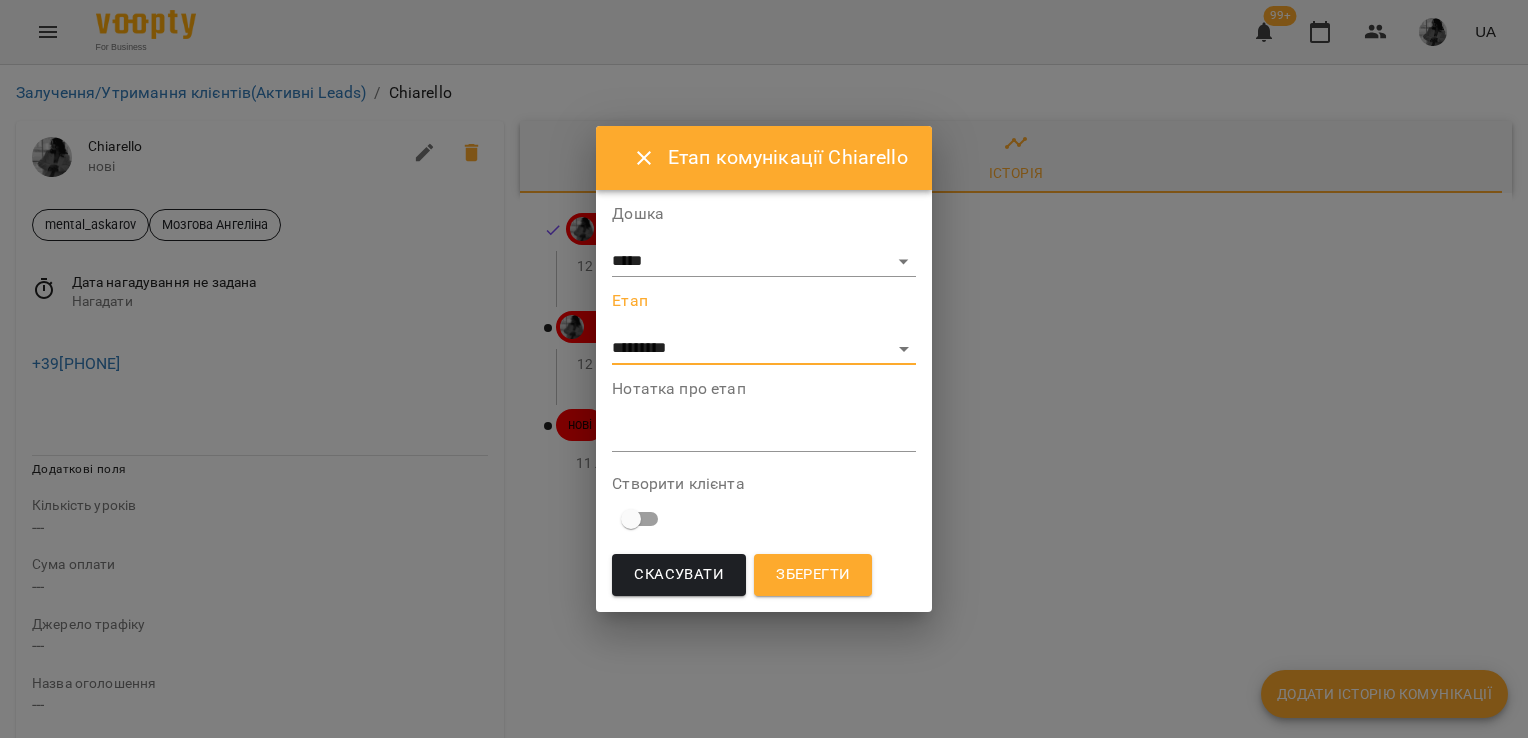 click on "**********" at bounding box center (763, 403) 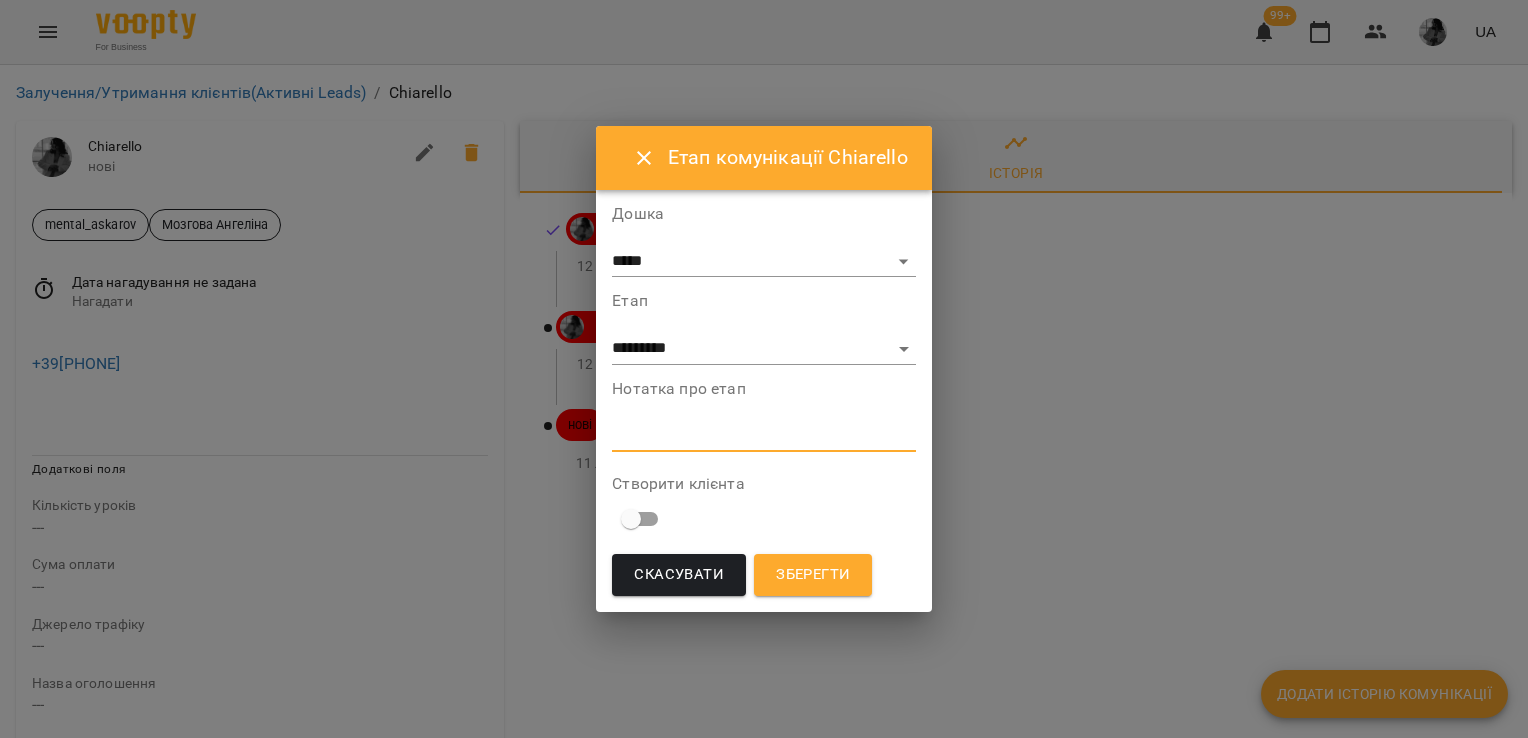 click at bounding box center [763, 435] 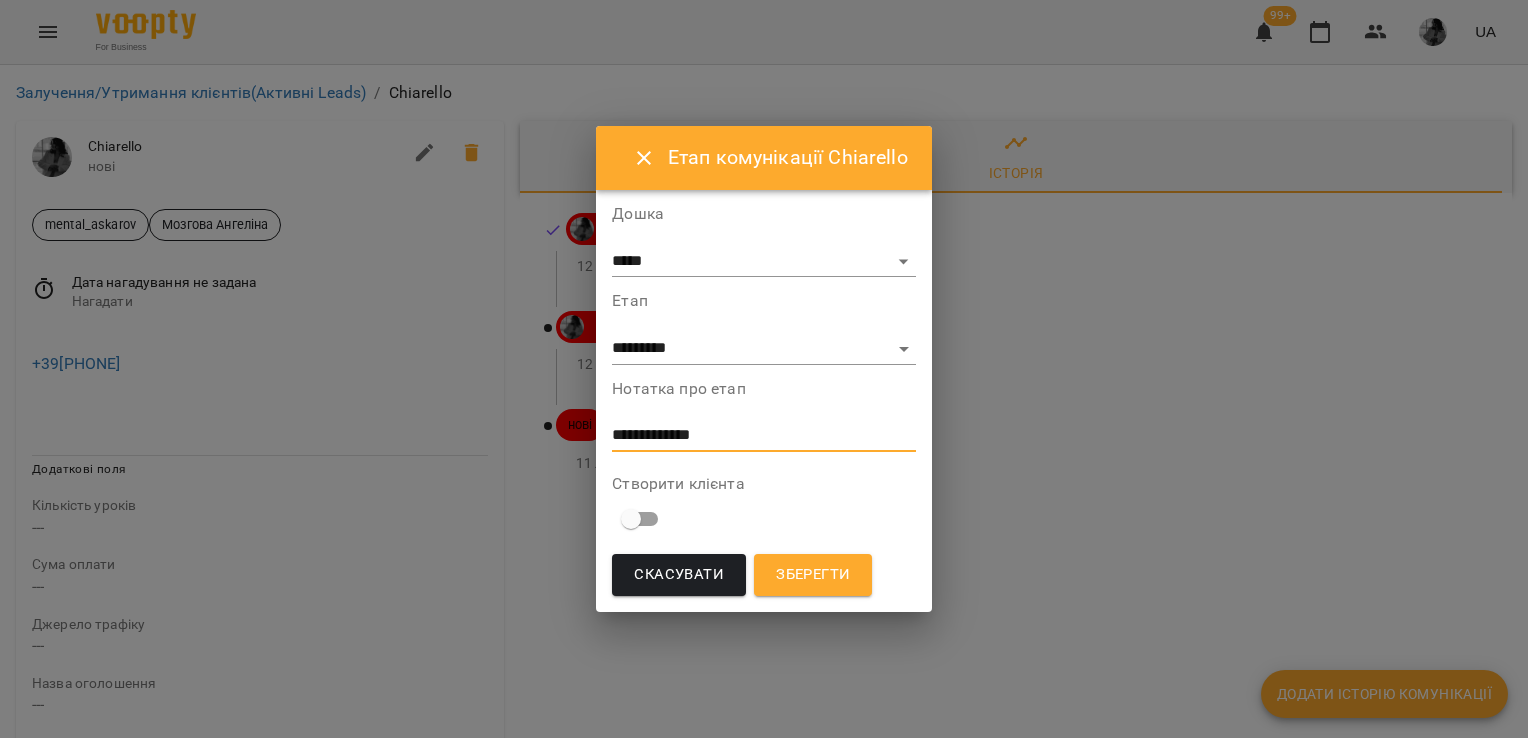 type on "**********" 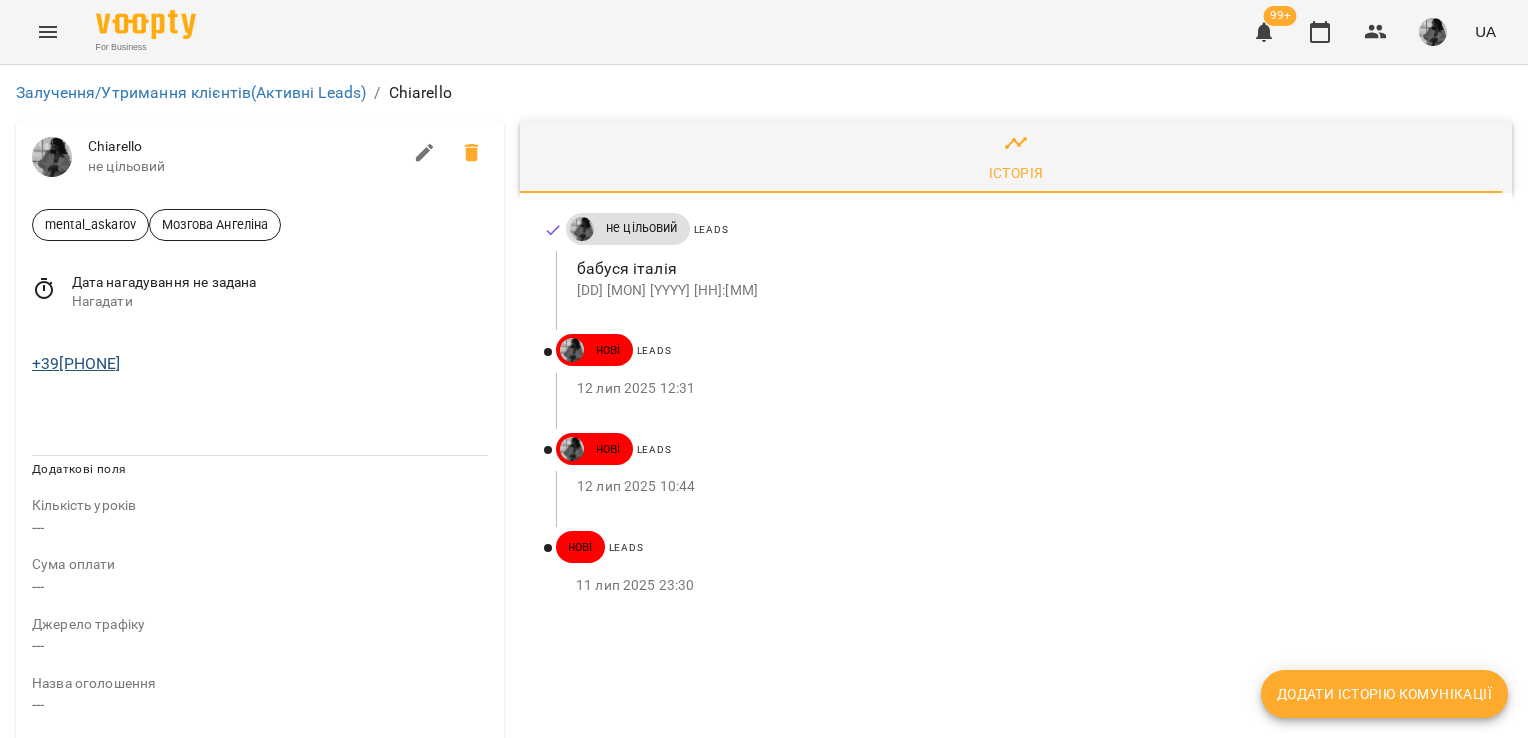 drag, startPoint x: 162, startPoint y: 369, endPoint x: 32, endPoint y: 358, distance: 130.46455 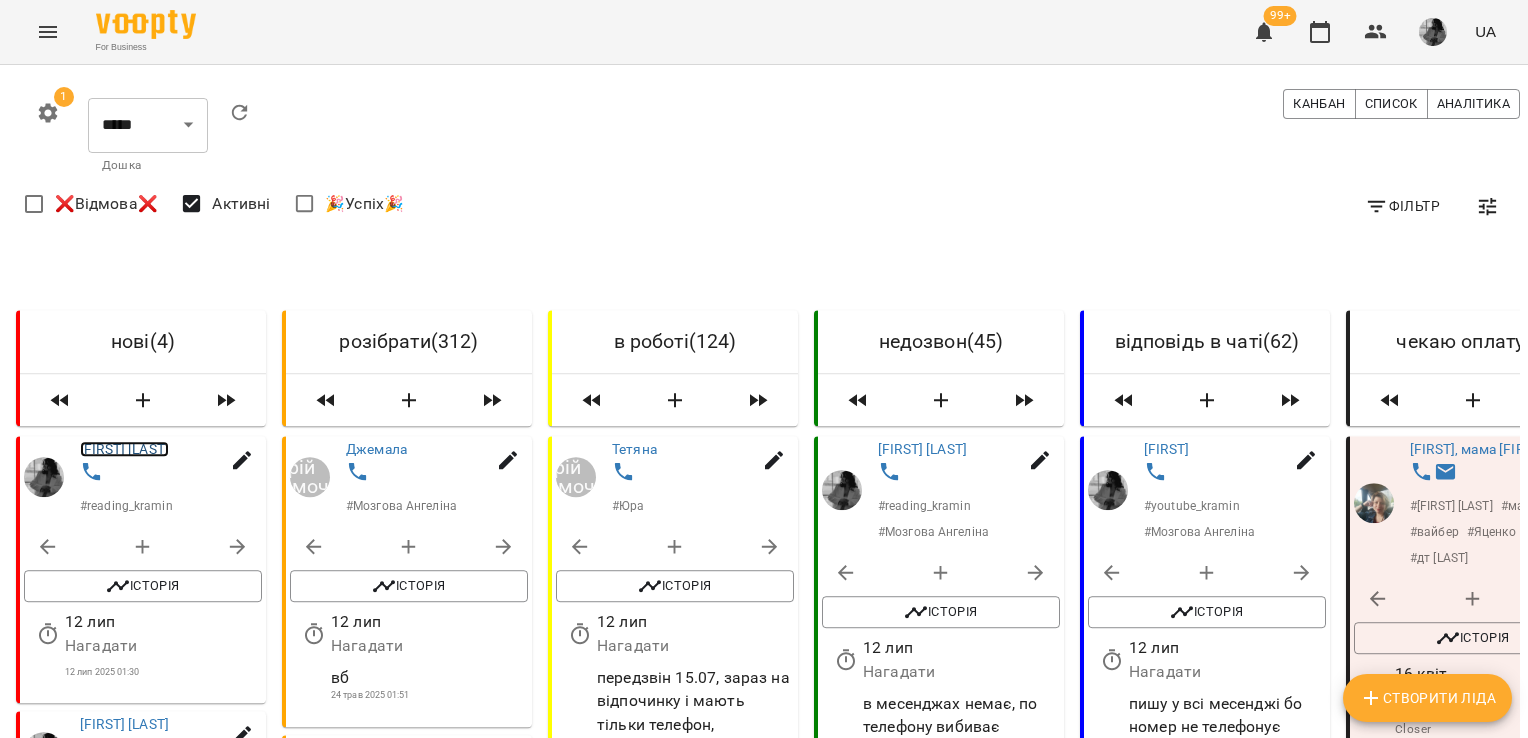 click on "[FIRST] [LAST]" at bounding box center (124, 449) 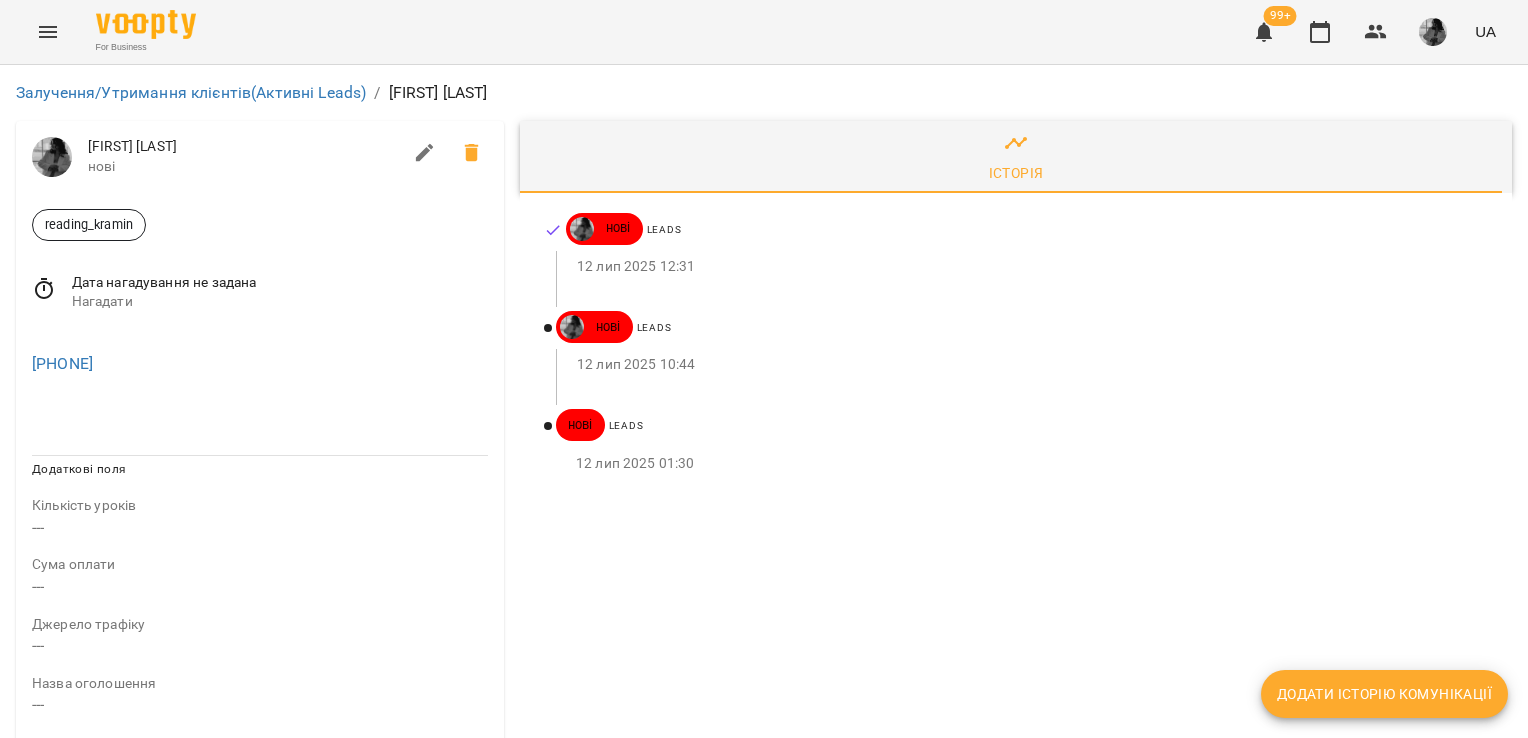 click 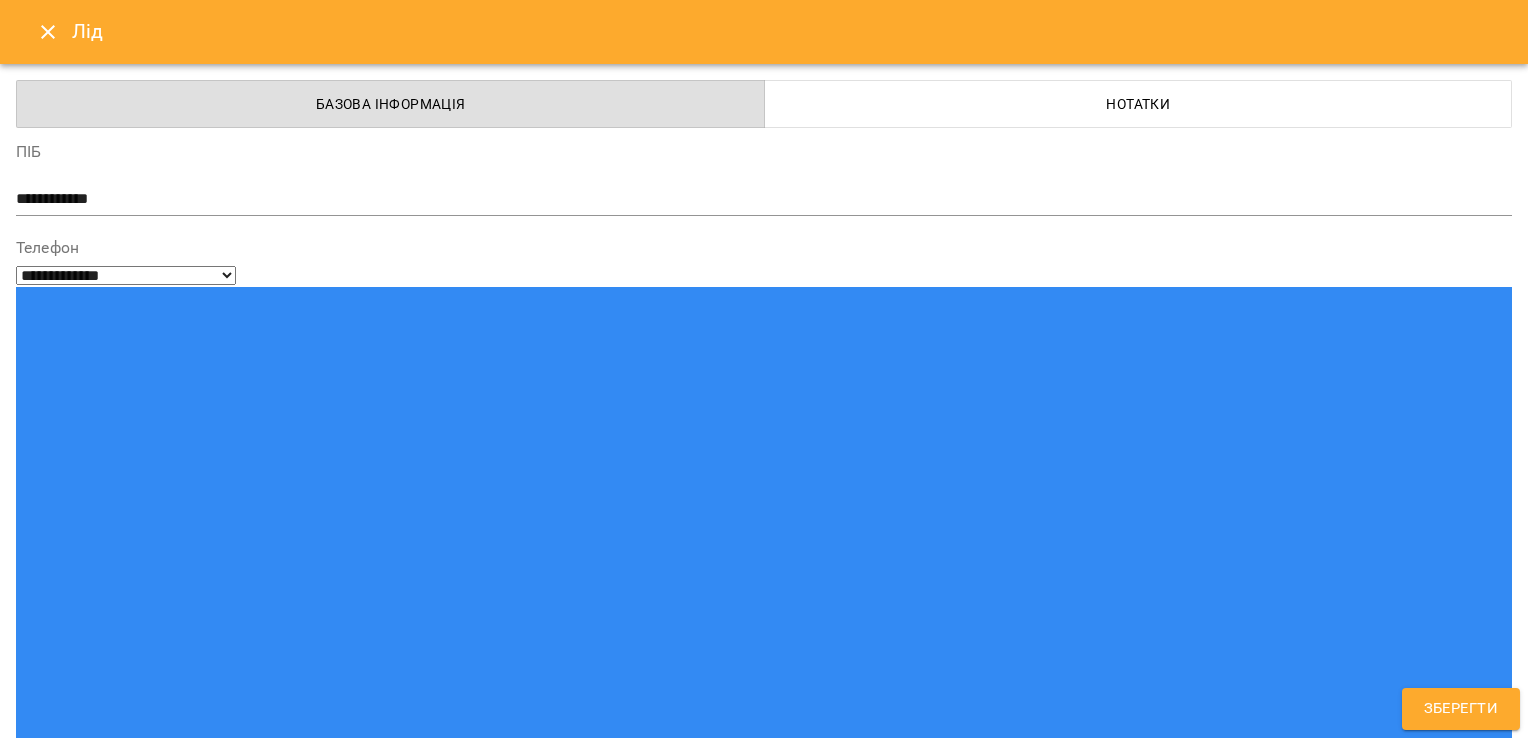 click on "reading_kramin" at bounding box center (727, 1522) 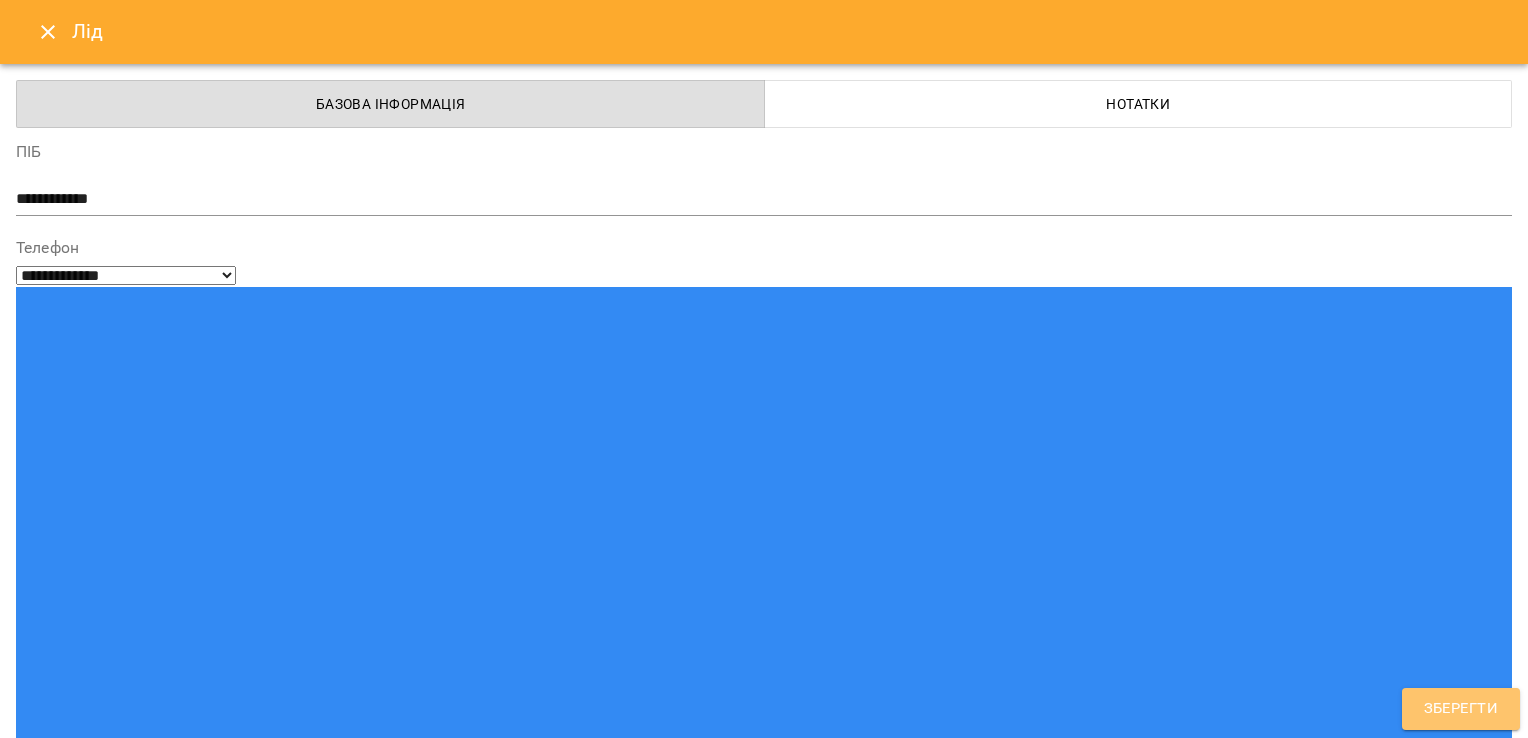 click on "Зберегти" at bounding box center (1461, 709) 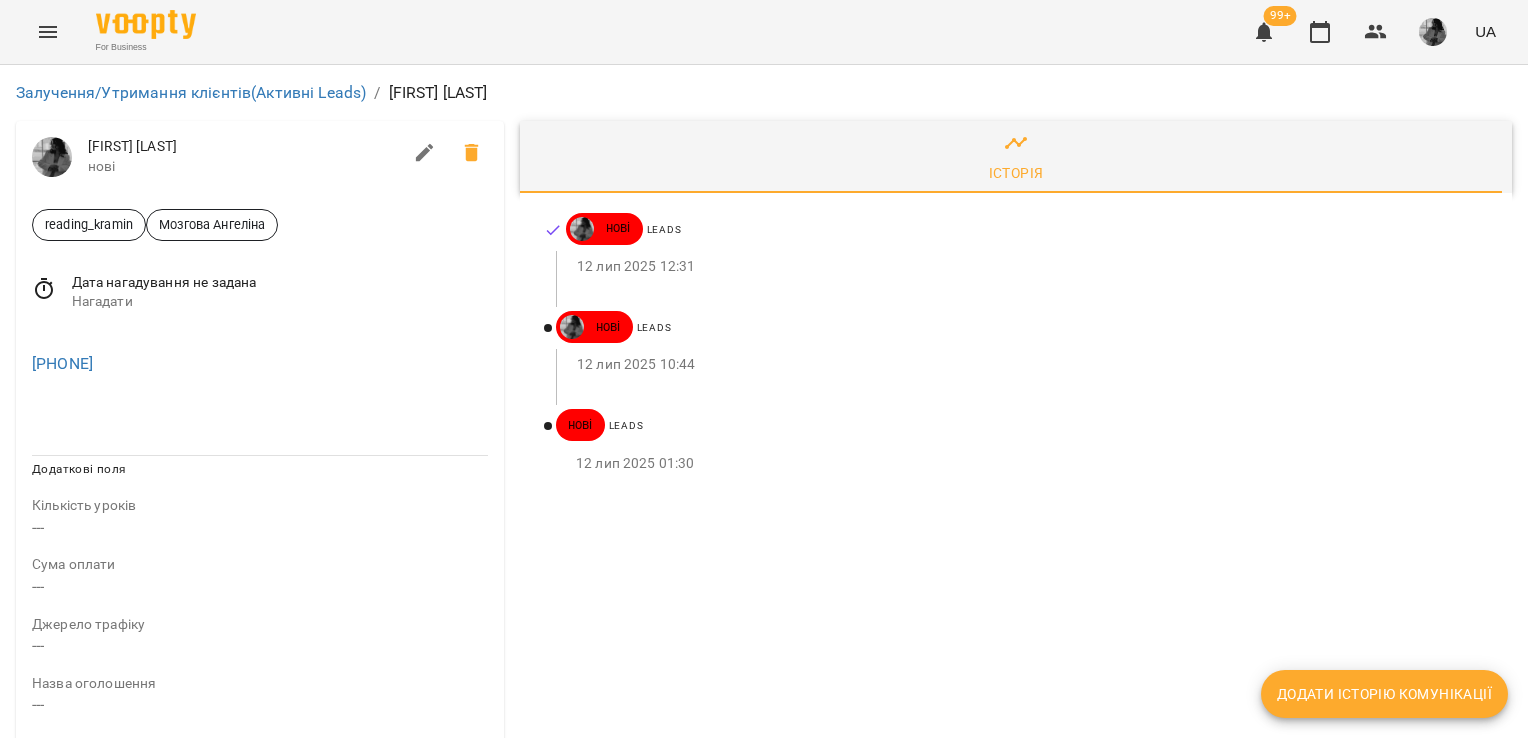 drag, startPoint x: 177, startPoint y: 369, endPoint x: 11, endPoint y: 382, distance: 166.50826 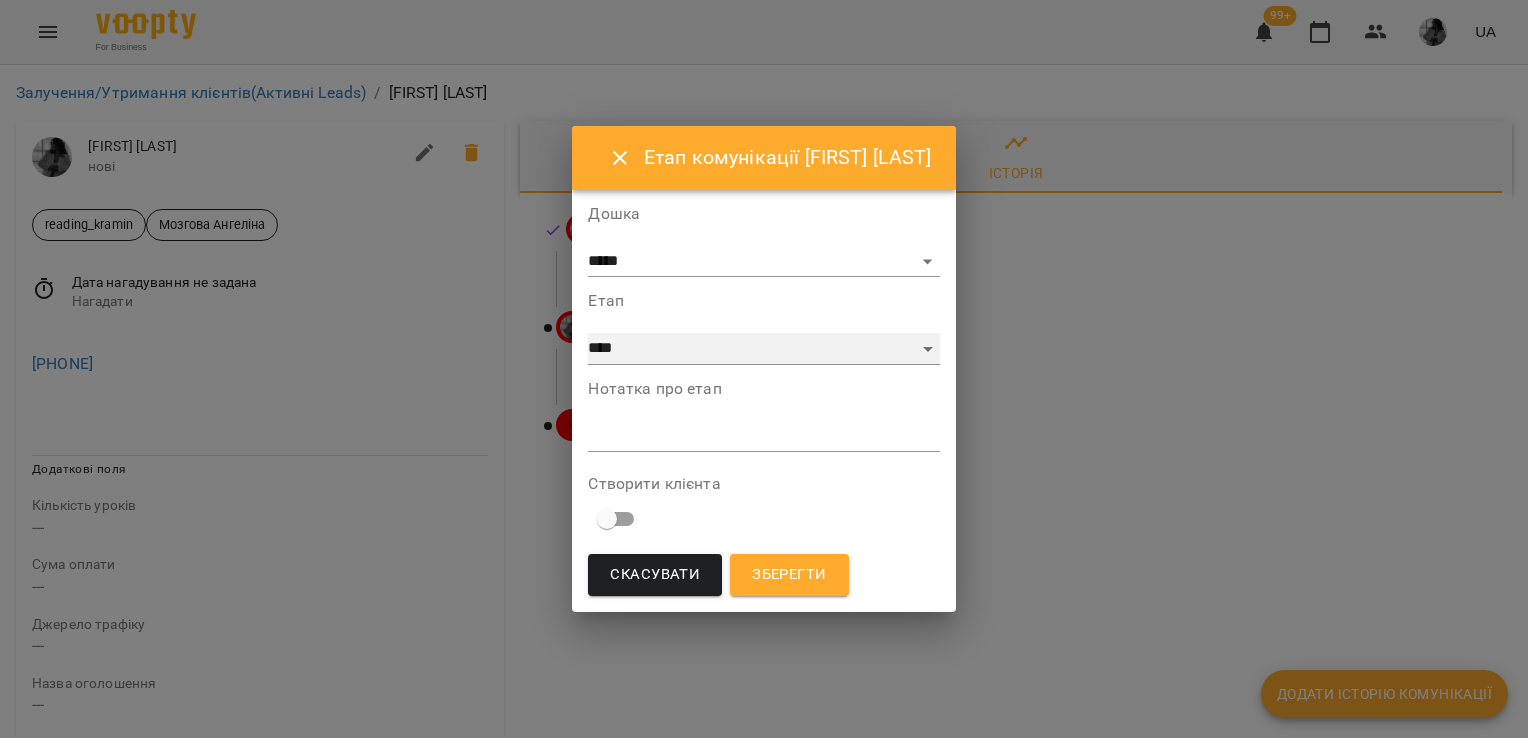 click on "**********" at bounding box center (763, 349) 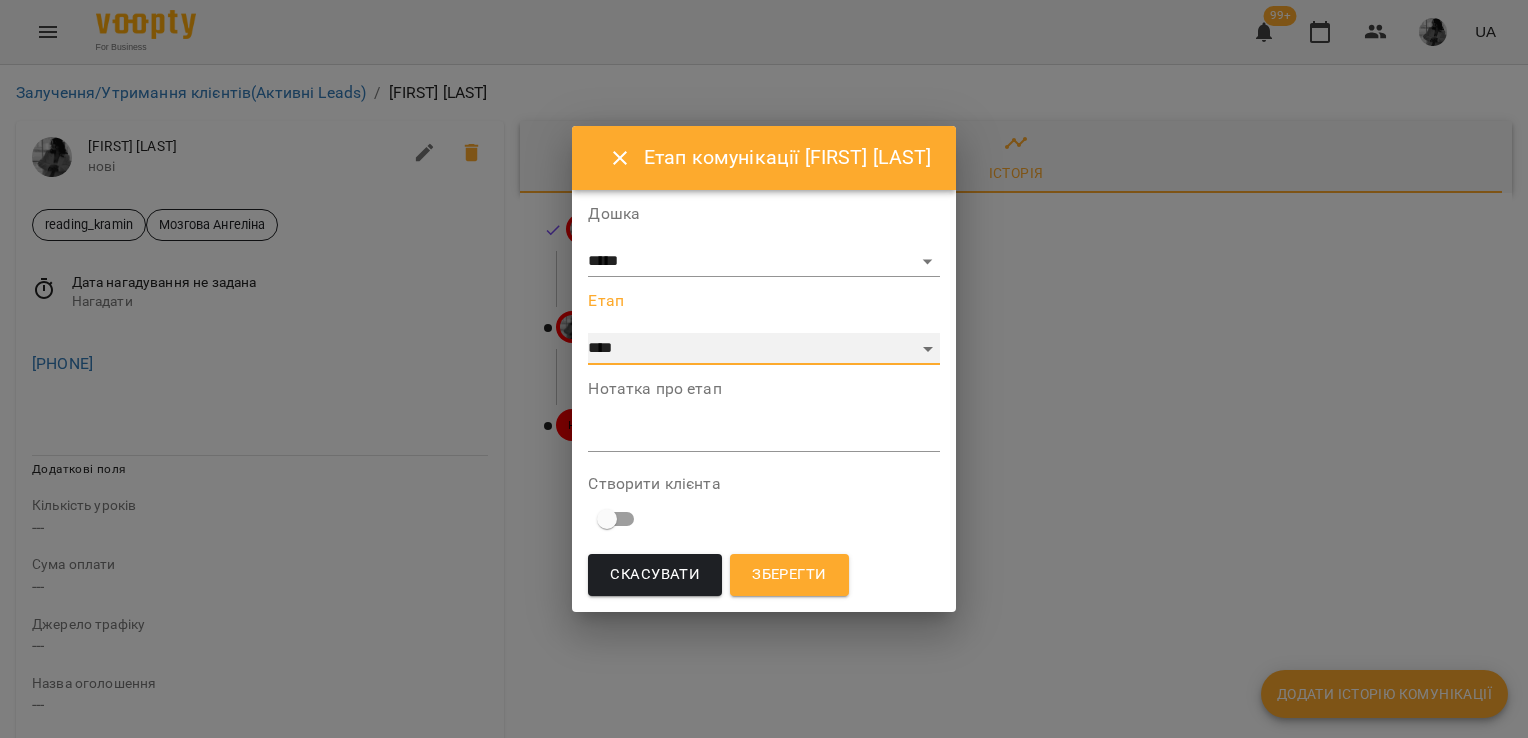 select on "*" 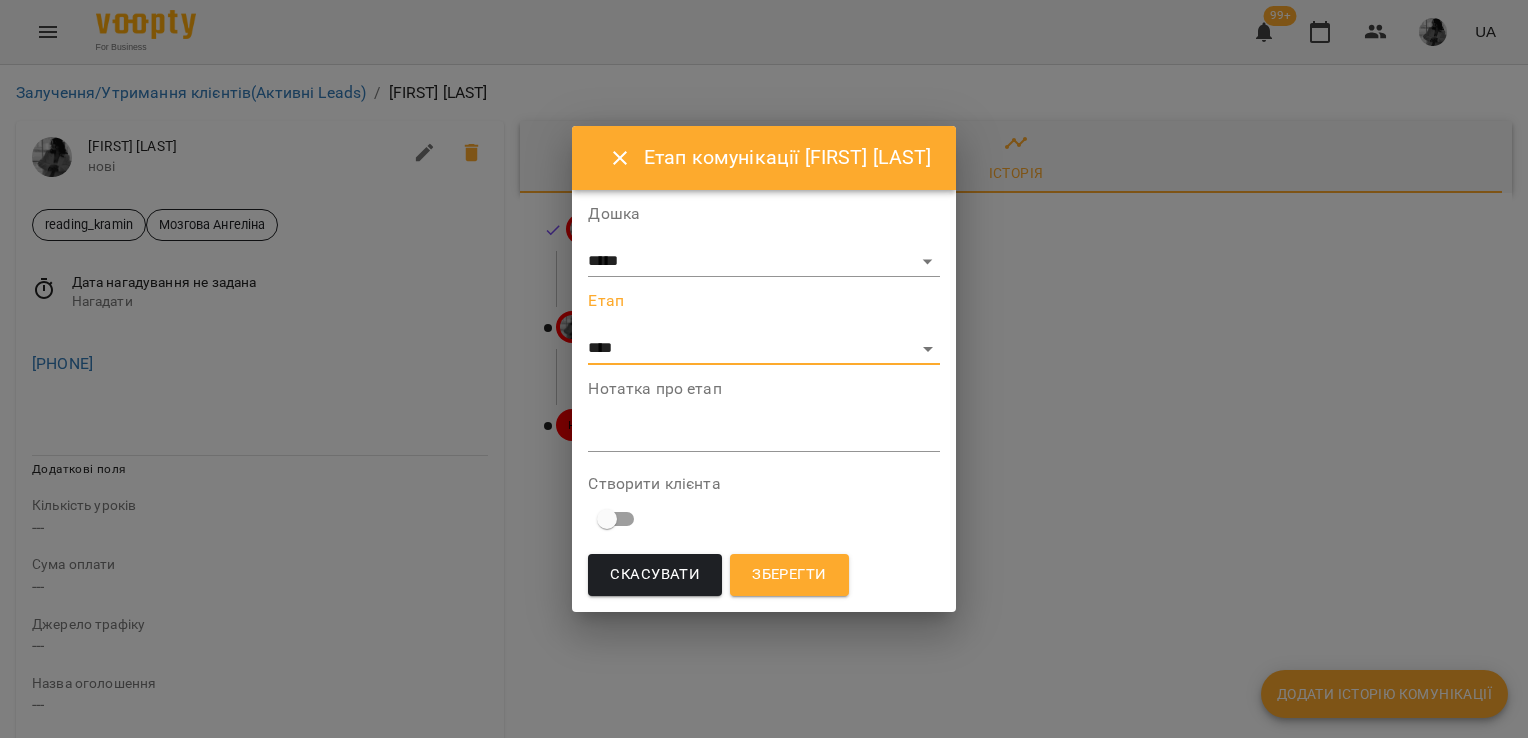 click at bounding box center [763, 435] 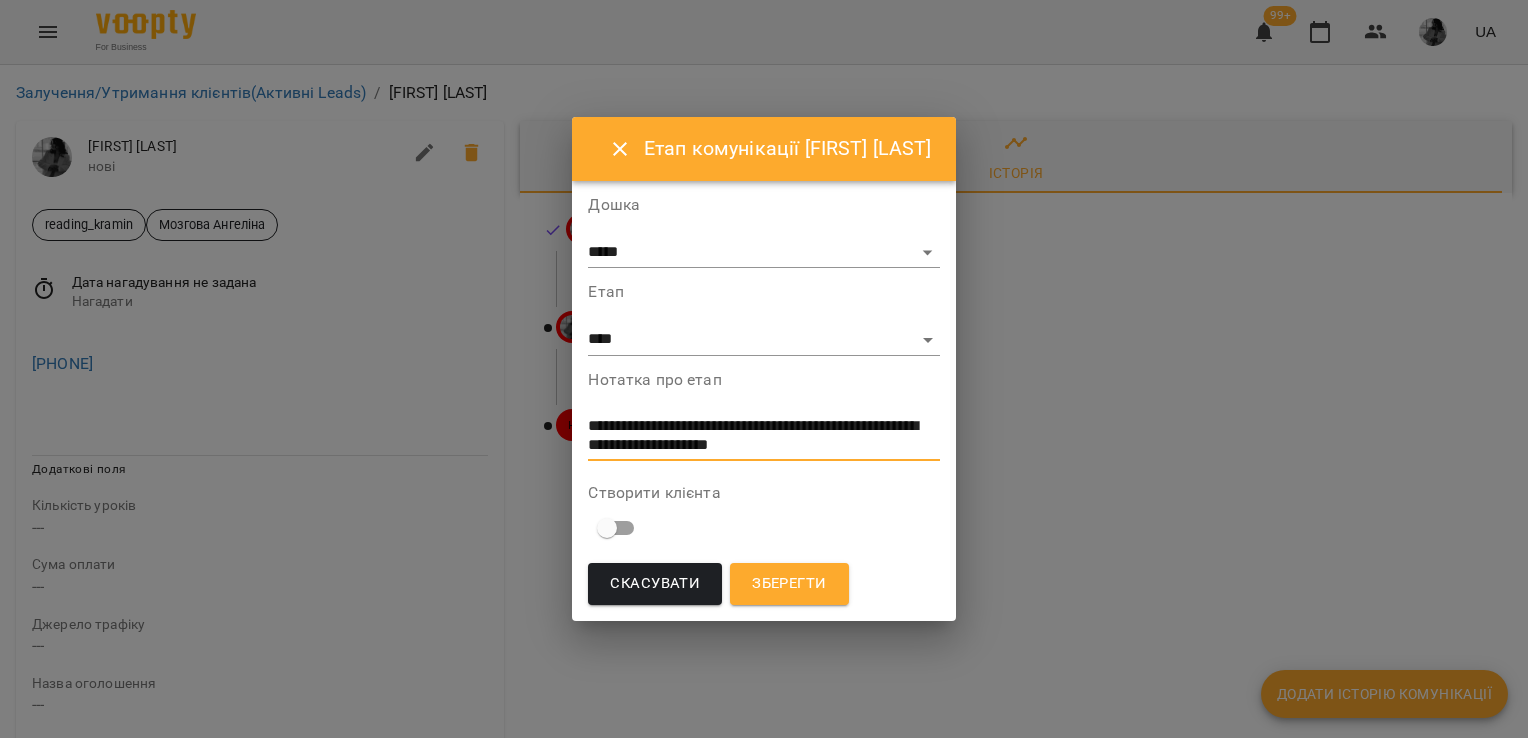 scroll, scrollTop: 0, scrollLeft: 0, axis: both 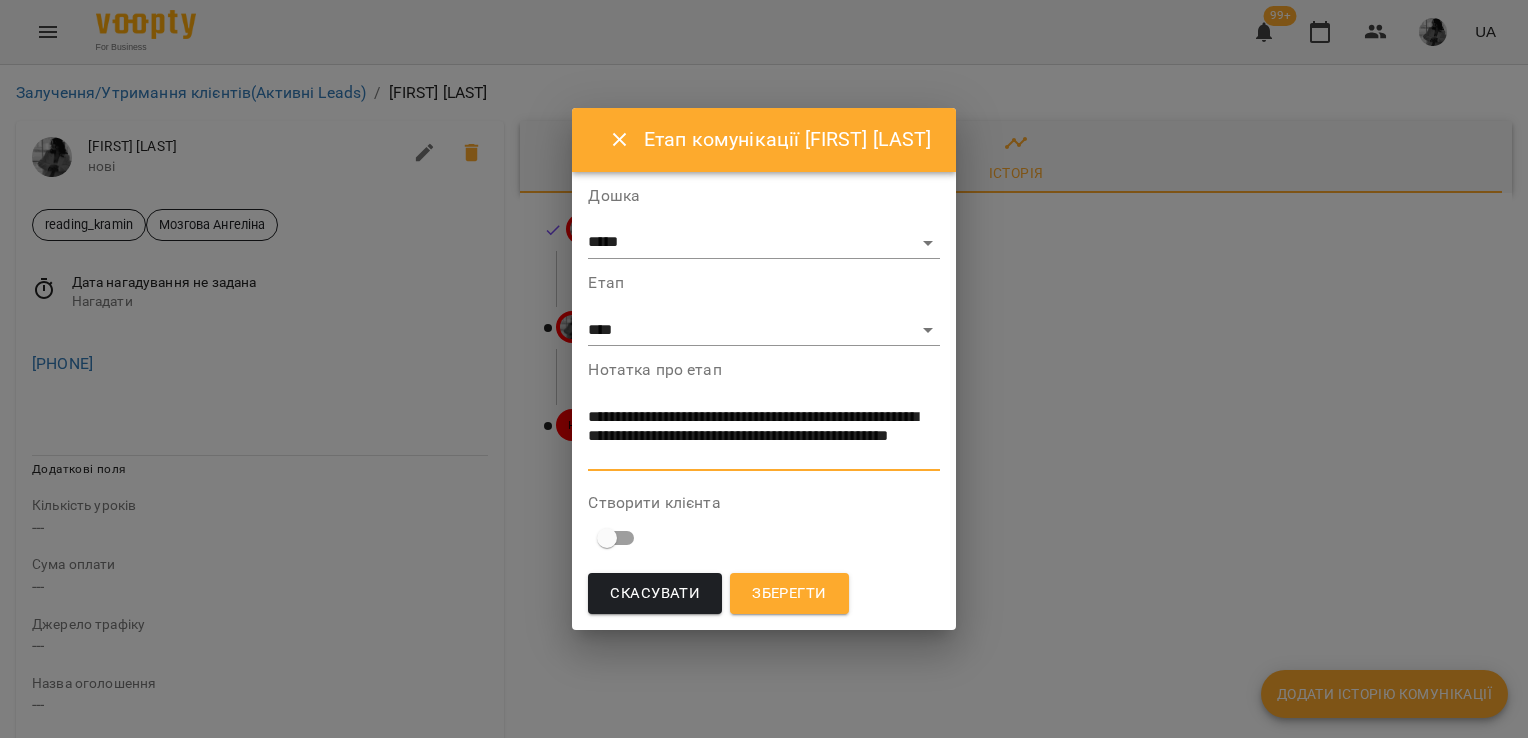 type on "**********" 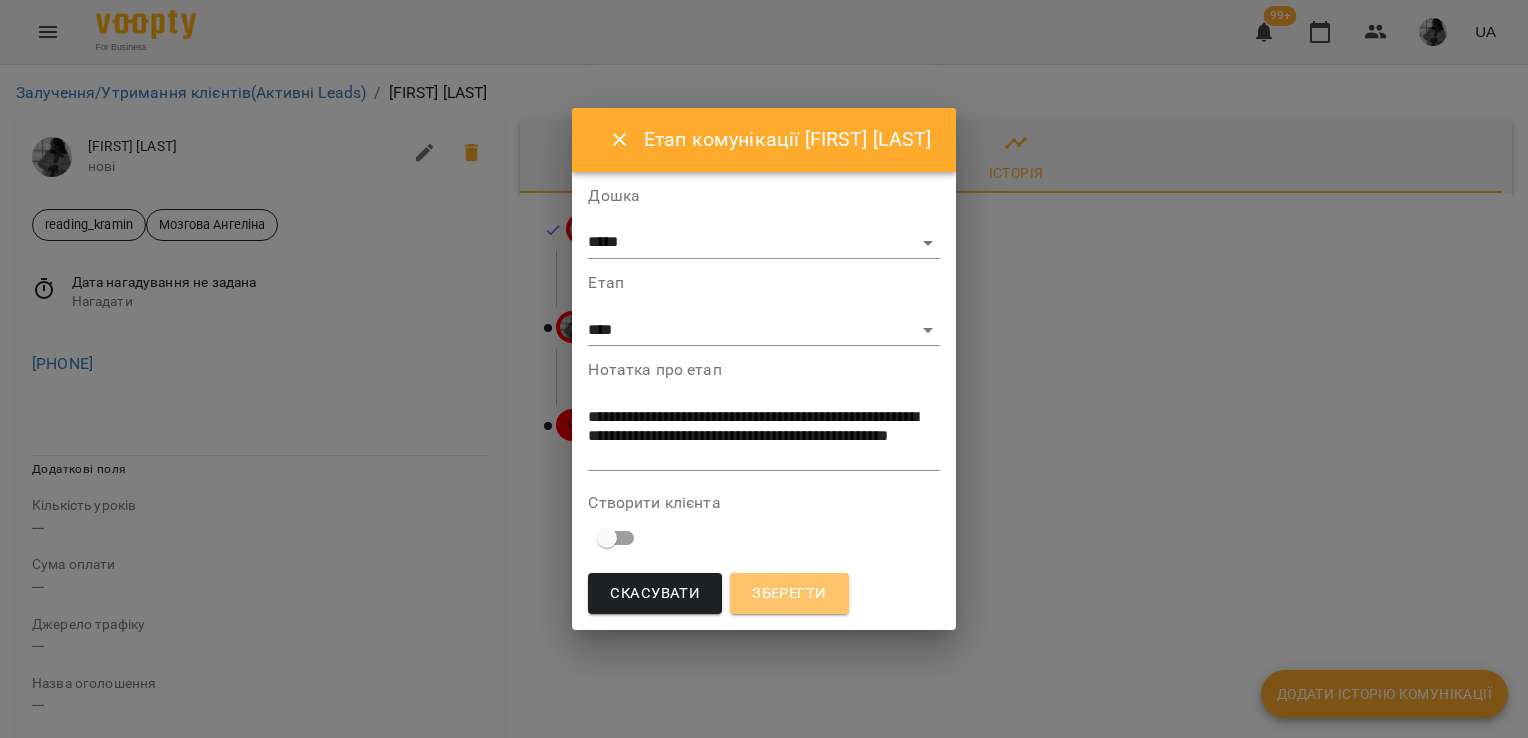 click on "Зберегти" at bounding box center (789, 594) 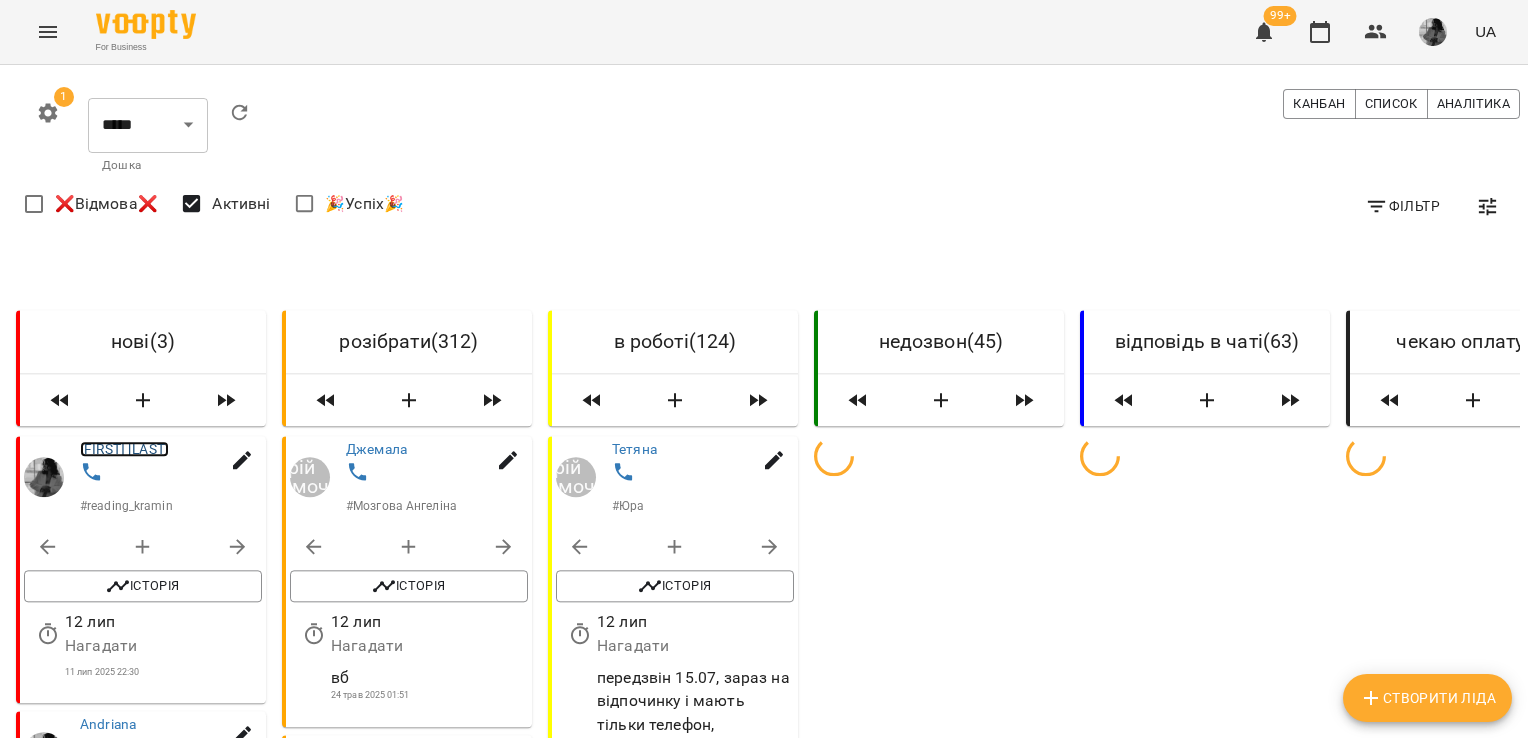 click on "[FIRST] [LAST]" at bounding box center [124, 449] 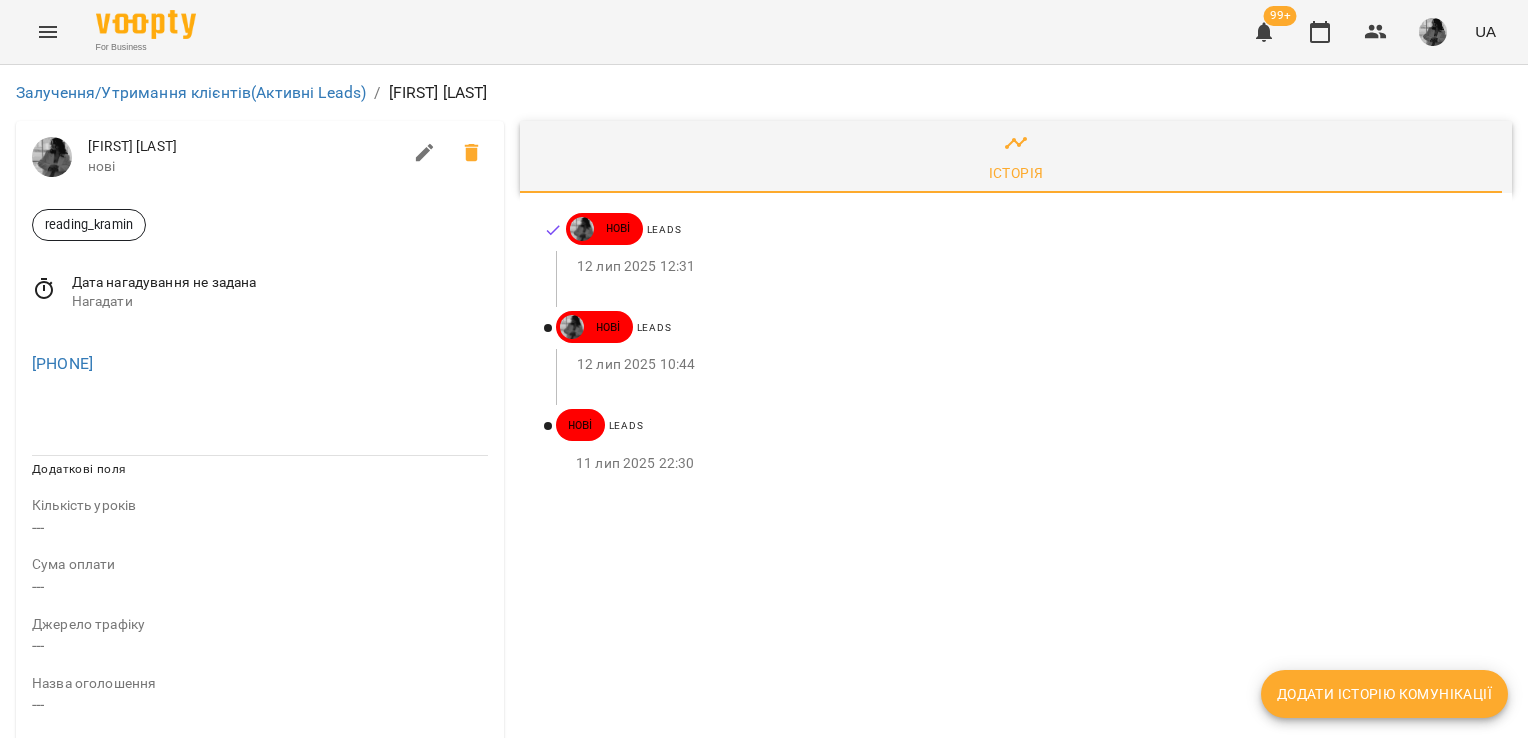 click 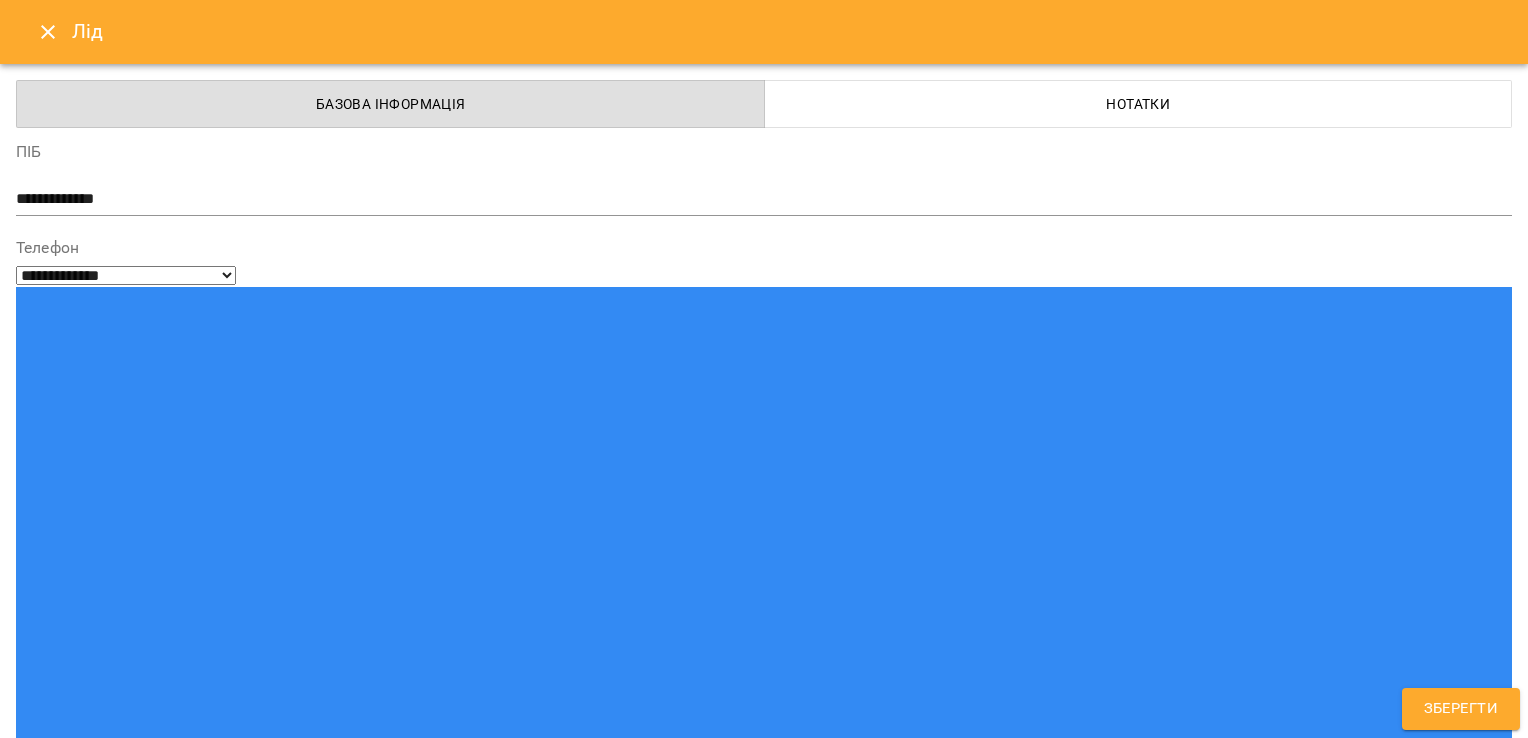 click on "reading_kramin" at bounding box center [727, 1522] 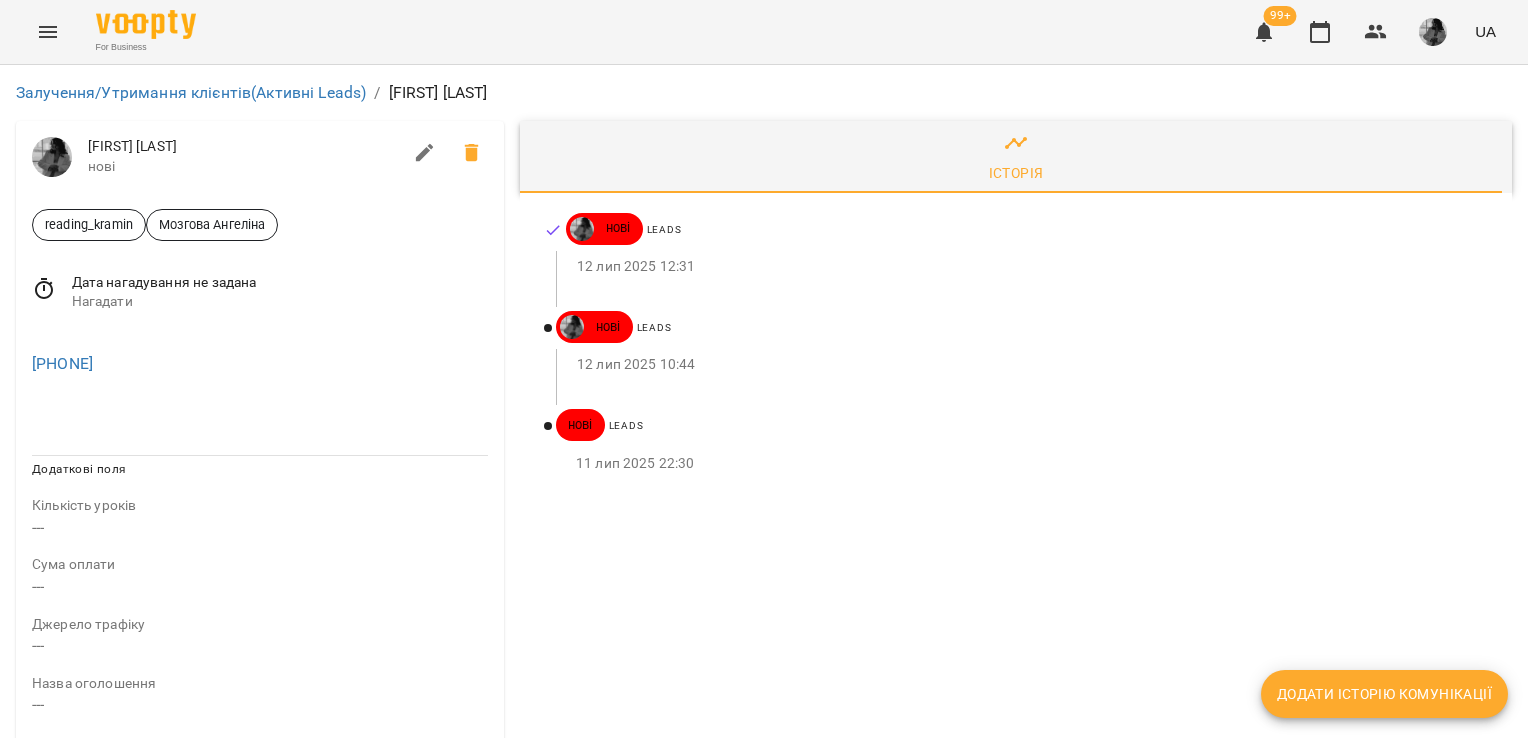 drag, startPoint x: 172, startPoint y: 364, endPoint x: 14, endPoint y: 371, distance: 158.15498 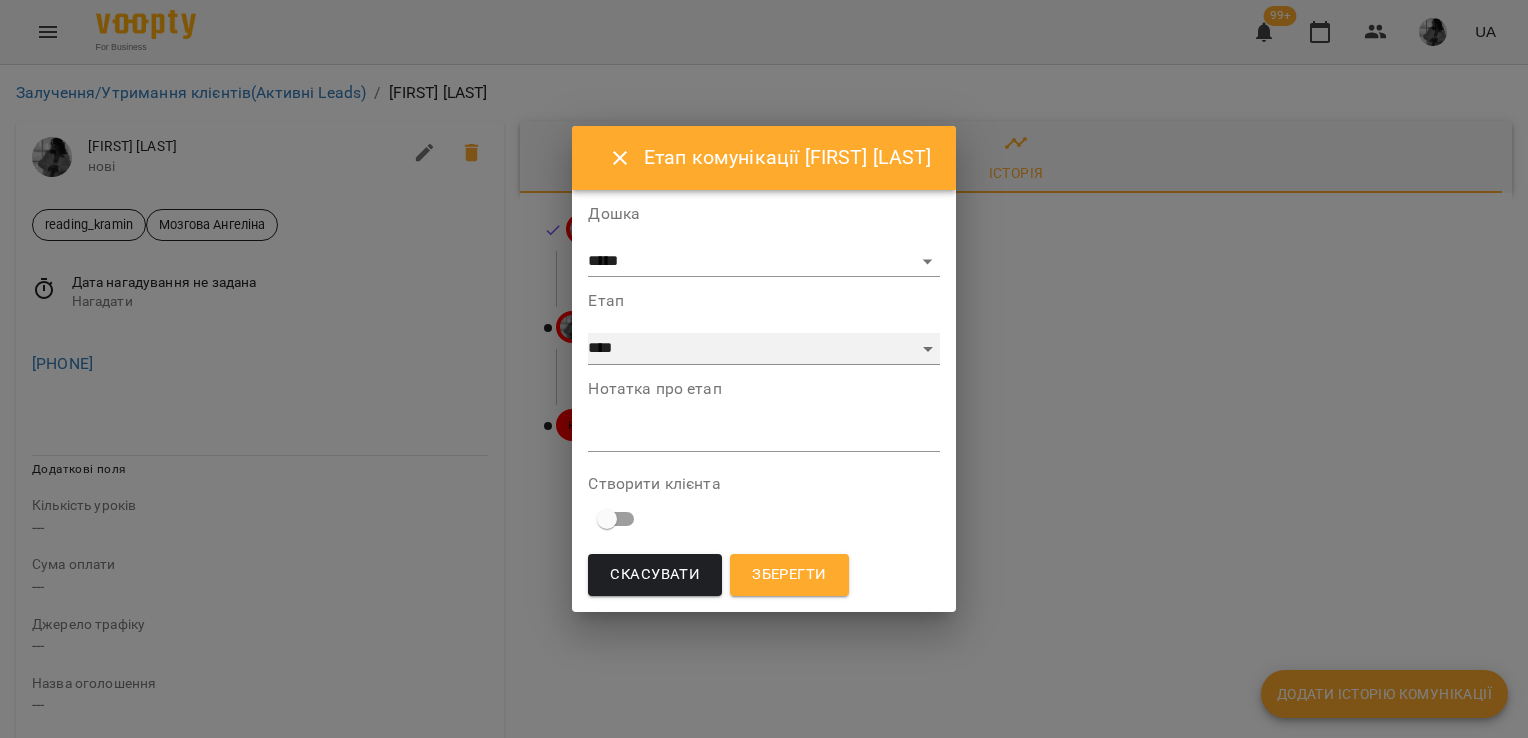 drag, startPoint x: 926, startPoint y: 344, endPoint x: 924, endPoint y: 333, distance: 11.18034 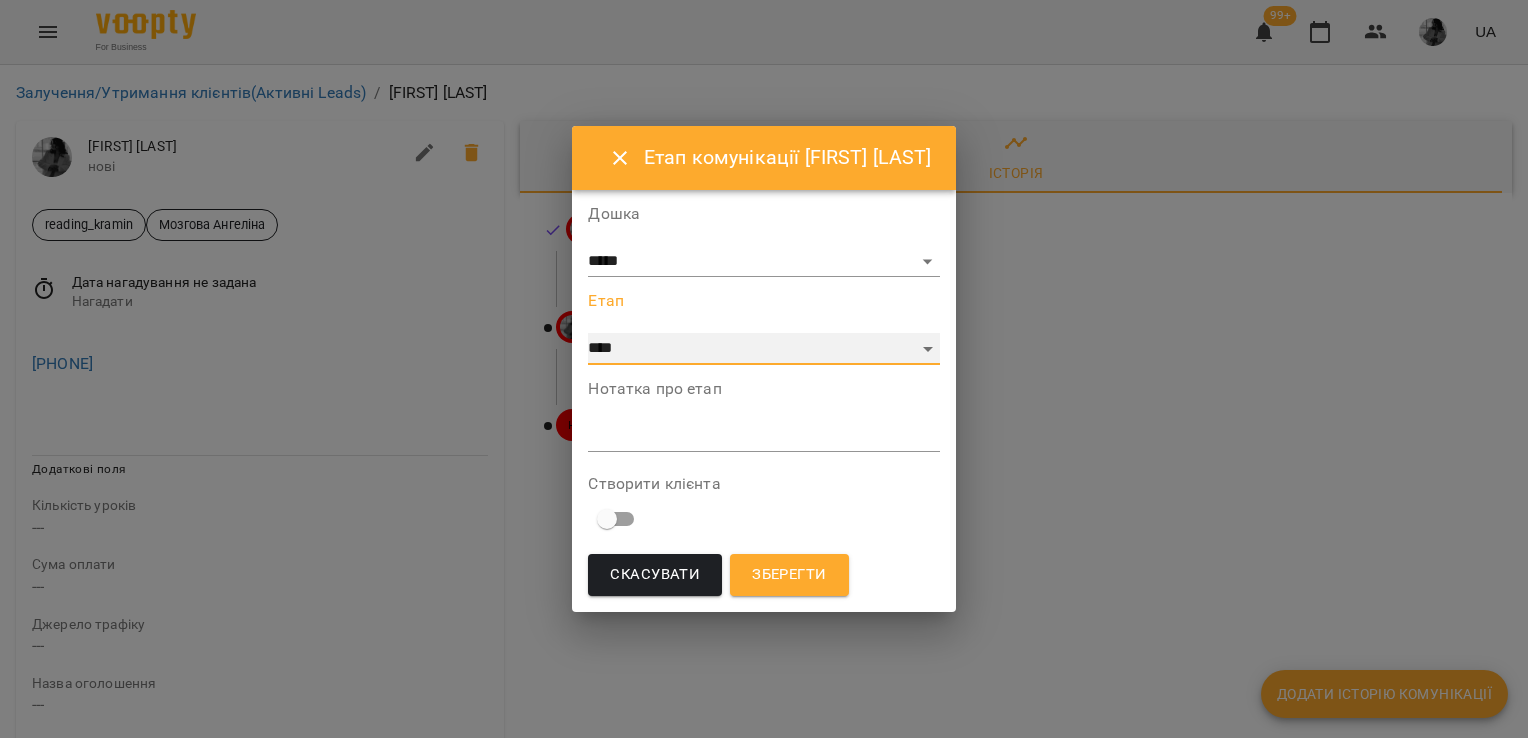 select on "**" 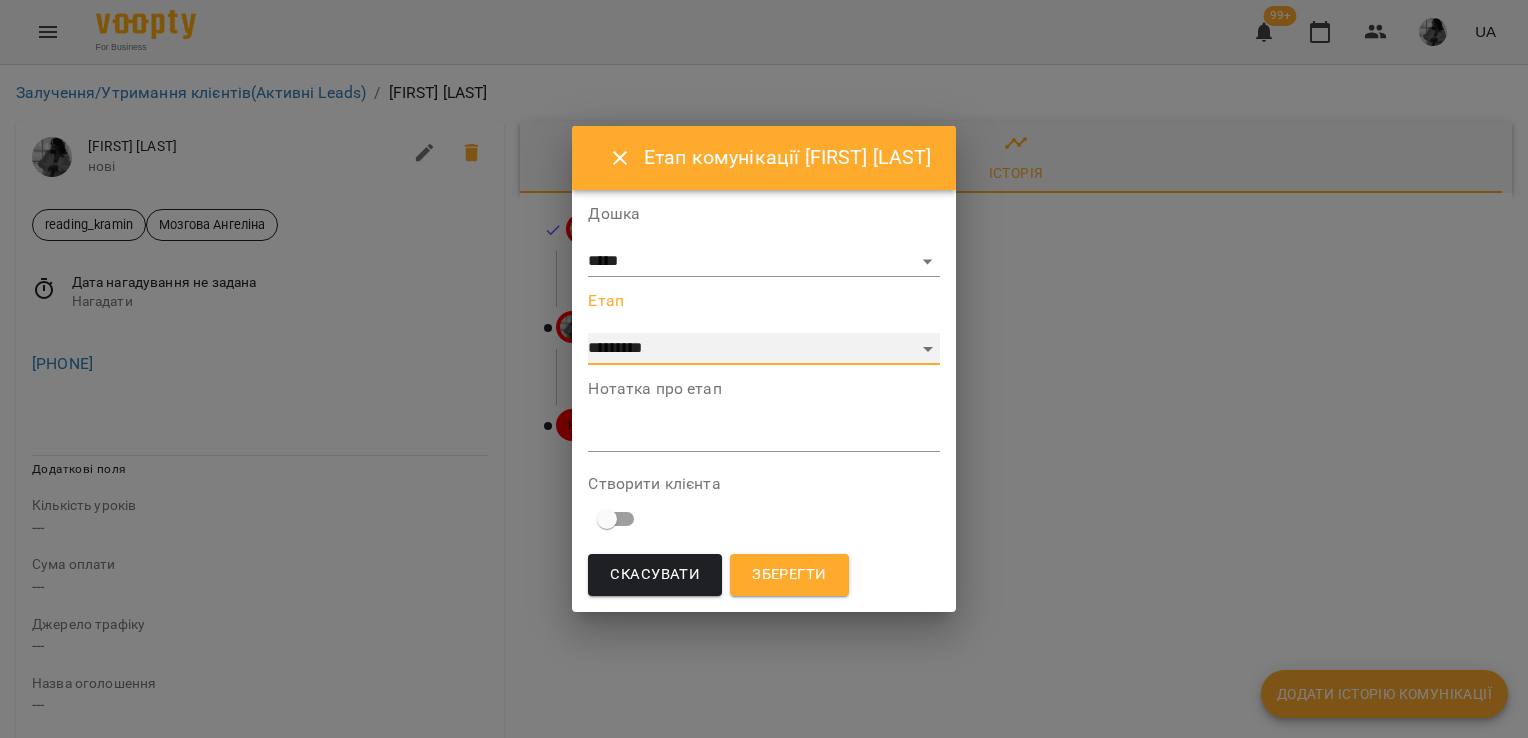 click on "**********" at bounding box center [763, 349] 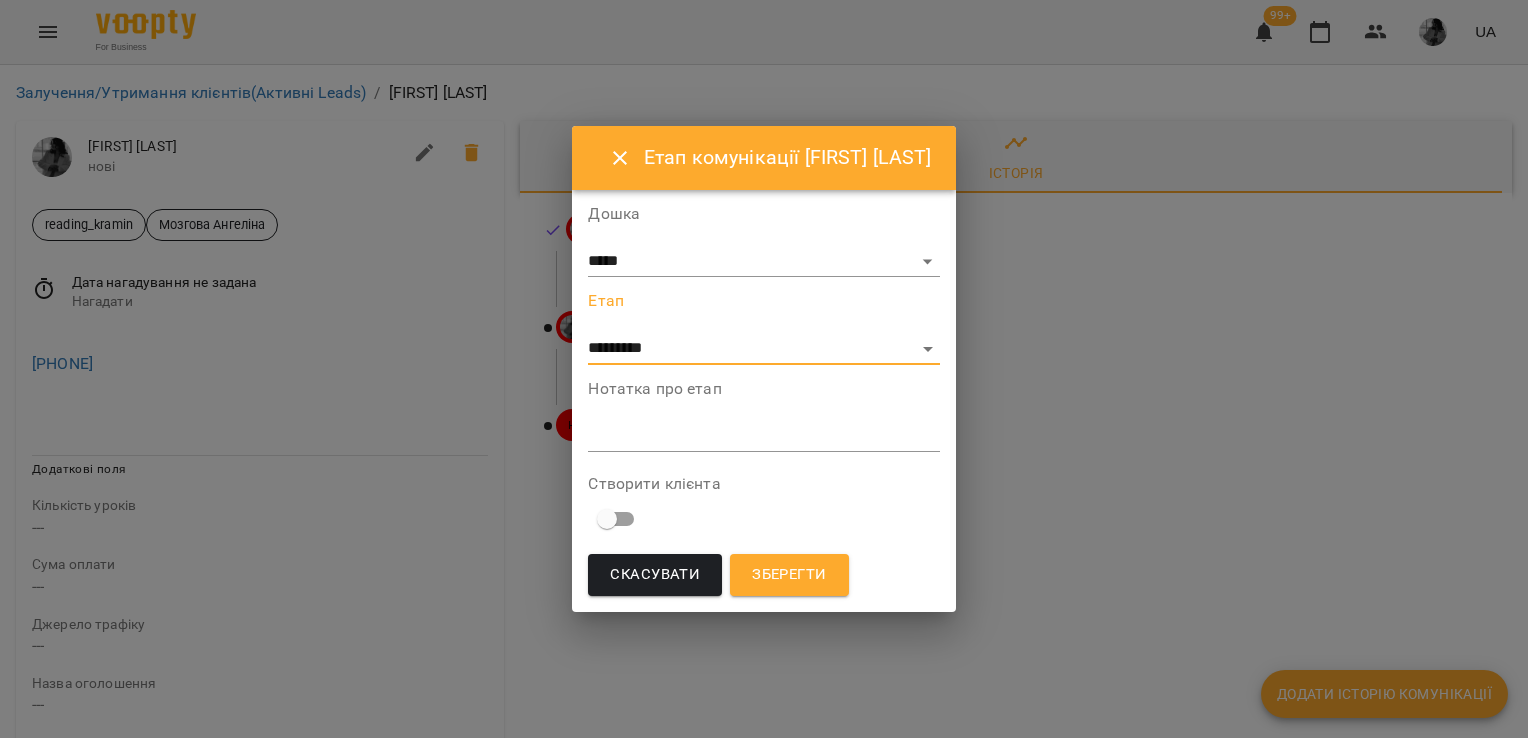 click on "*" at bounding box center [763, 436] 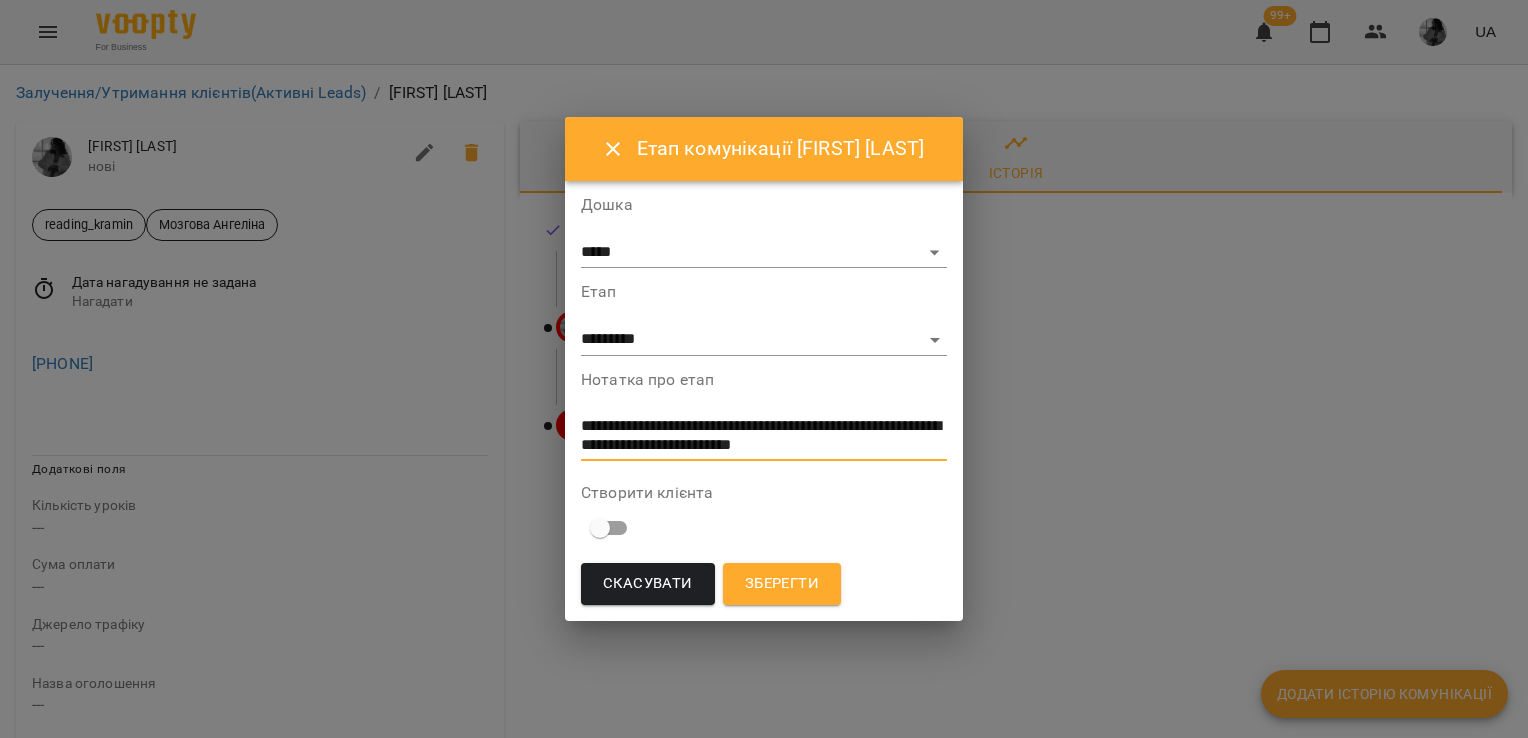 scroll, scrollTop: 0, scrollLeft: 0, axis: both 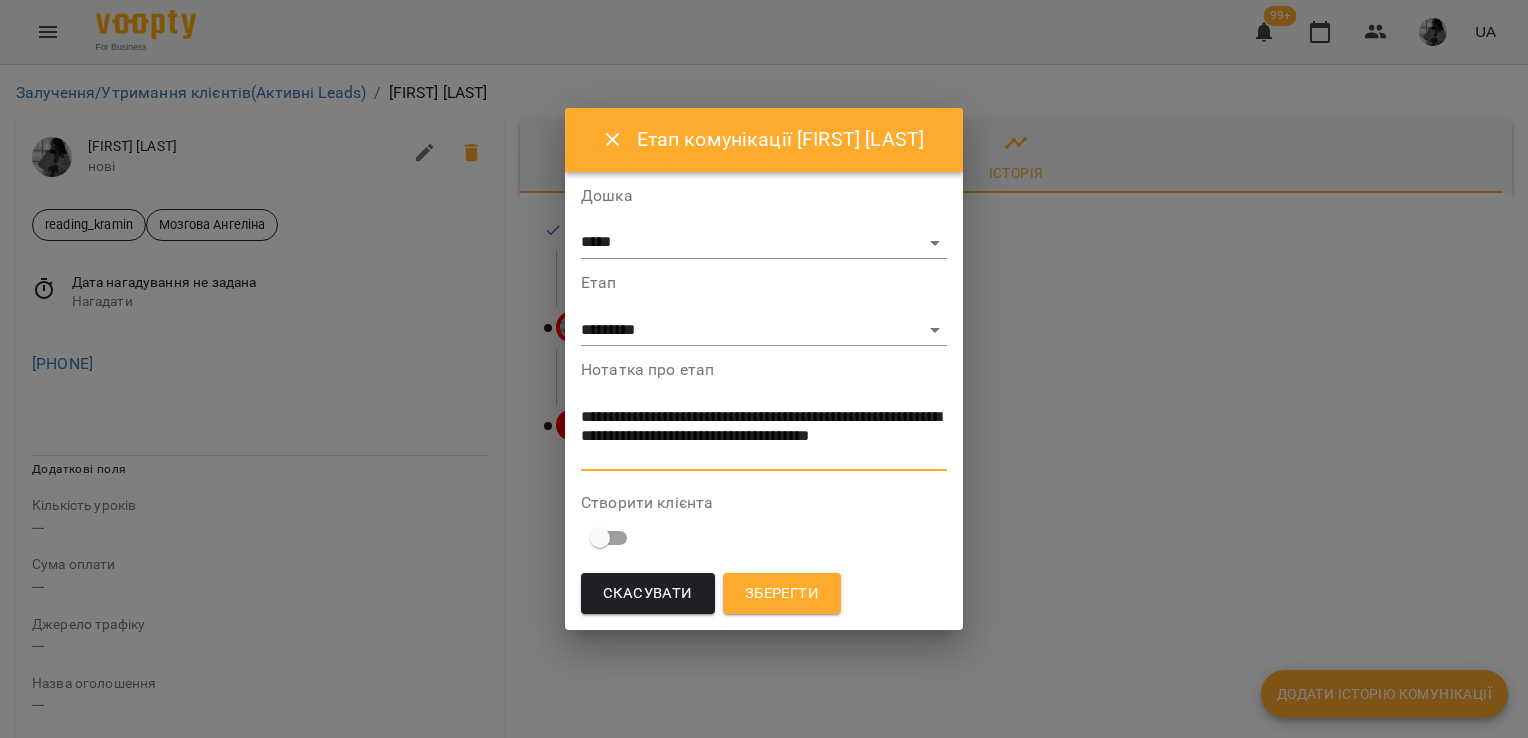 type on "**********" 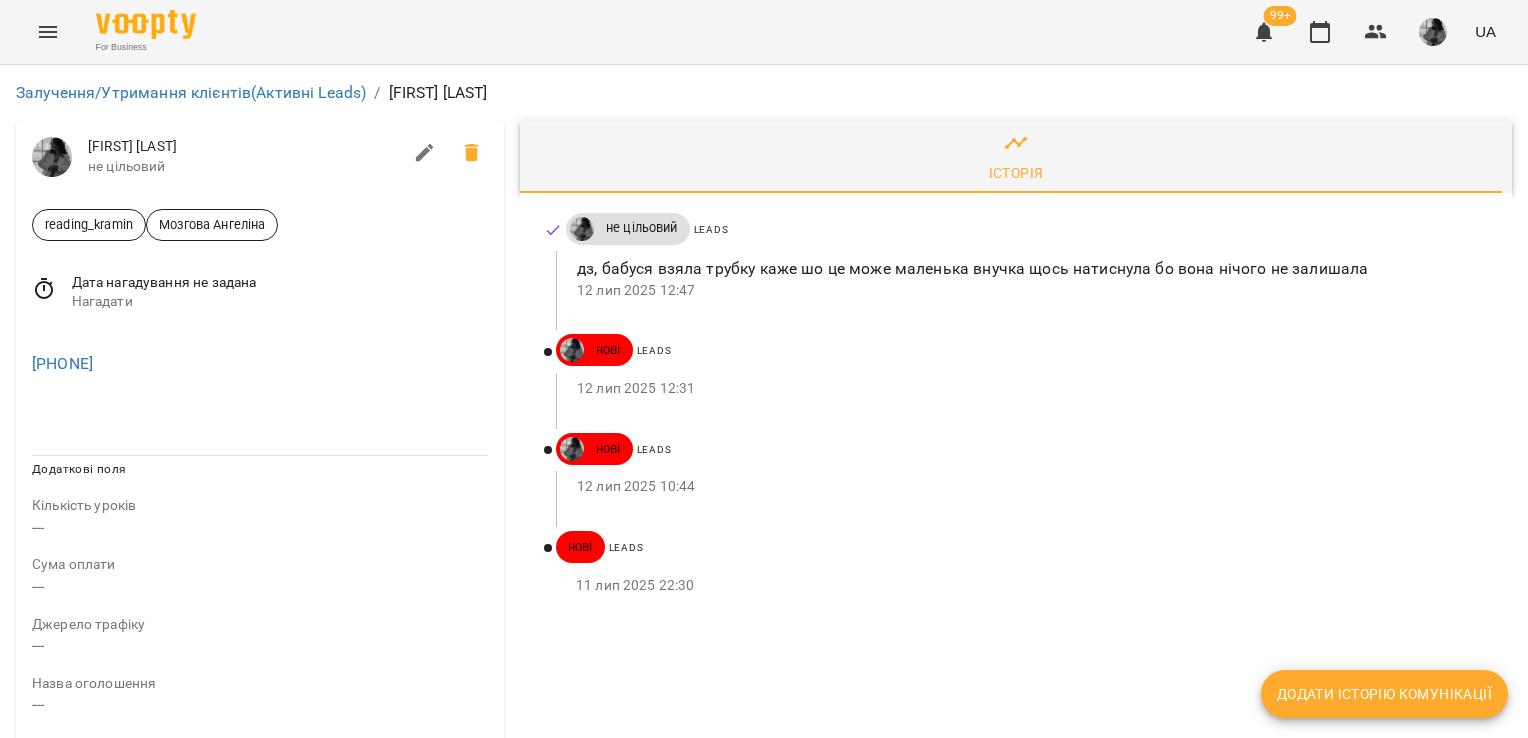 click on "Додаткові поля Кількість уроків --- Сума оплати --- Джерело трафіку --- Назва оголошення --- utm_source --- utm_term --- utm_campaign --- utm_content --- utm_medium --- Назва кампанії --- Платіжна система --- Оплачено --- Наступна оплата --- Сума наступної оплати --- Формат оплати ---" at bounding box center [260, 911] 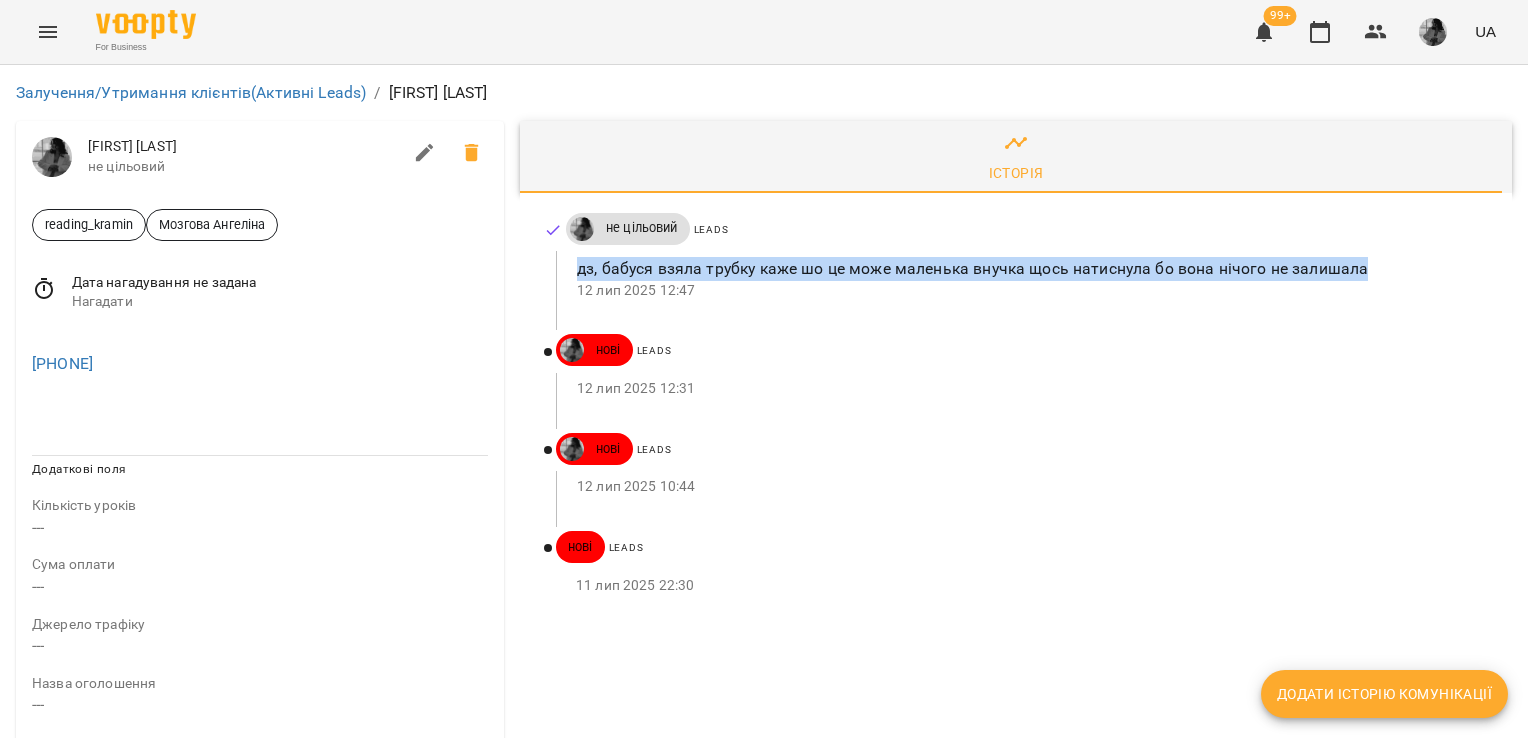 drag, startPoint x: 1372, startPoint y: 266, endPoint x: 566, endPoint y: 261, distance: 806.0155 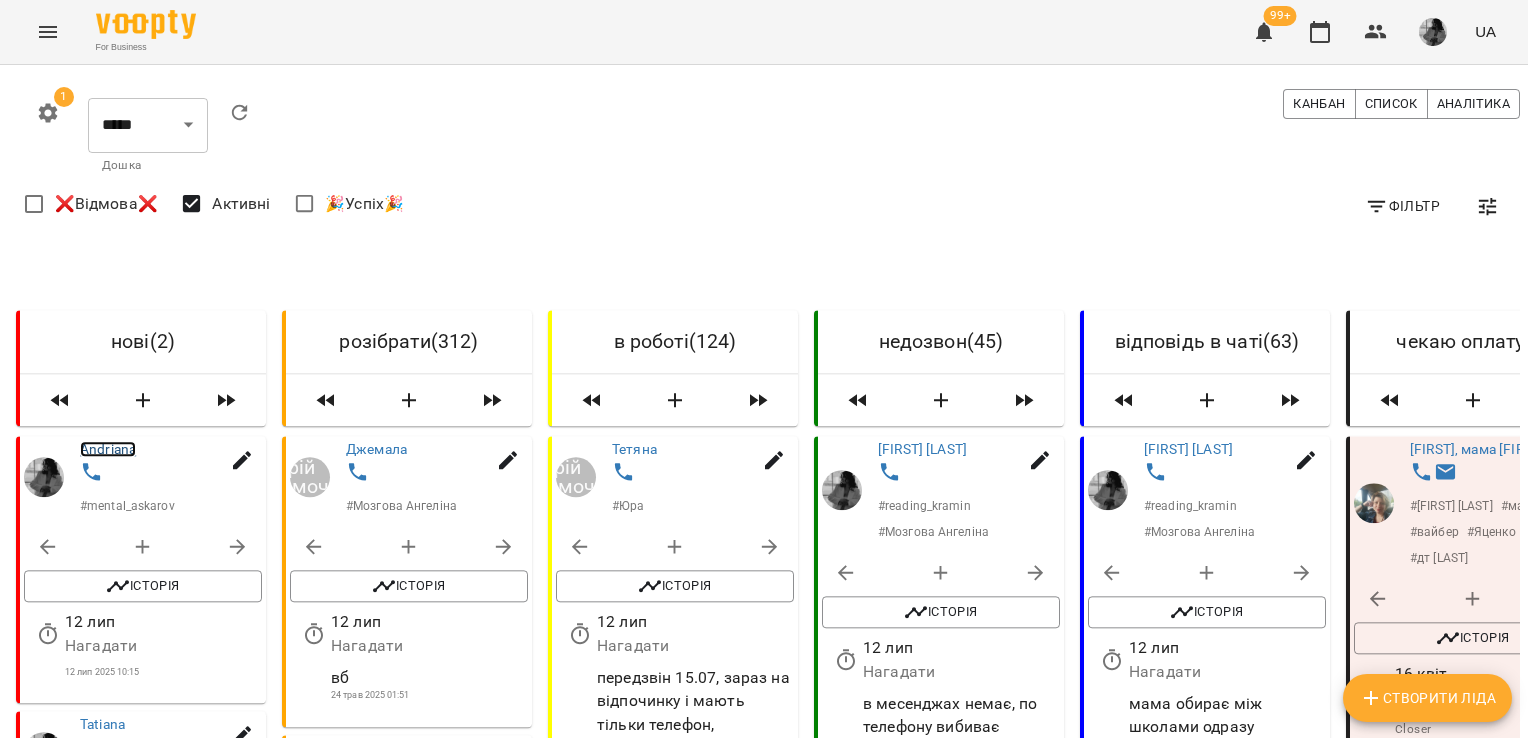 click on "Andriana" at bounding box center (108, 449) 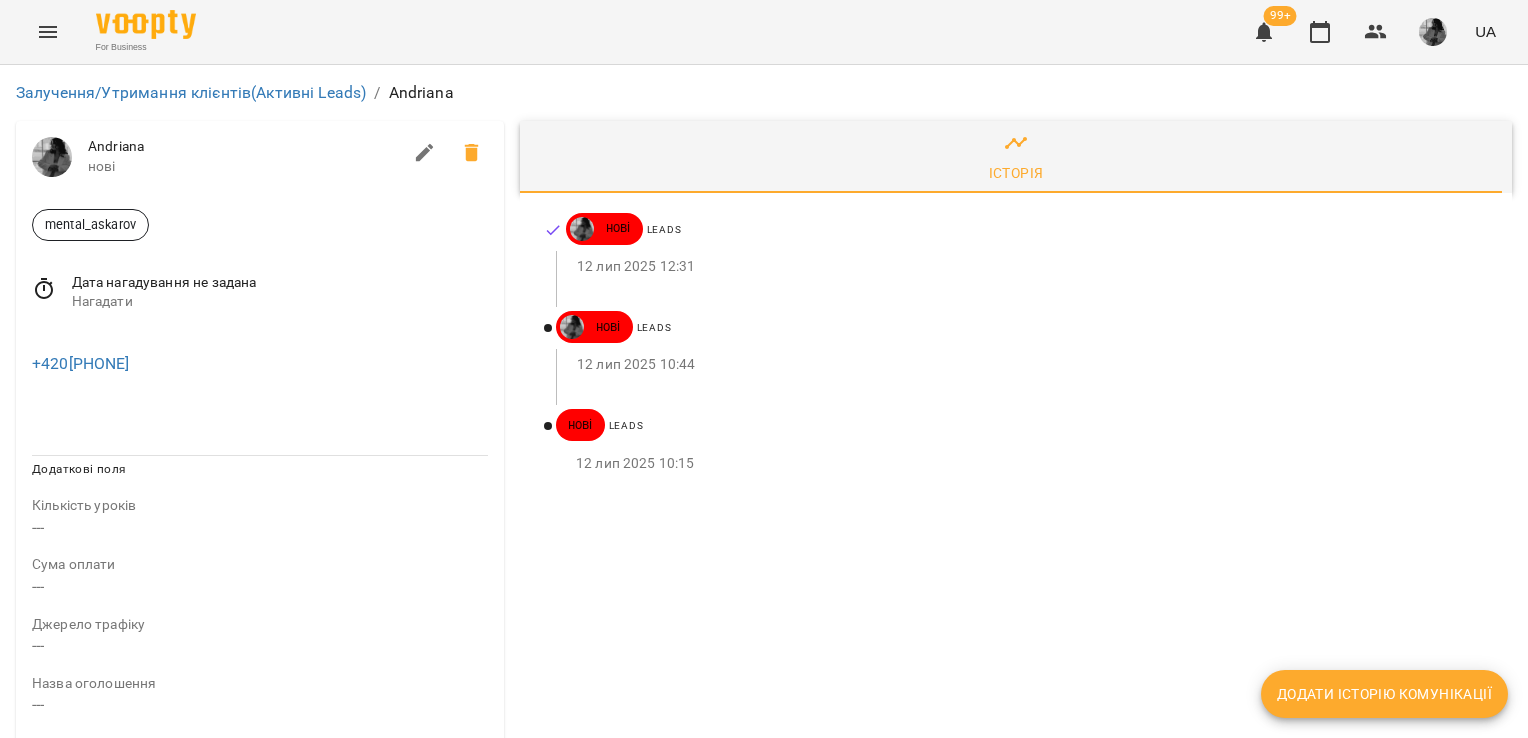 click 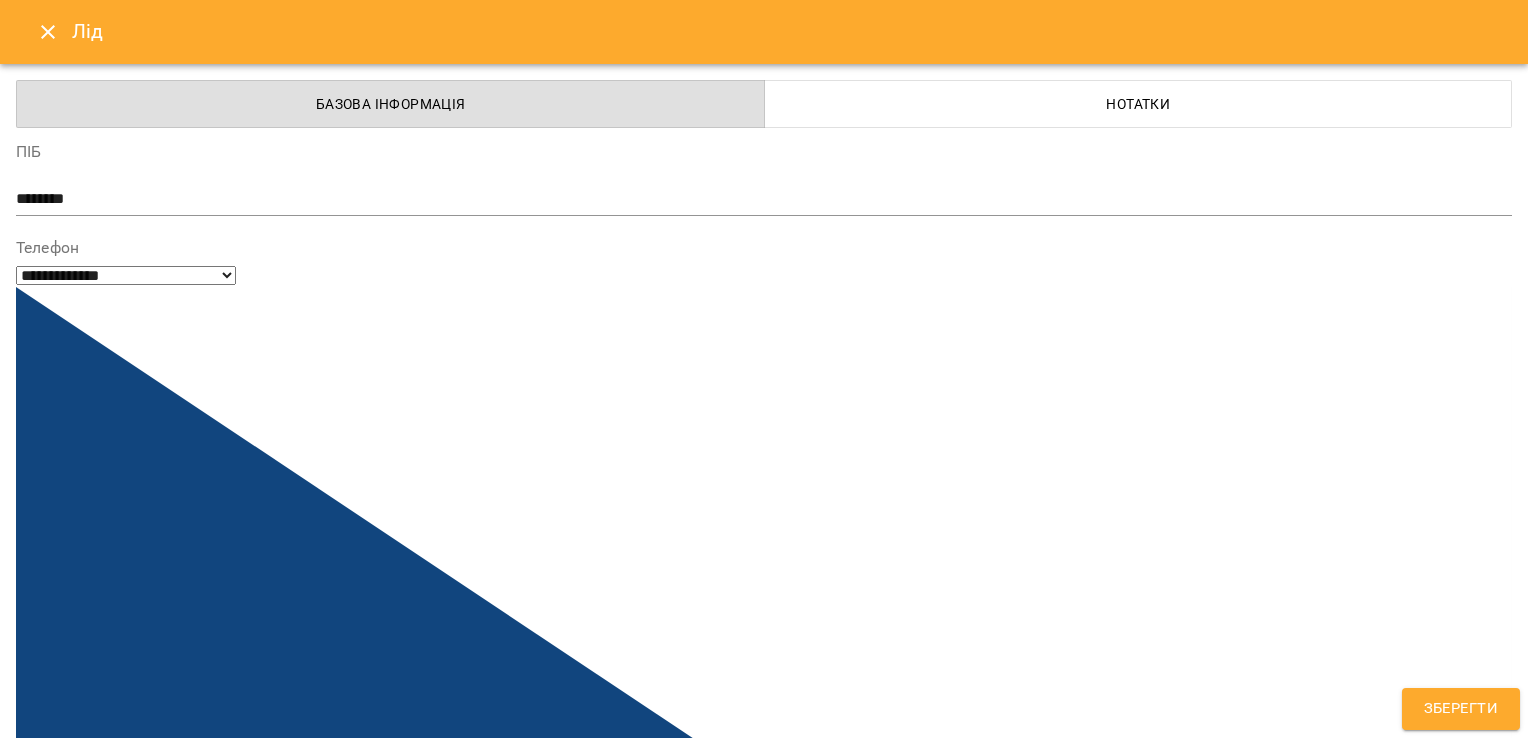click on "mental_askarov" at bounding box center [727, 1522] 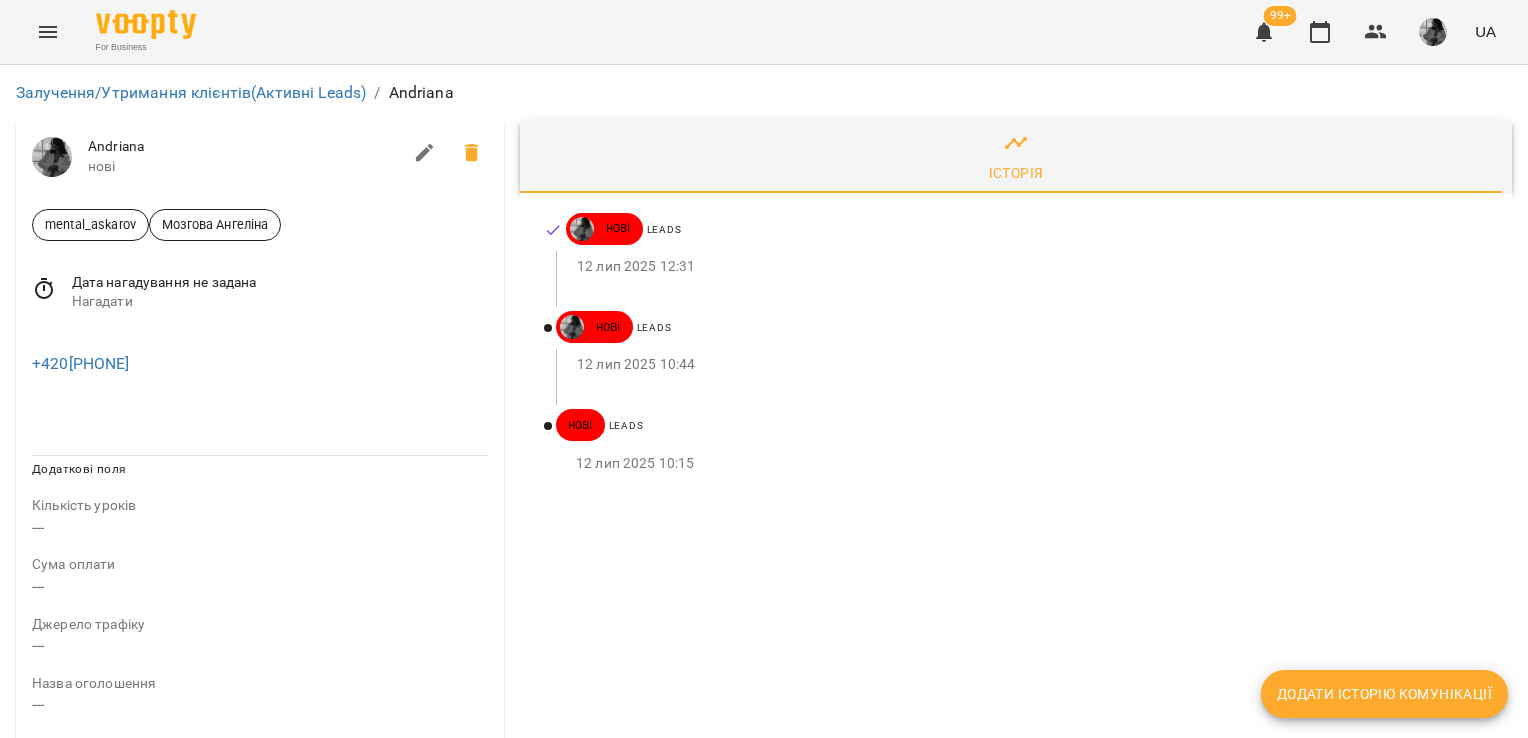 drag, startPoint x: 174, startPoint y: 383, endPoint x: 10, endPoint y: 328, distance: 172.97688 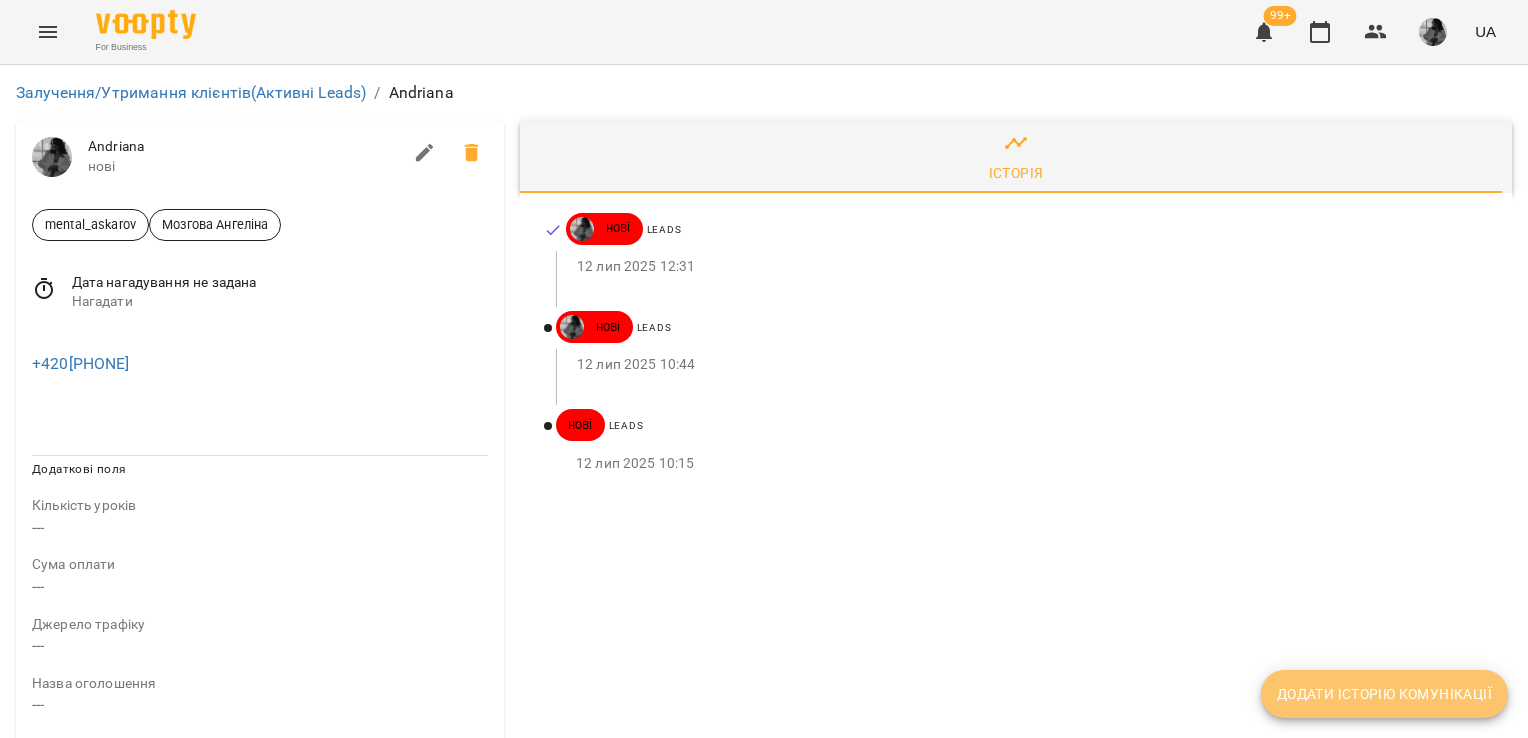 click on "Додати історію комунікації" at bounding box center (1384, 694) 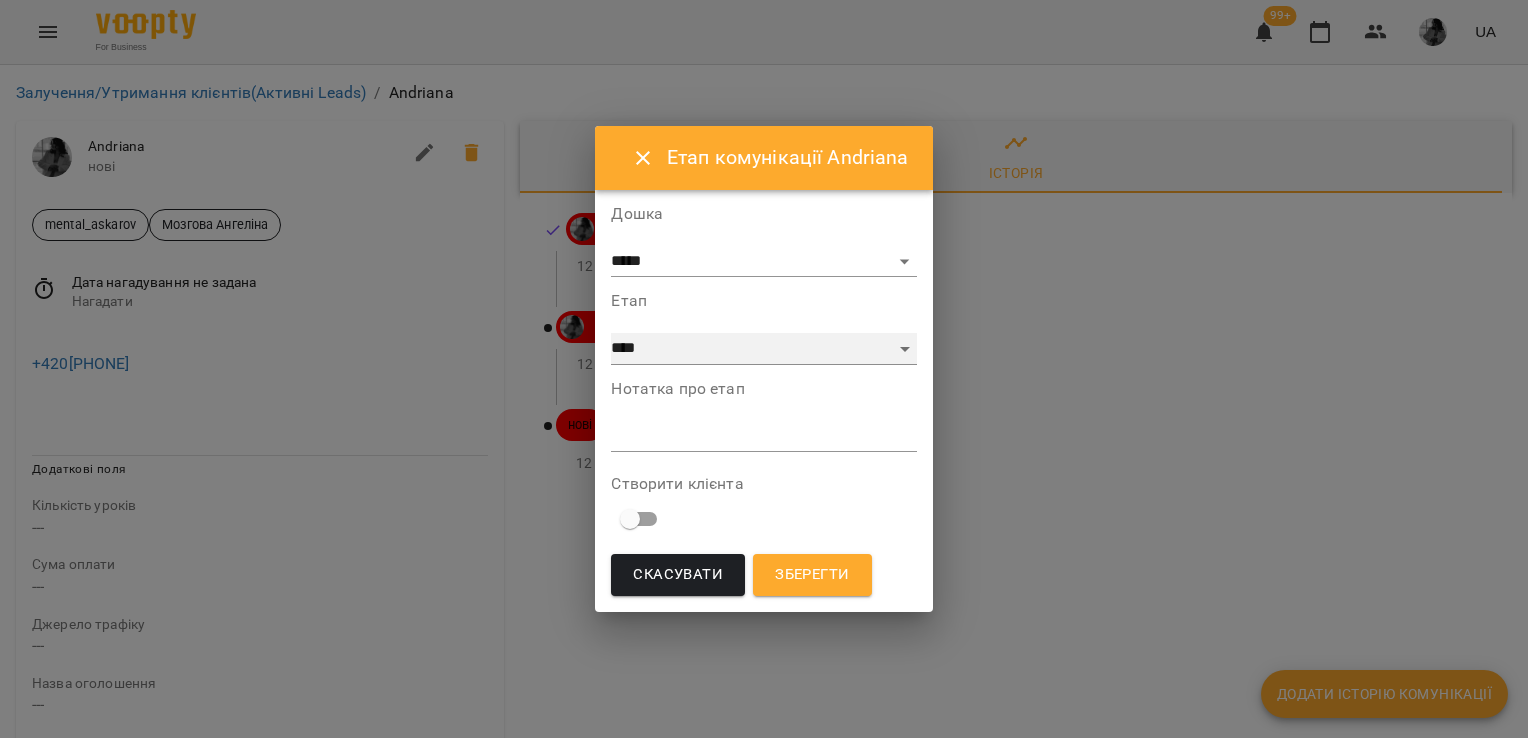 drag, startPoint x: 680, startPoint y: 353, endPoint x: 690, endPoint y: 330, distance: 25.079872 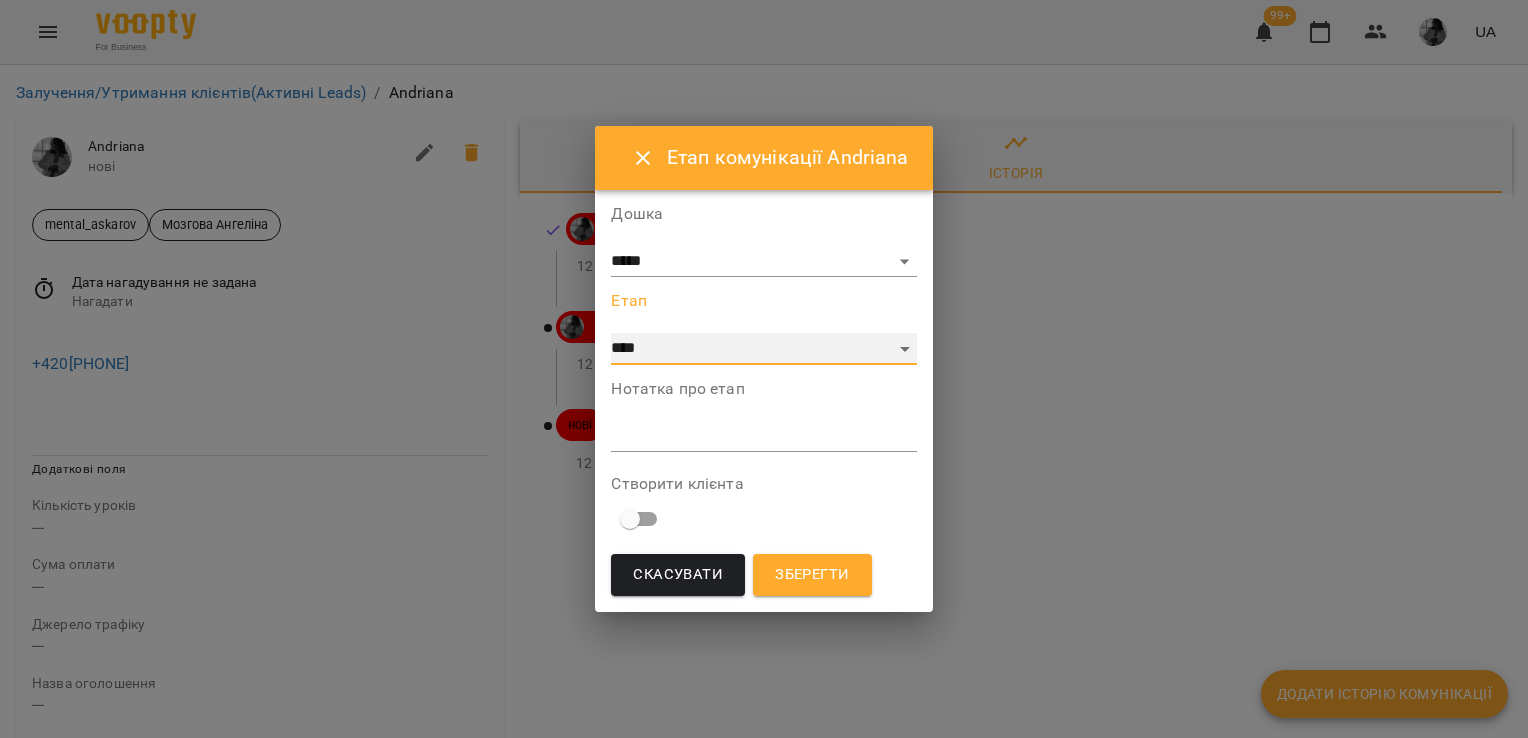 select on "*" 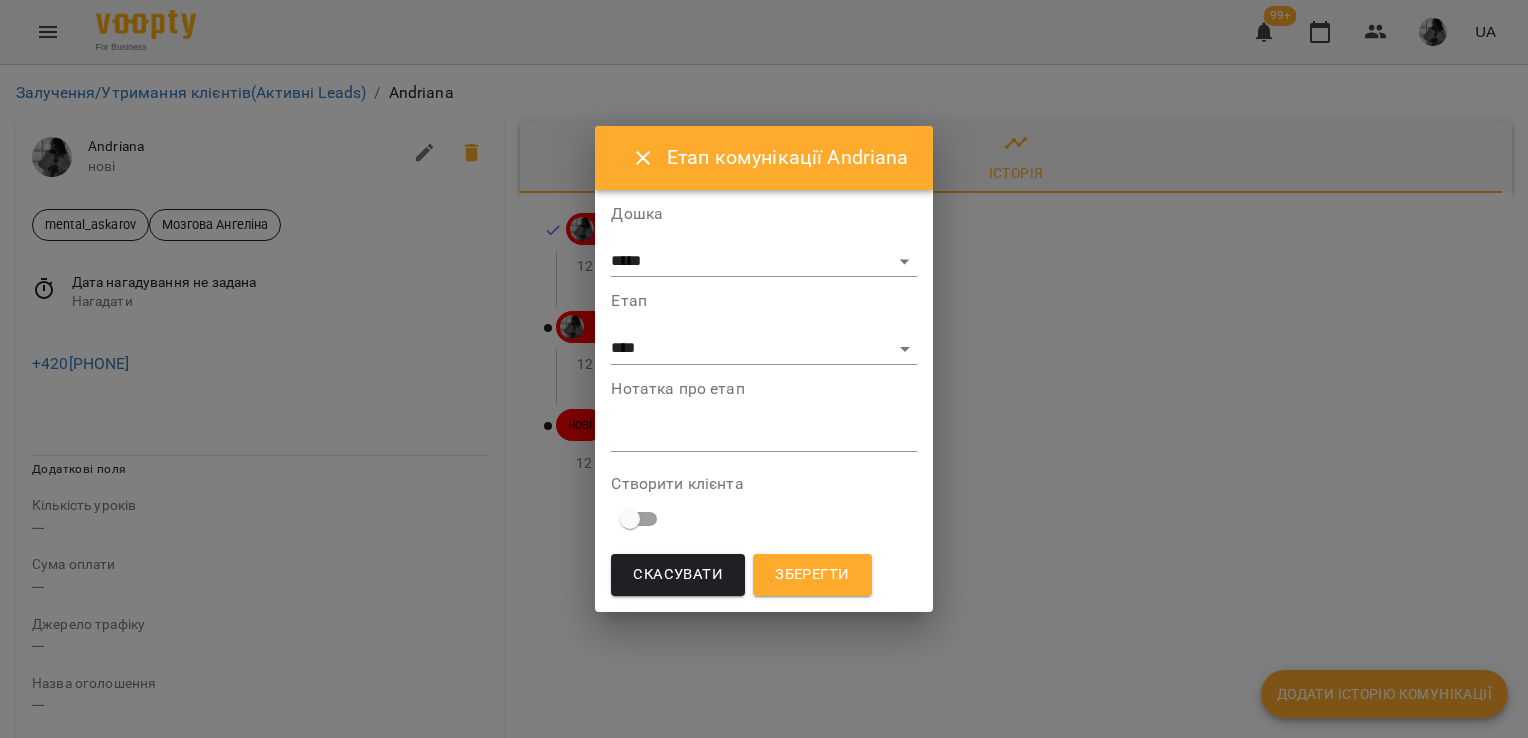 click on "*" at bounding box center (763, 436) 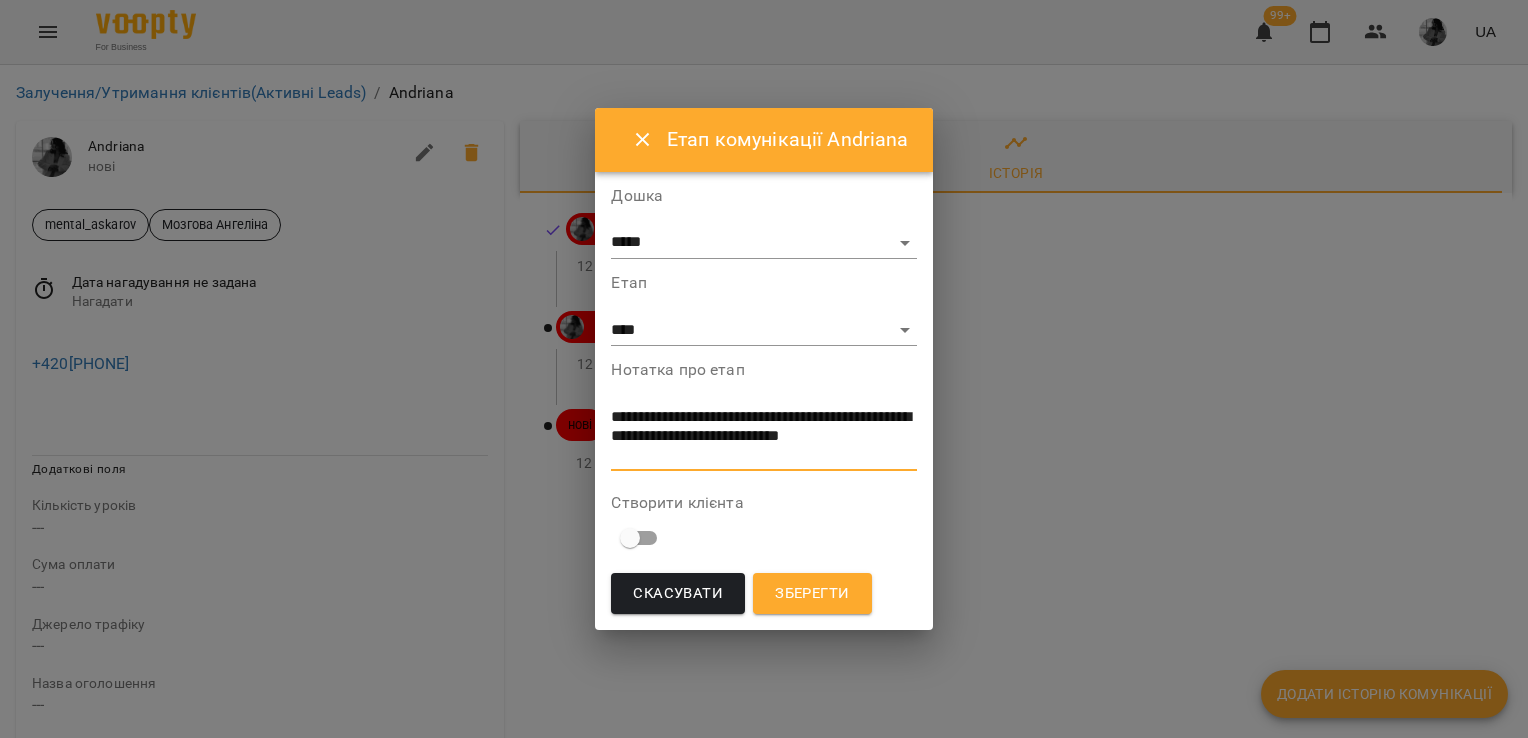 scroll, scrollTop: 0, scrollLeft: 0, axis: both 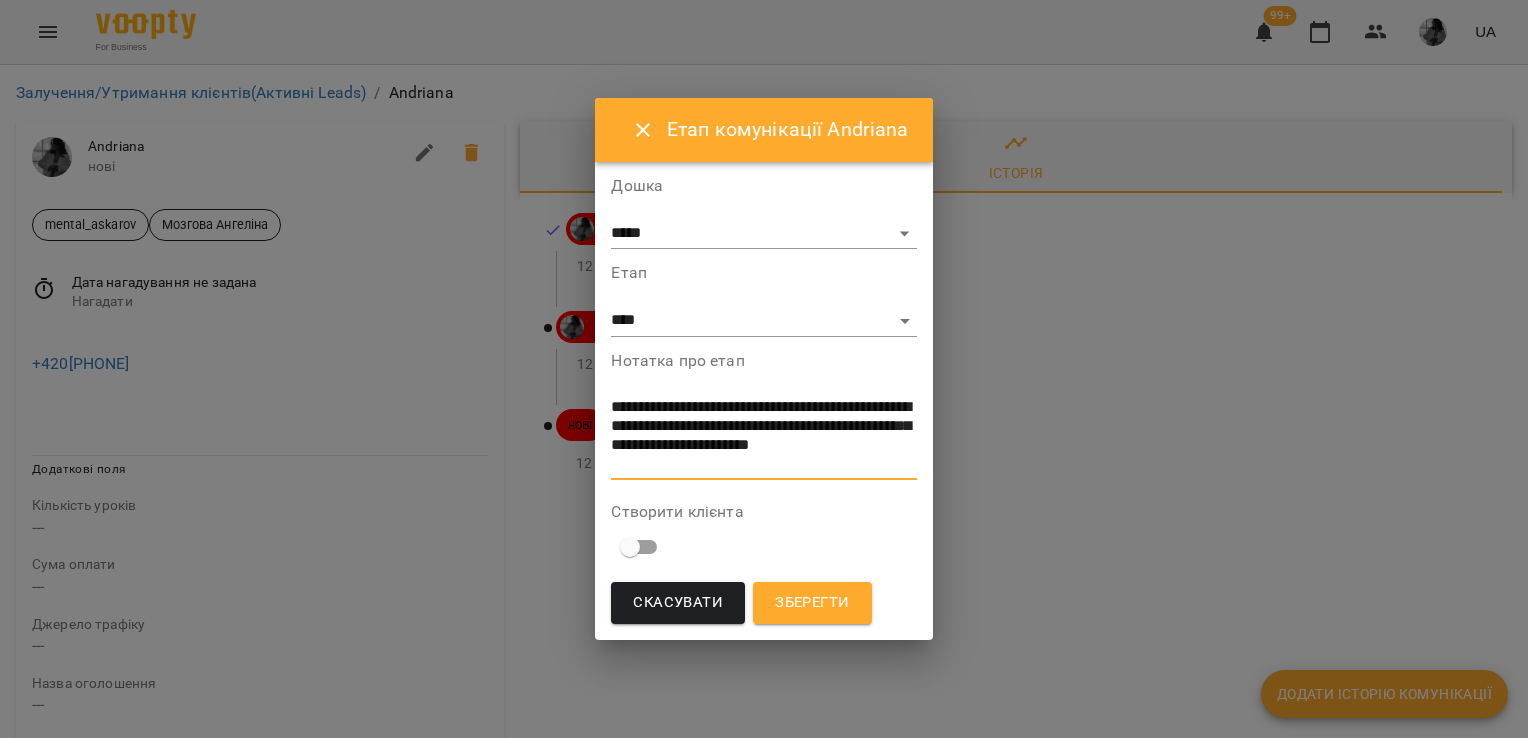 type on "**********" 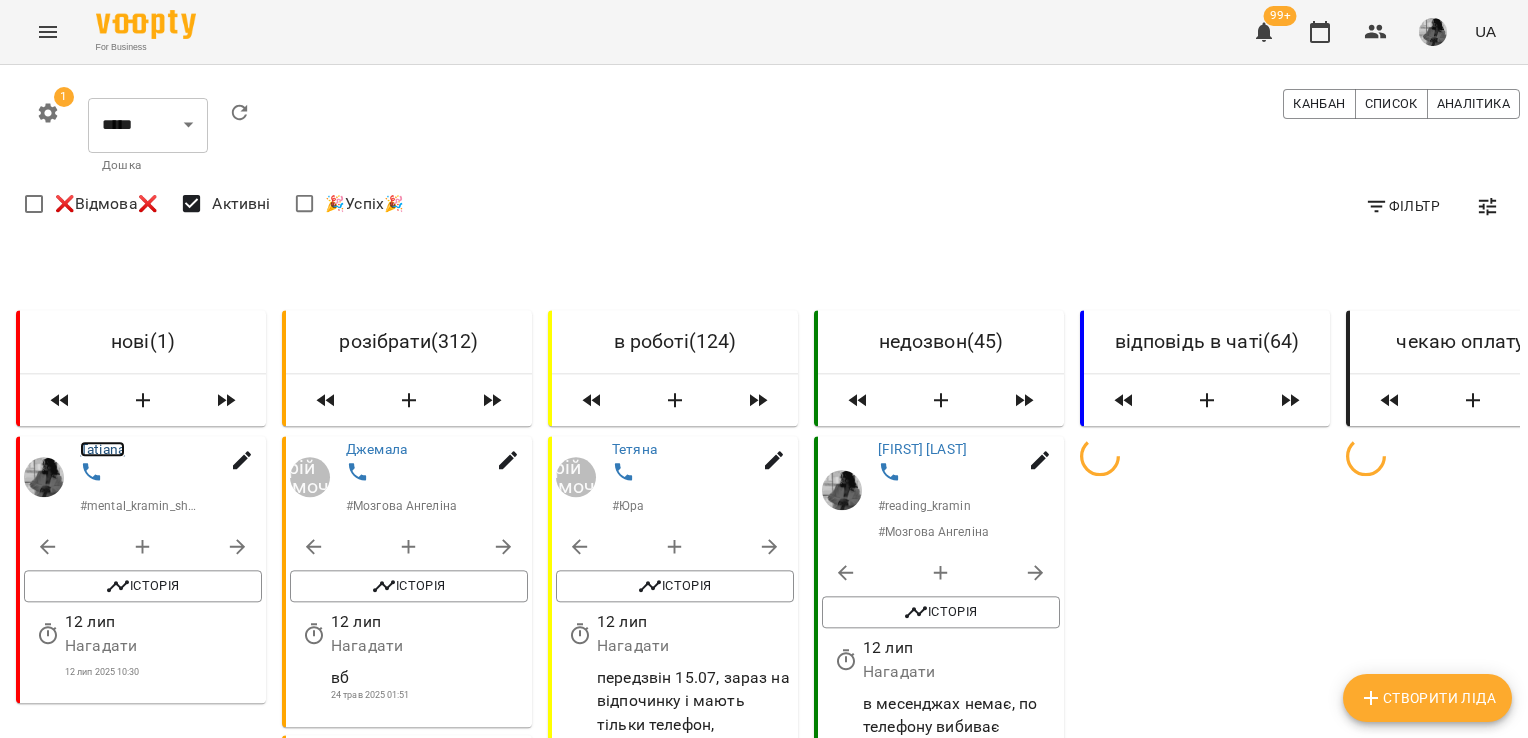 click on "Tatiana" at bounding box center (102, 449) 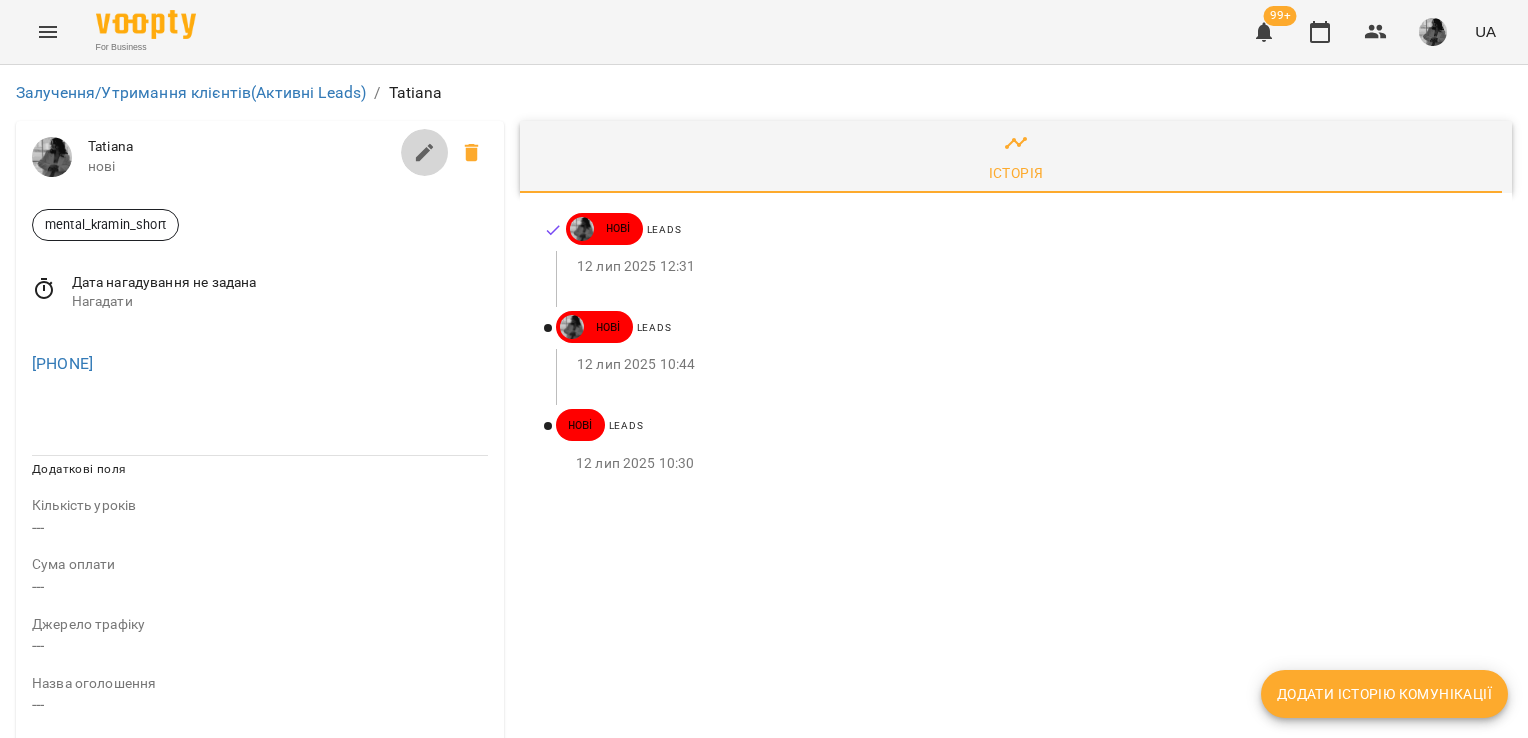 click at bounding box center (425, 153) 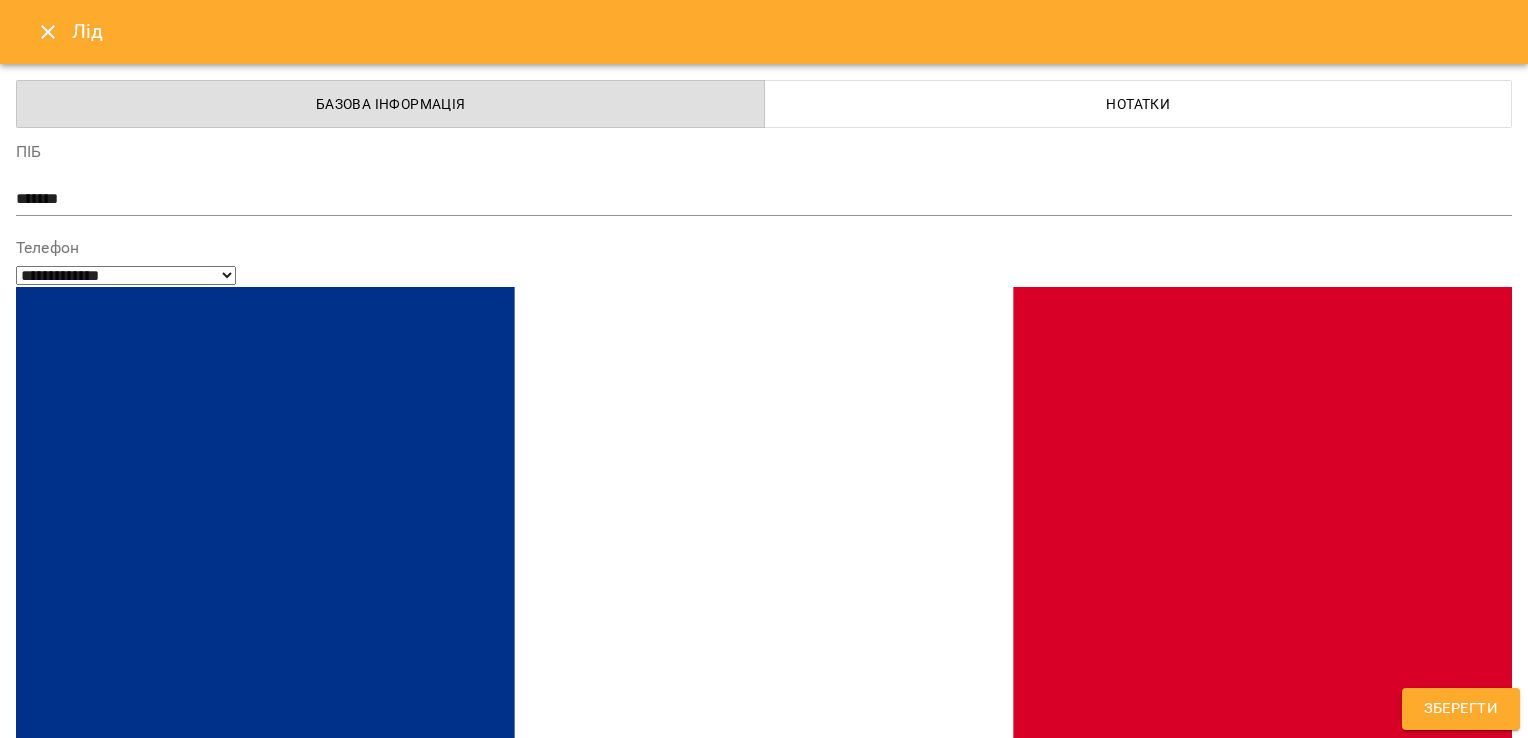 click on "mental_kramin_short" at bounding box center [727, 1522] 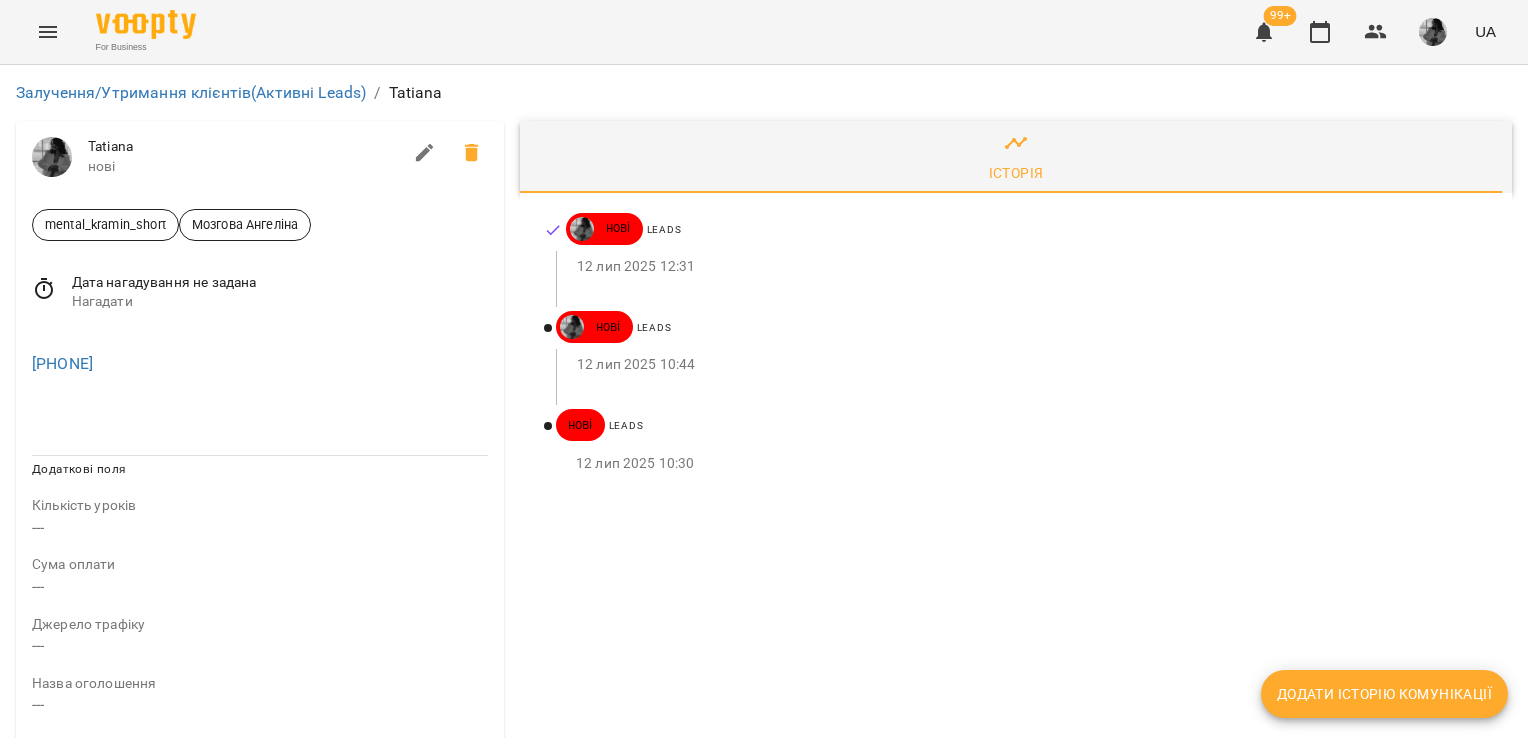 drag, startPoint x: 155, startPoint y: 363, endPoint x: 29, endPoint y: 378, distance: 126.88972 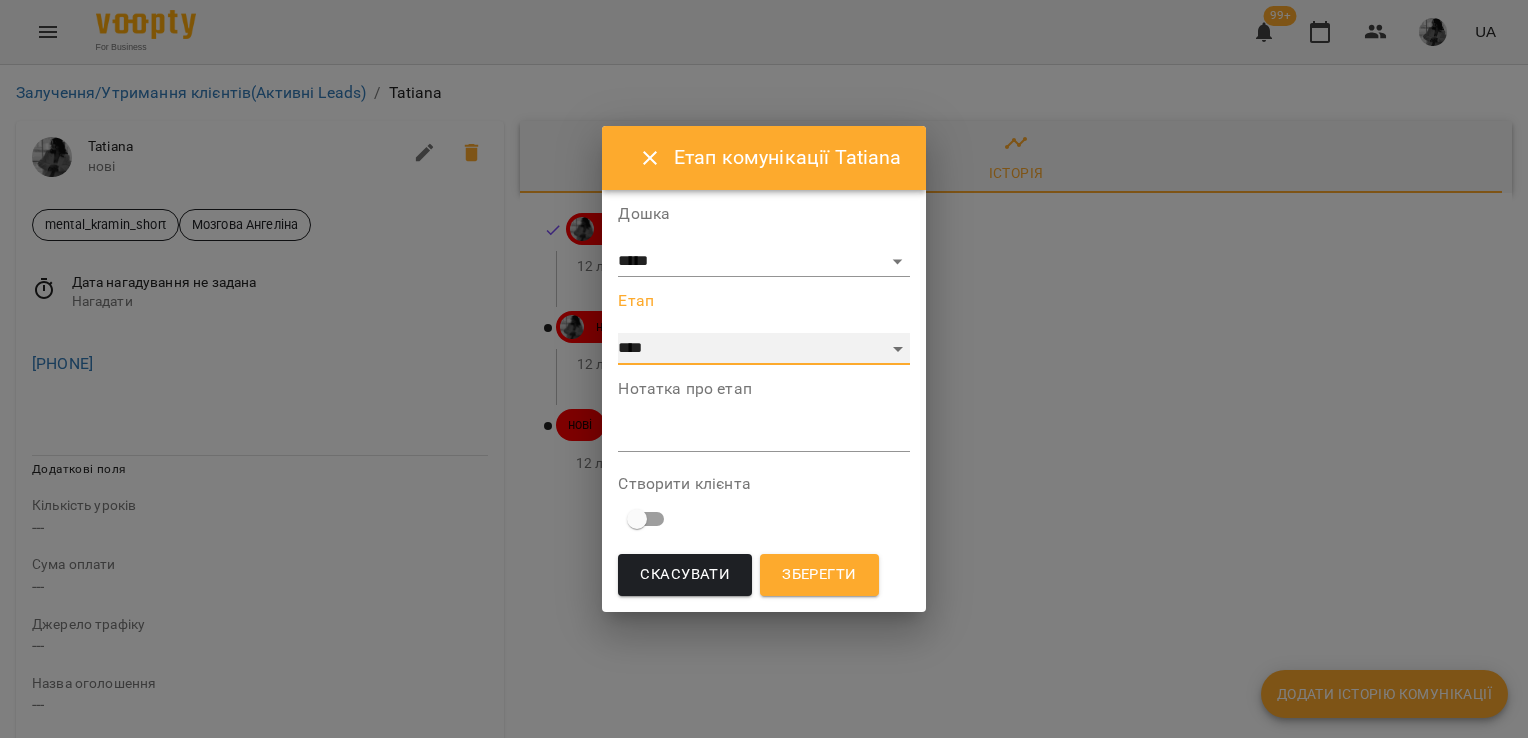 drag, startPoint x: 761, startPoint y: 355, endPoint x: 752, endPoint y: 330, distance: 26.57066 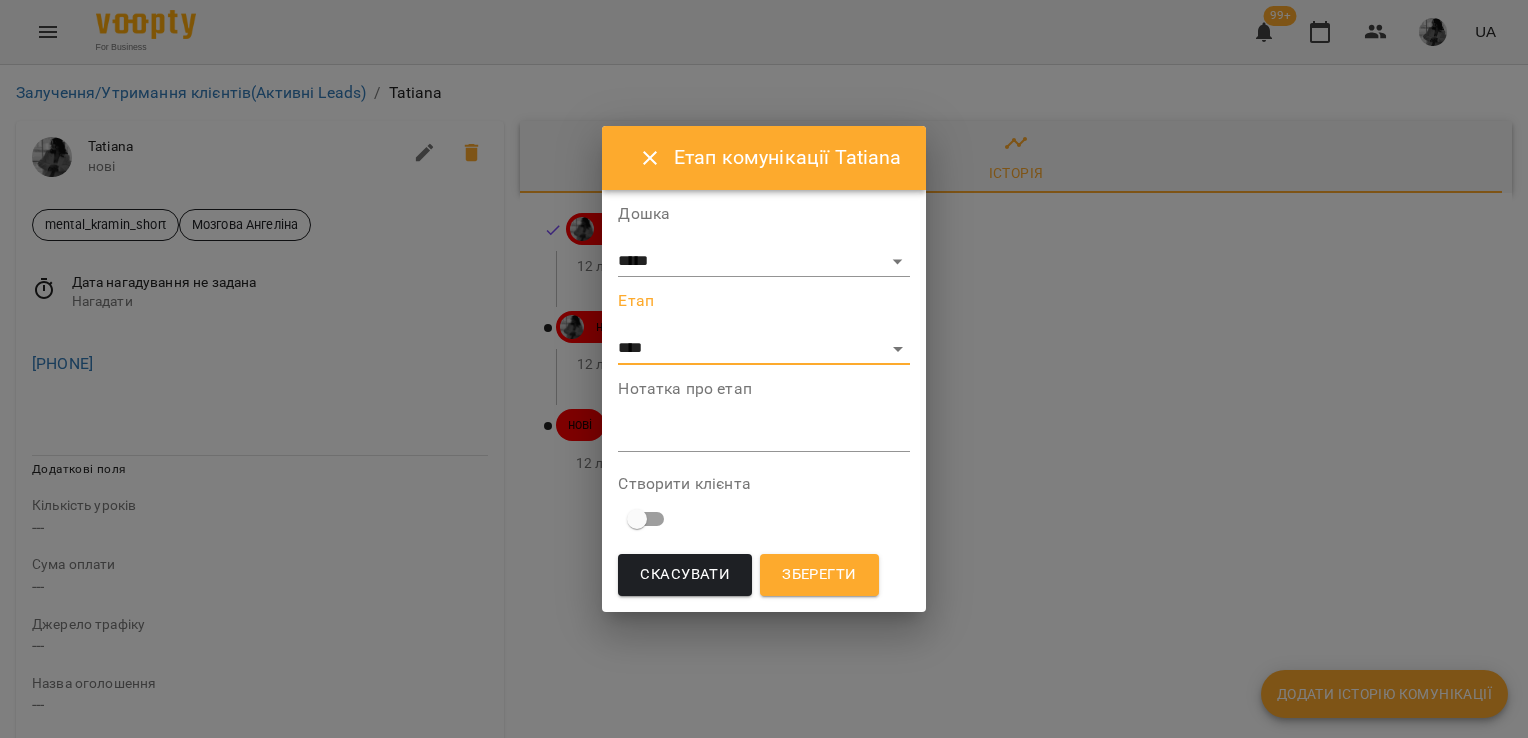 click at bounding box center [763, 435] 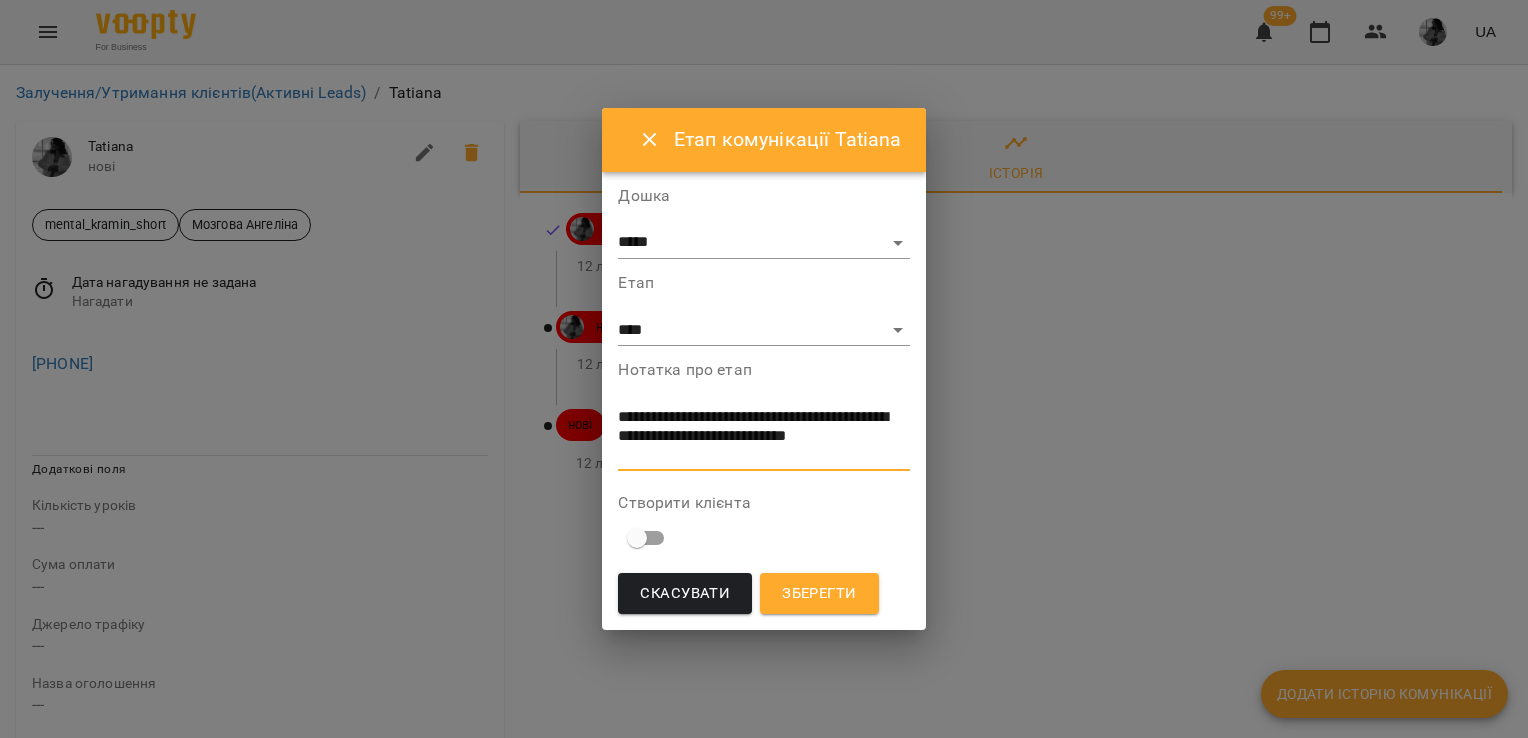 scroll, scrollTop: 0, scrollLeft: 0, axis: both 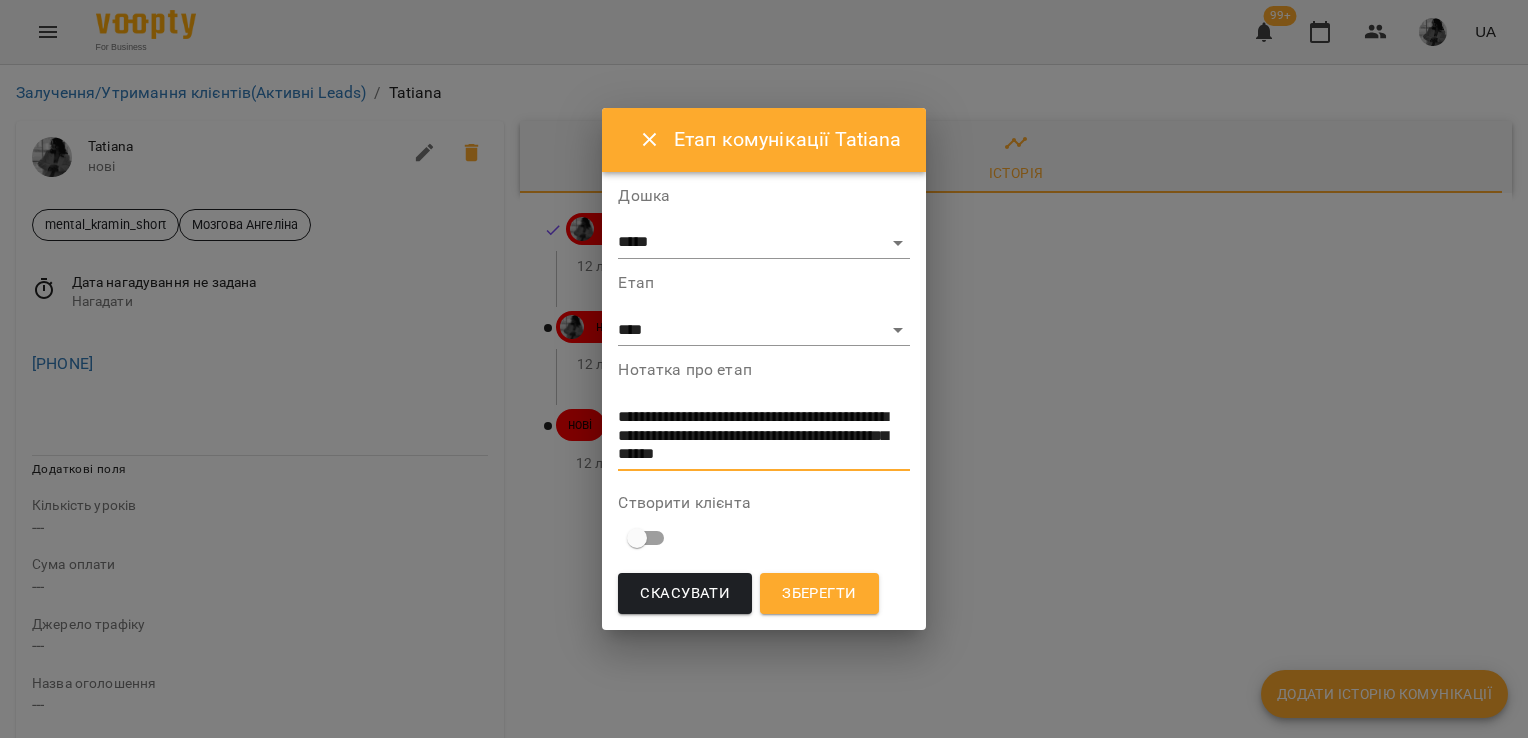 type on "**********" 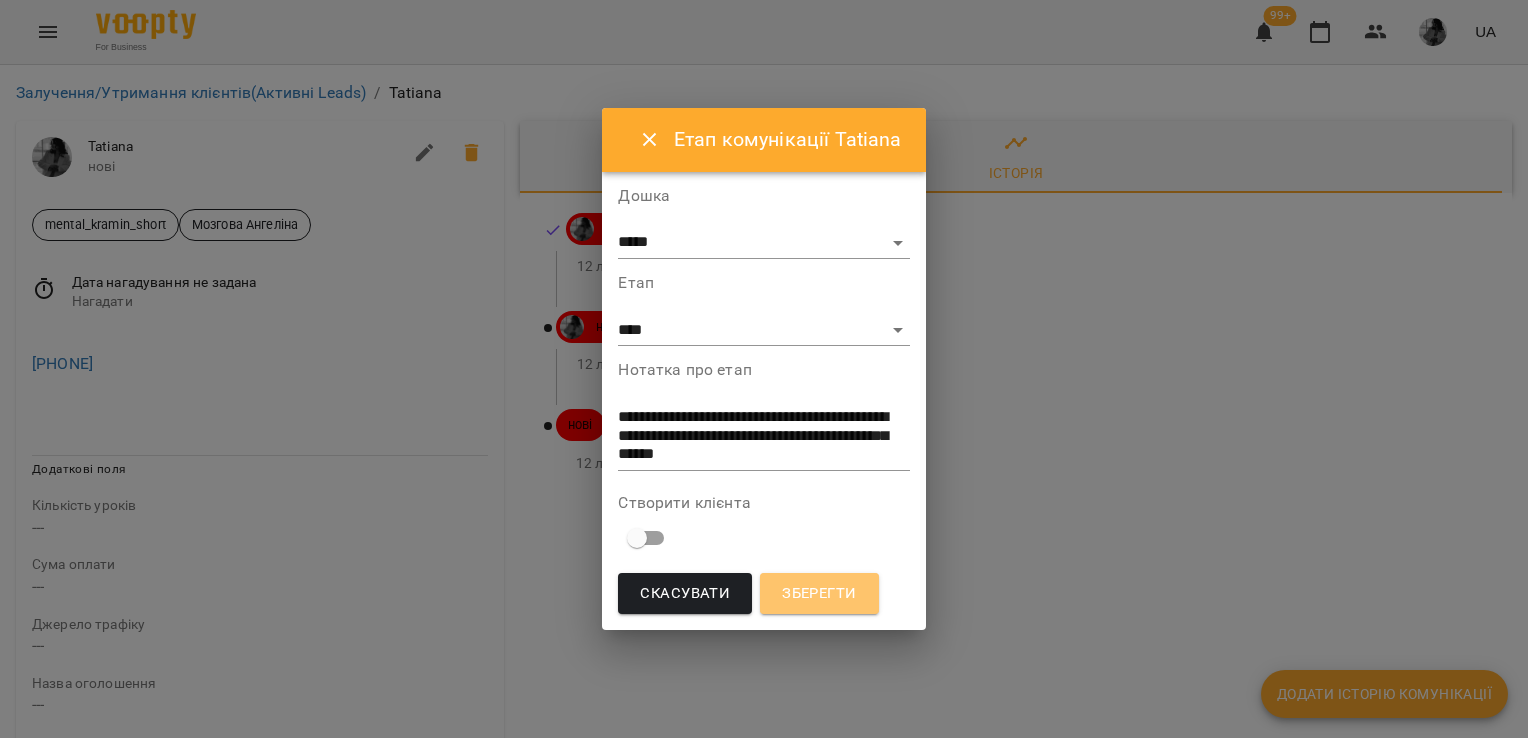 click on "Зберегти" at bounding box center (819, 594) 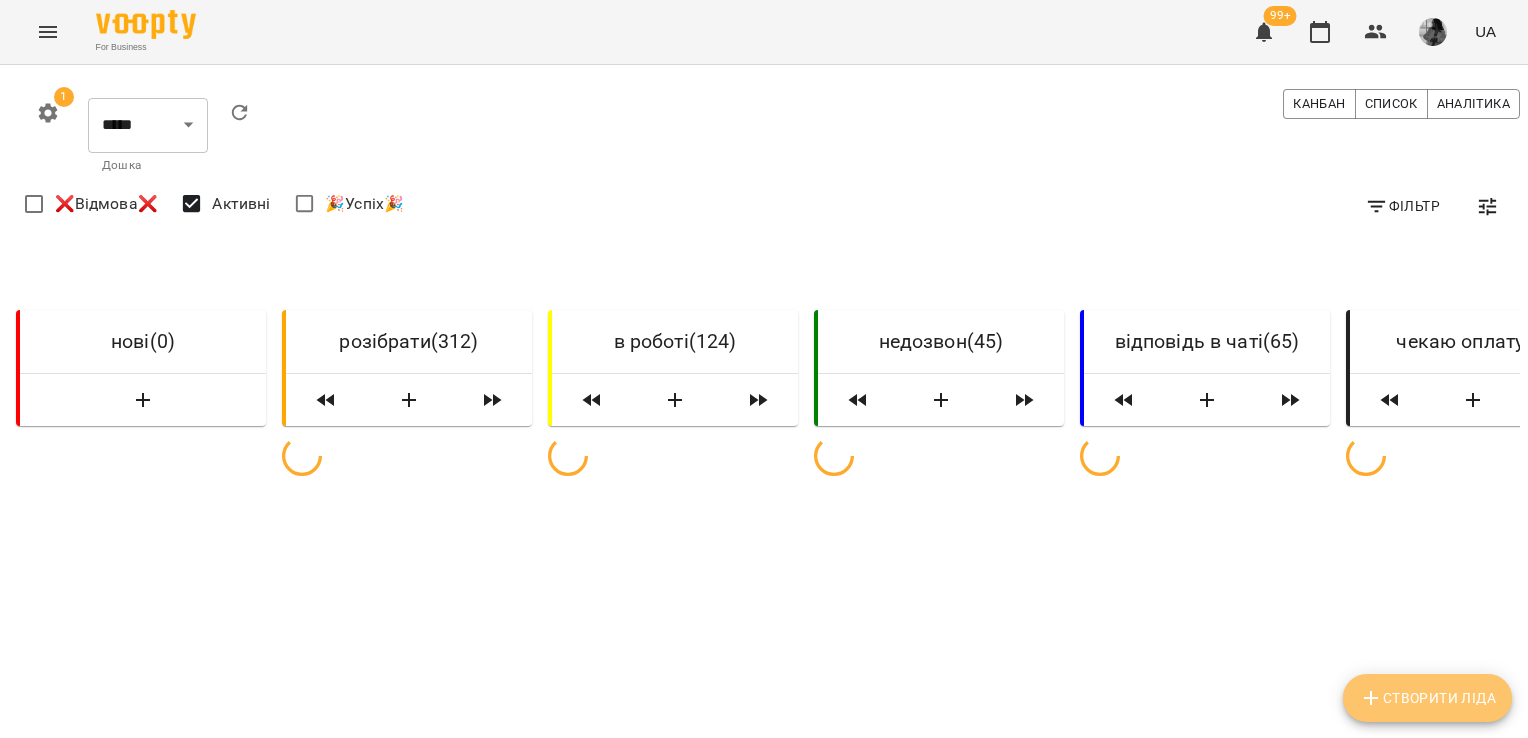 click 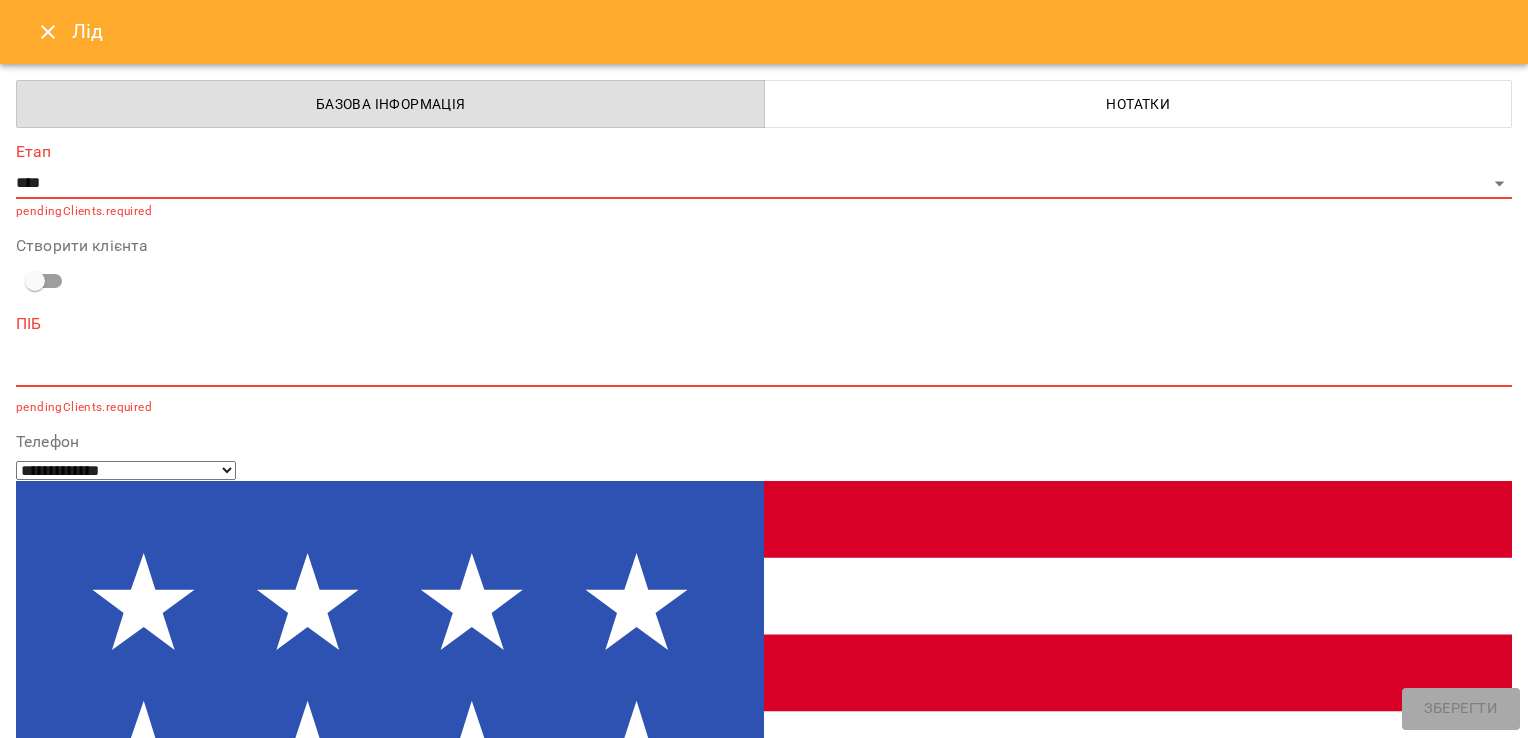 click at bounding box center [99, 1494] 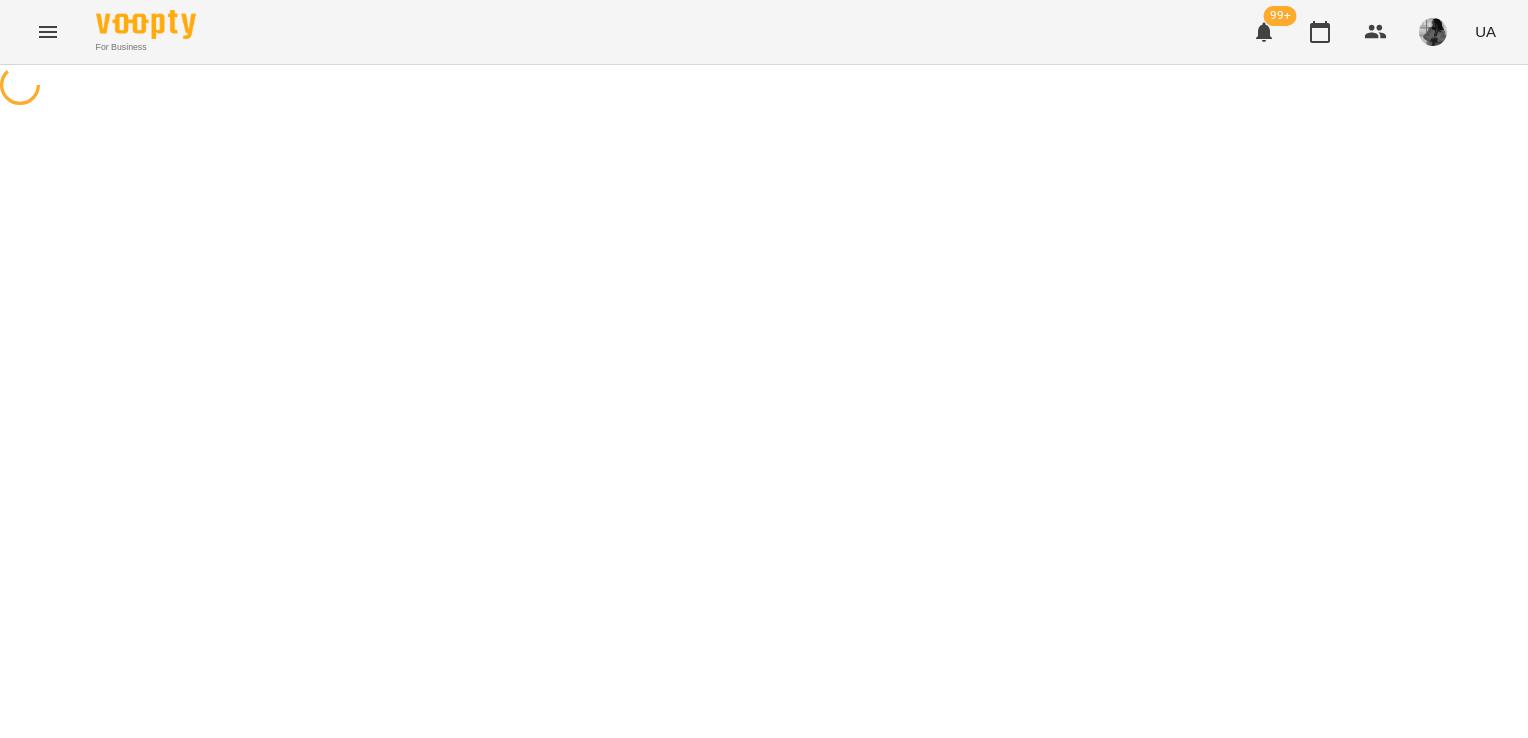 scroll, scrollTop: 0, scrollLeft: 0, axis: both 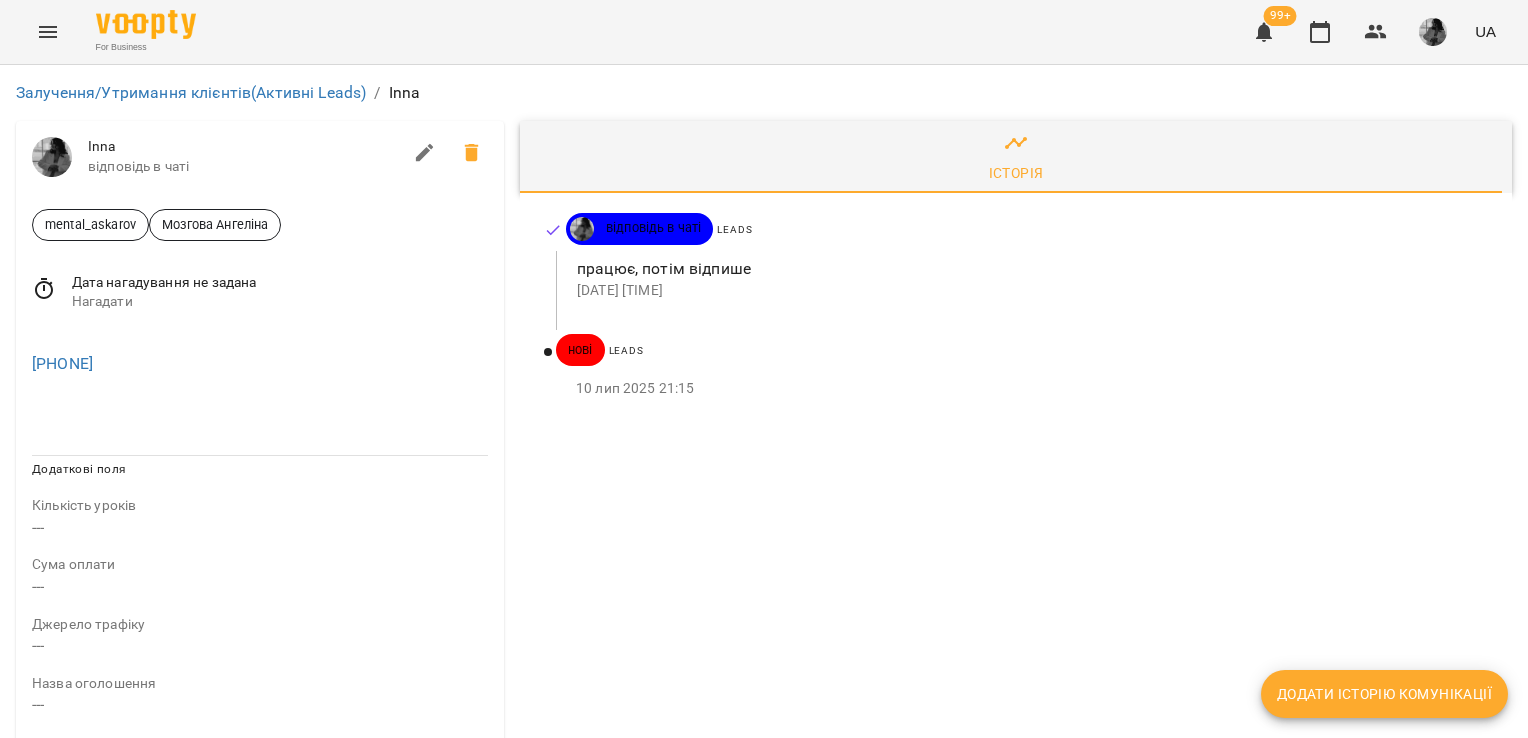 click at bounding box center (425, 153) 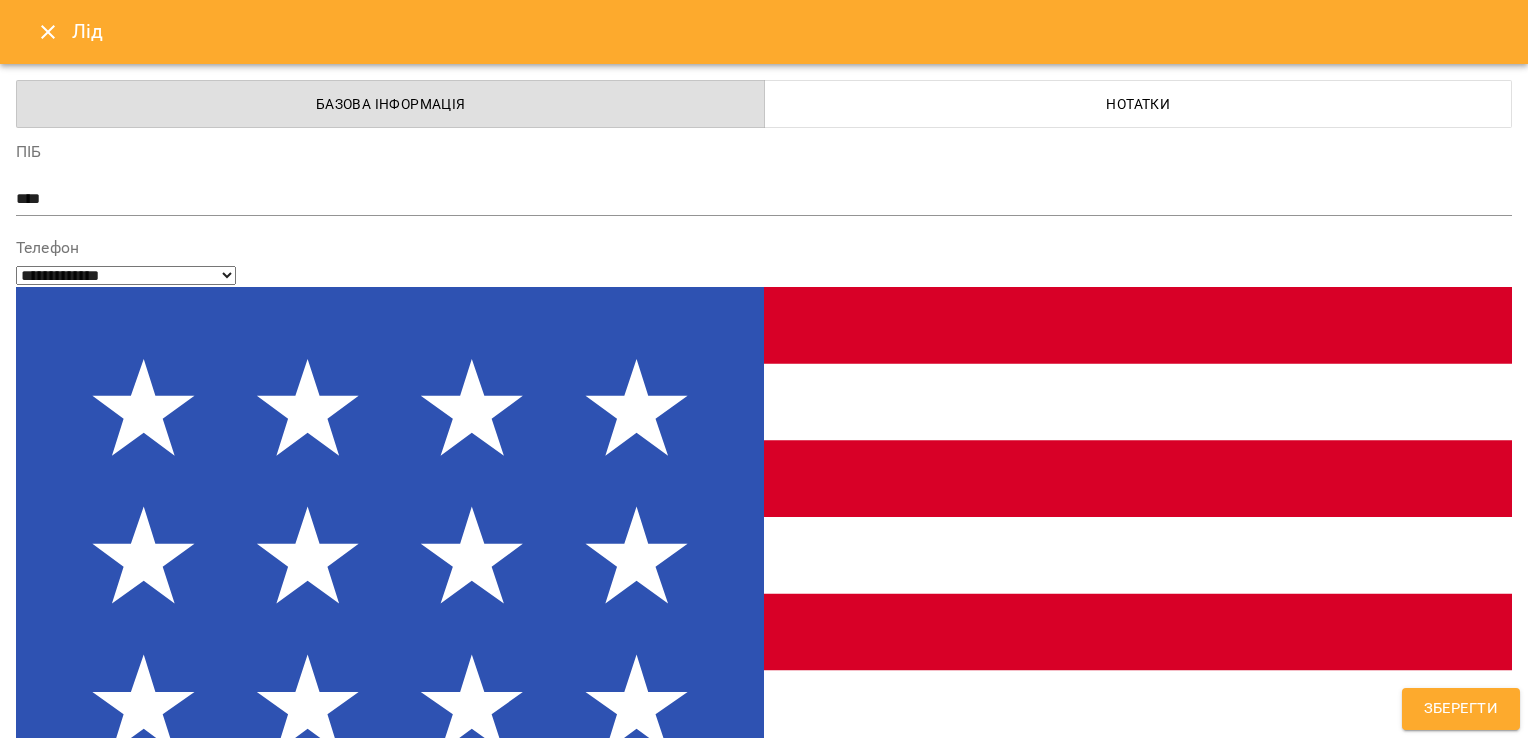 click on "mental_[LAST] [FIRST]" at bounding box center [727, 1522] 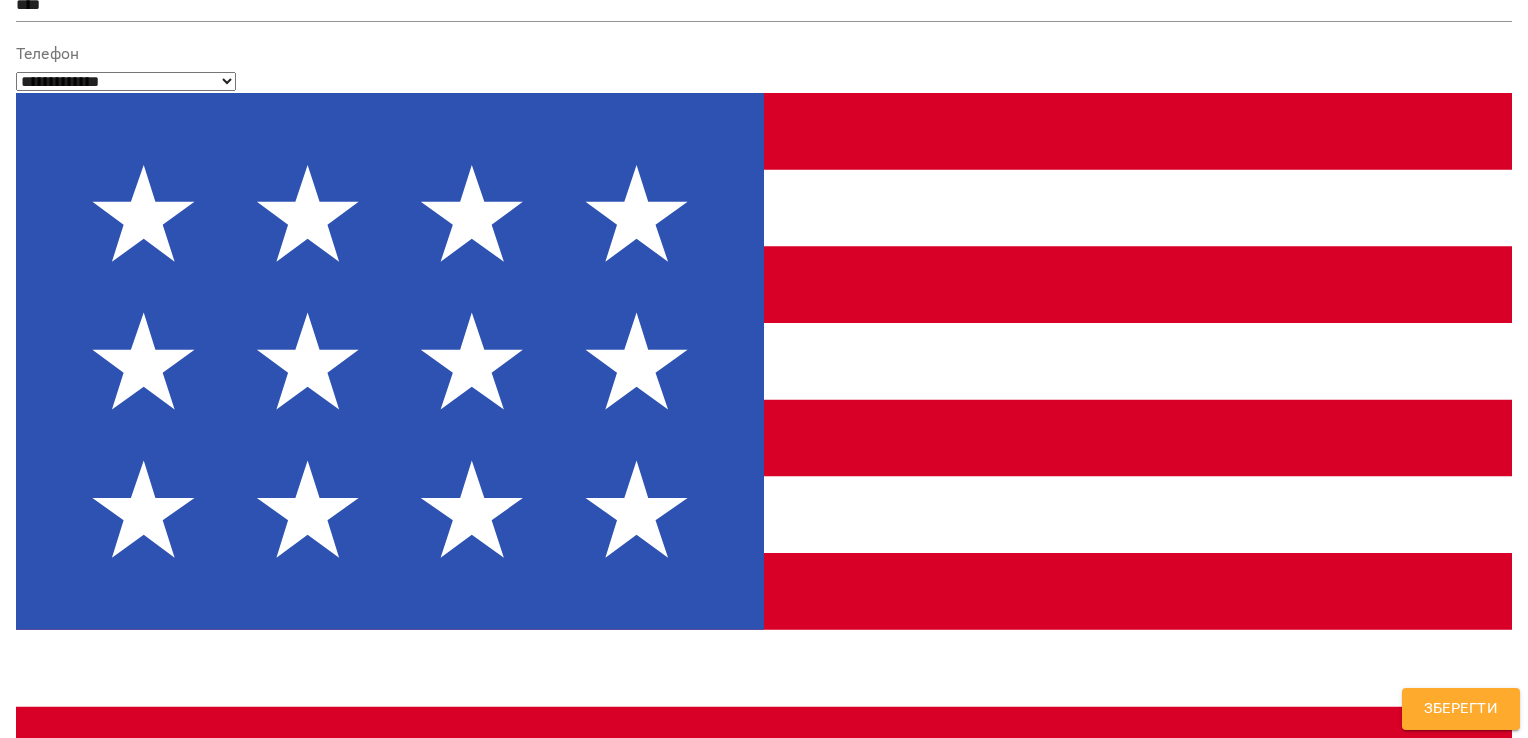 scroll, scrollTop: 227, scrollLeft: 0, axis: vertical 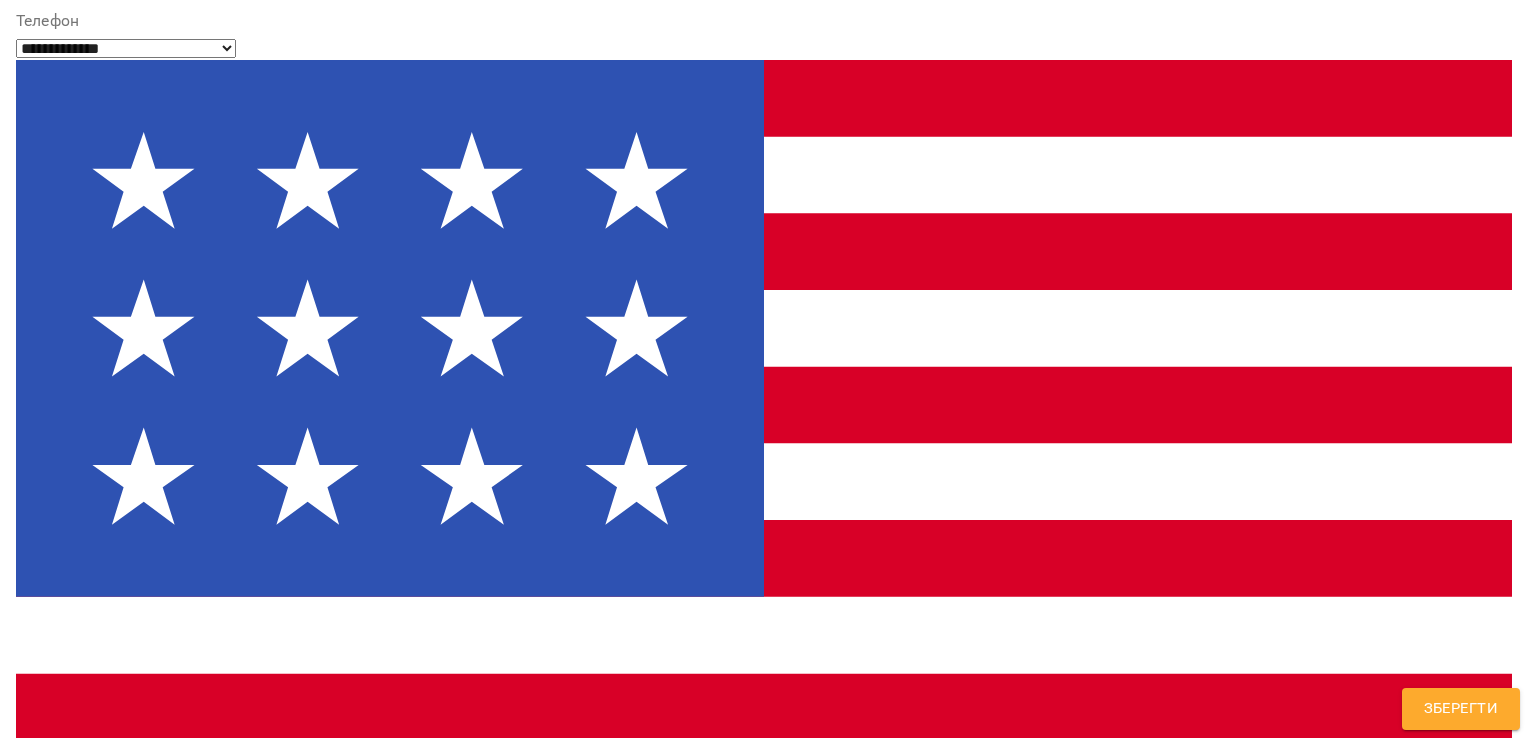 click on "Gelios School" at bounding box center [96, 1376] 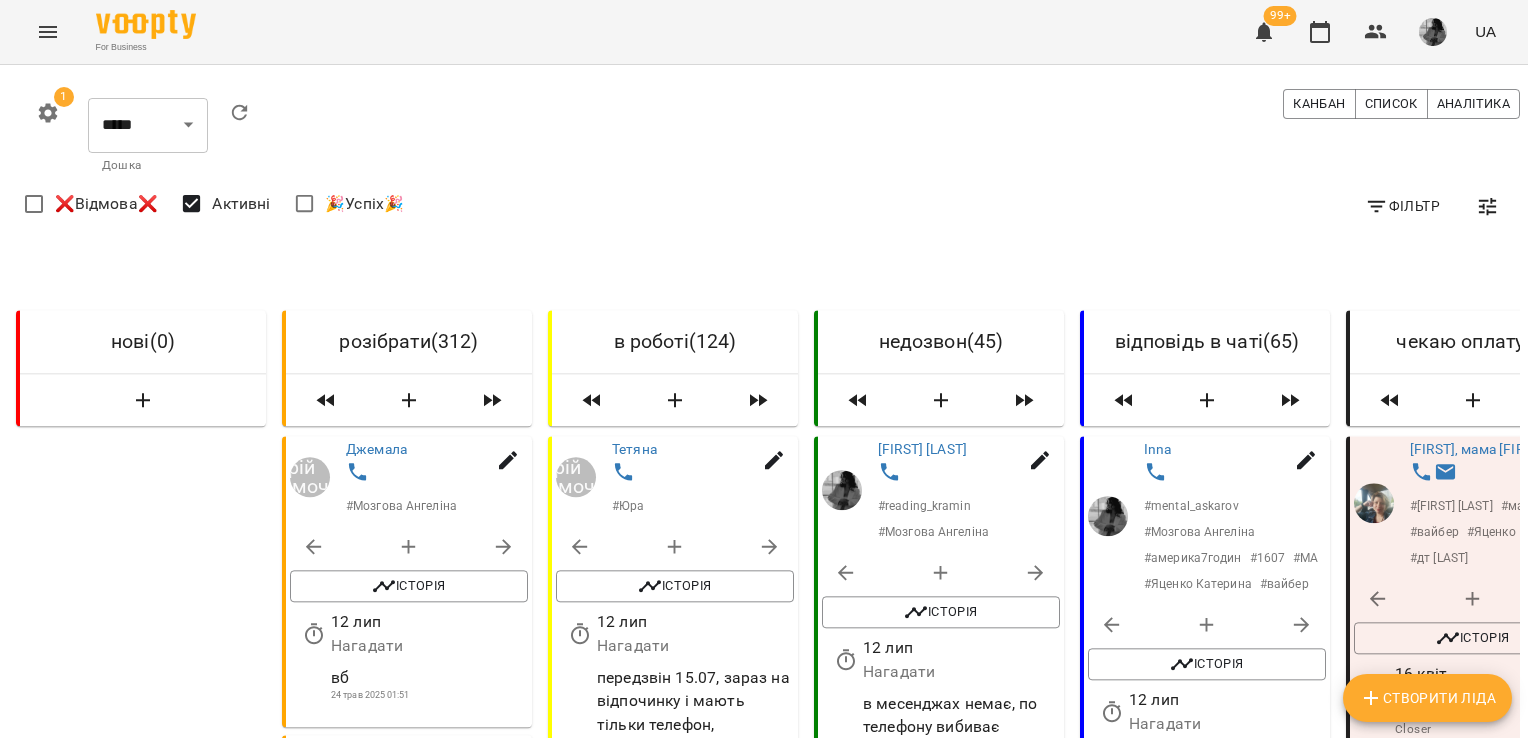 click on "Створити Ліда" at bounding box center [1427, 698] 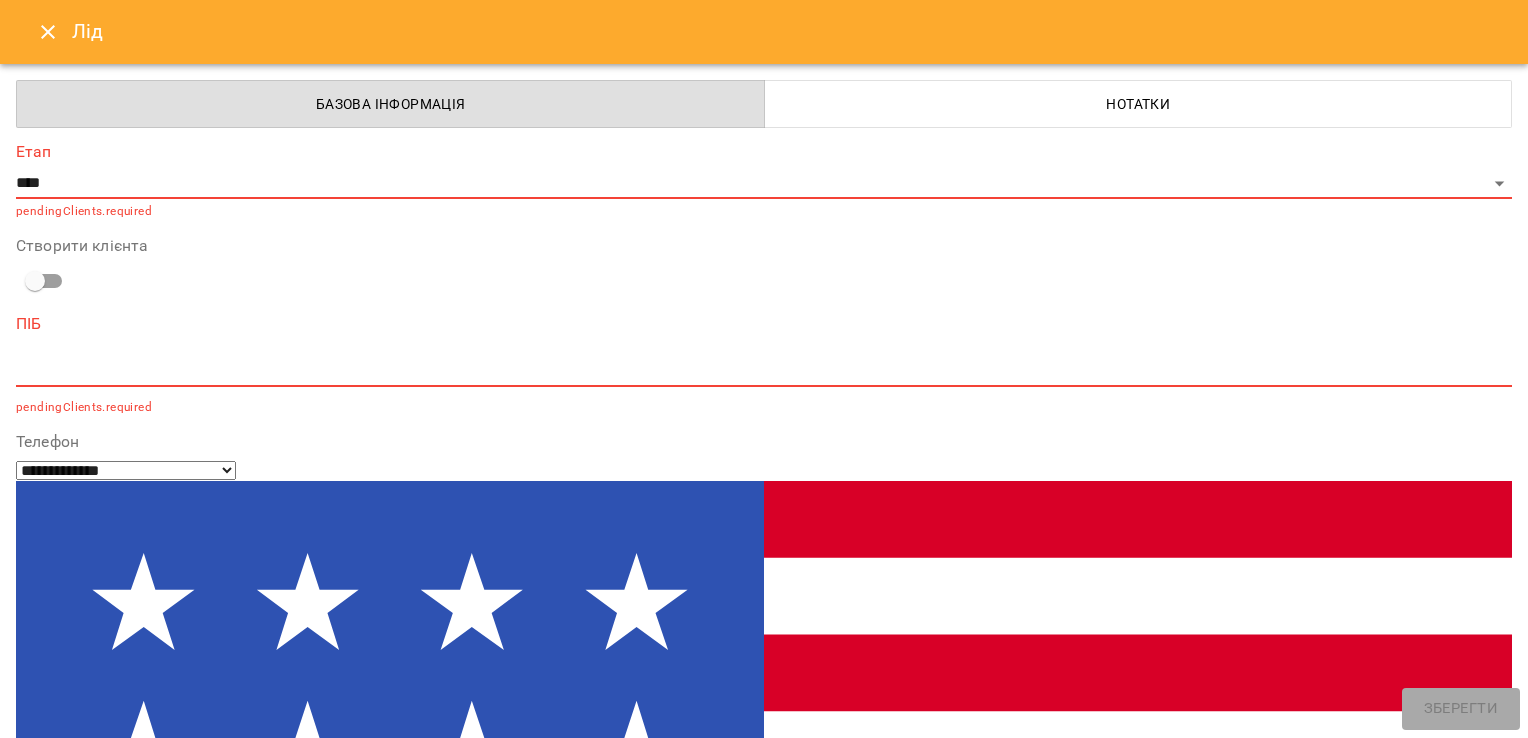 click on "Телефон" at bounding box center (764, 442) 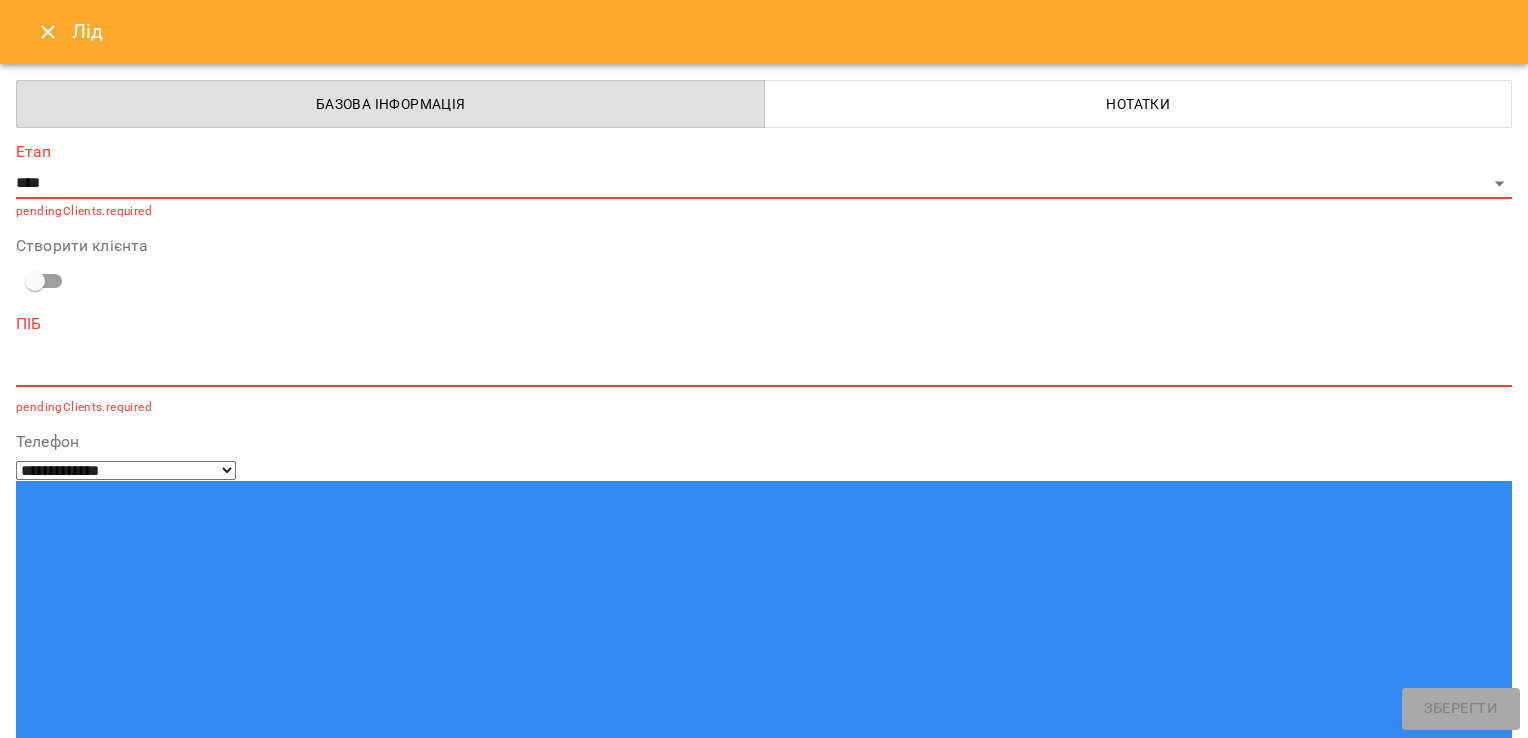 type on "**********" 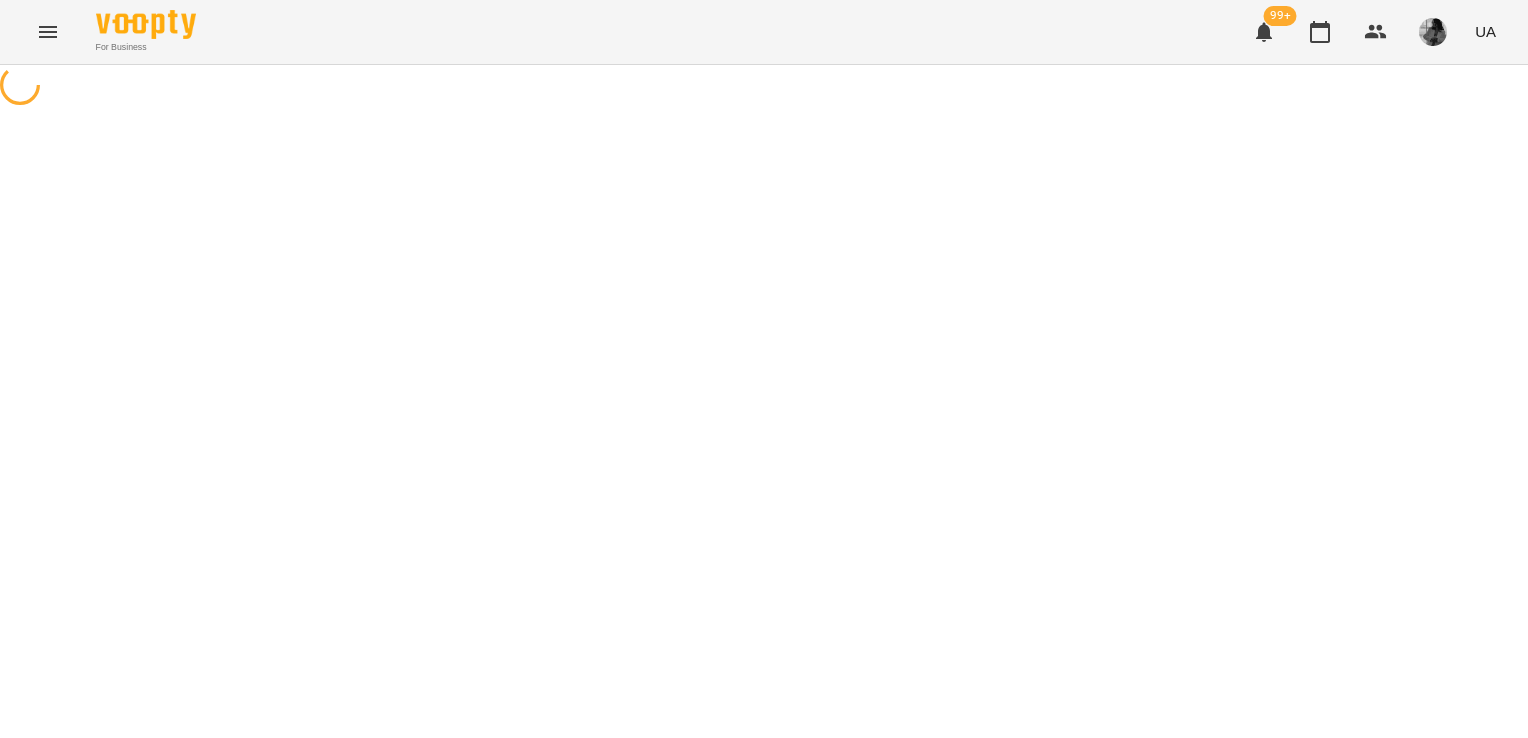 scroll, scrollTop: 0, scrollLeft: 0, axis: both 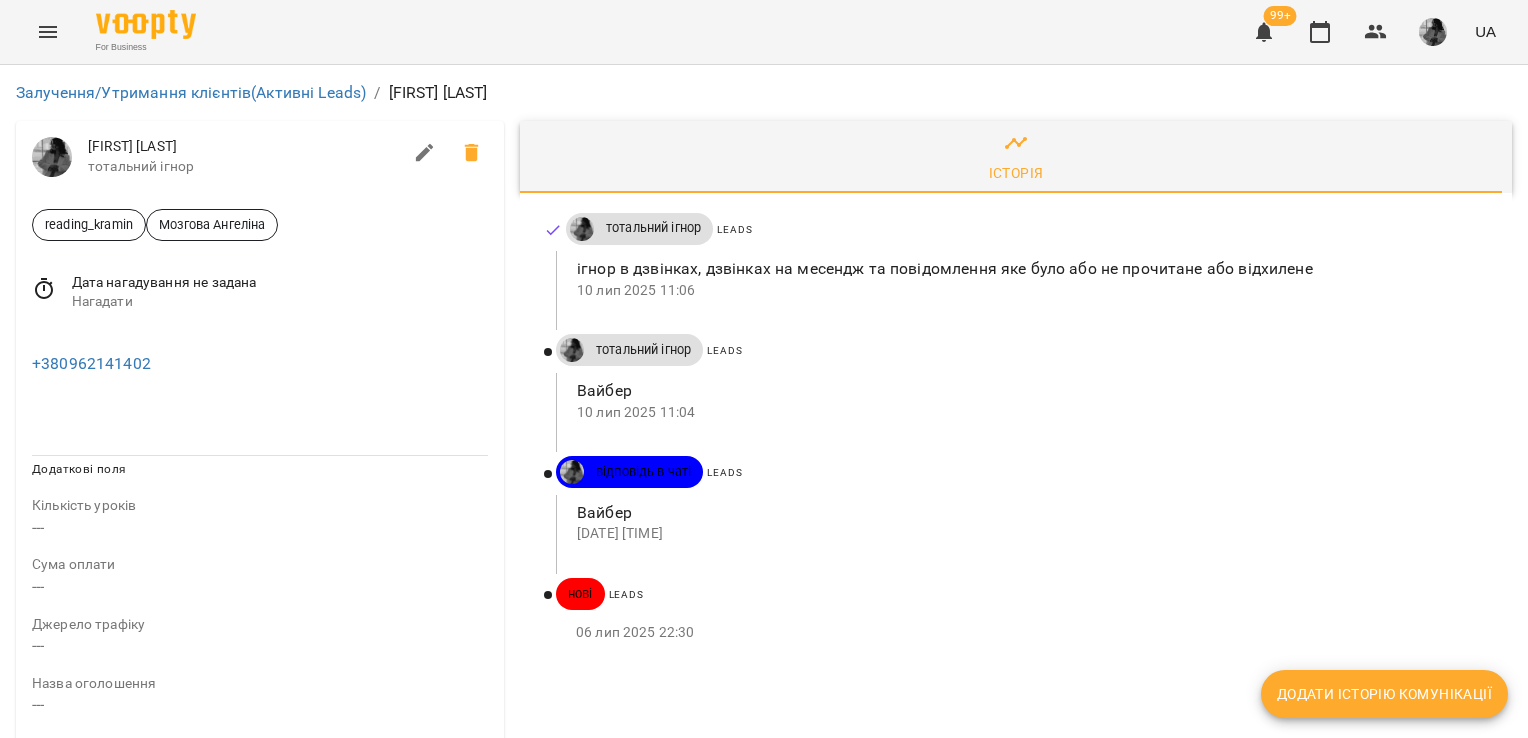 click 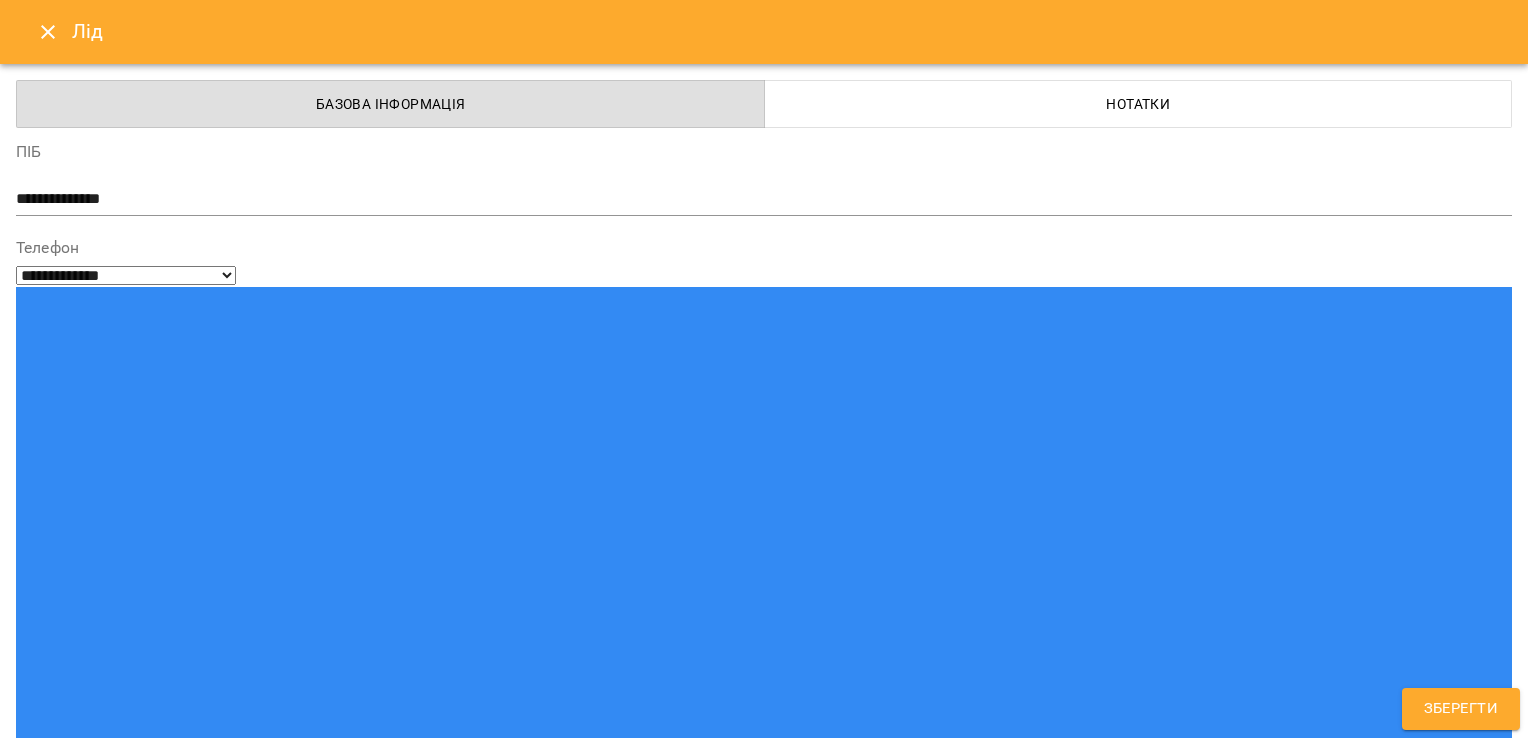 click on "reading_kramin [LAST] [FIRST]" at bounding box center [727, 1522] 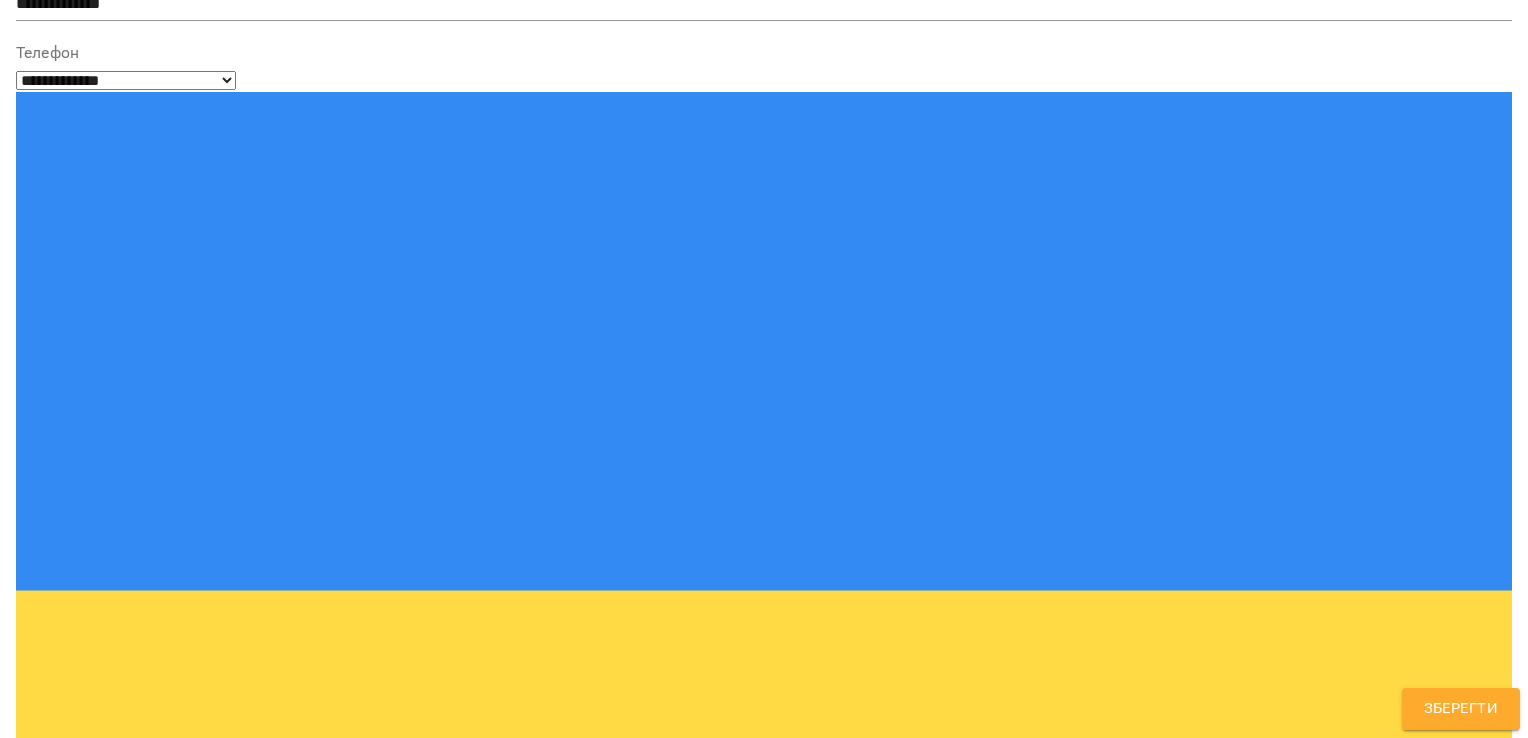 click on "Gelios School" at bounding box center (96, 1408) 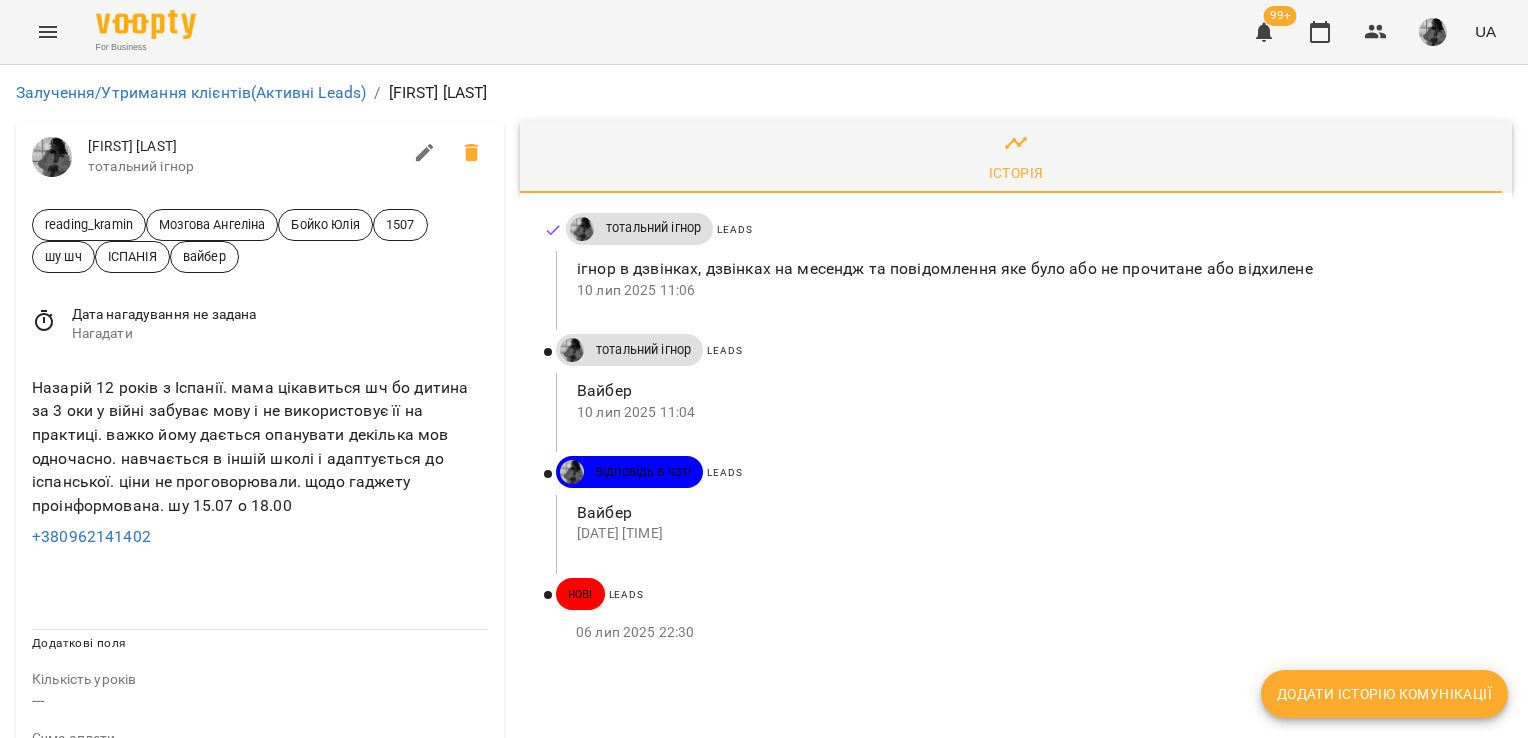 click on "Додати історію комунікації" at bounding box center (1384, 694) 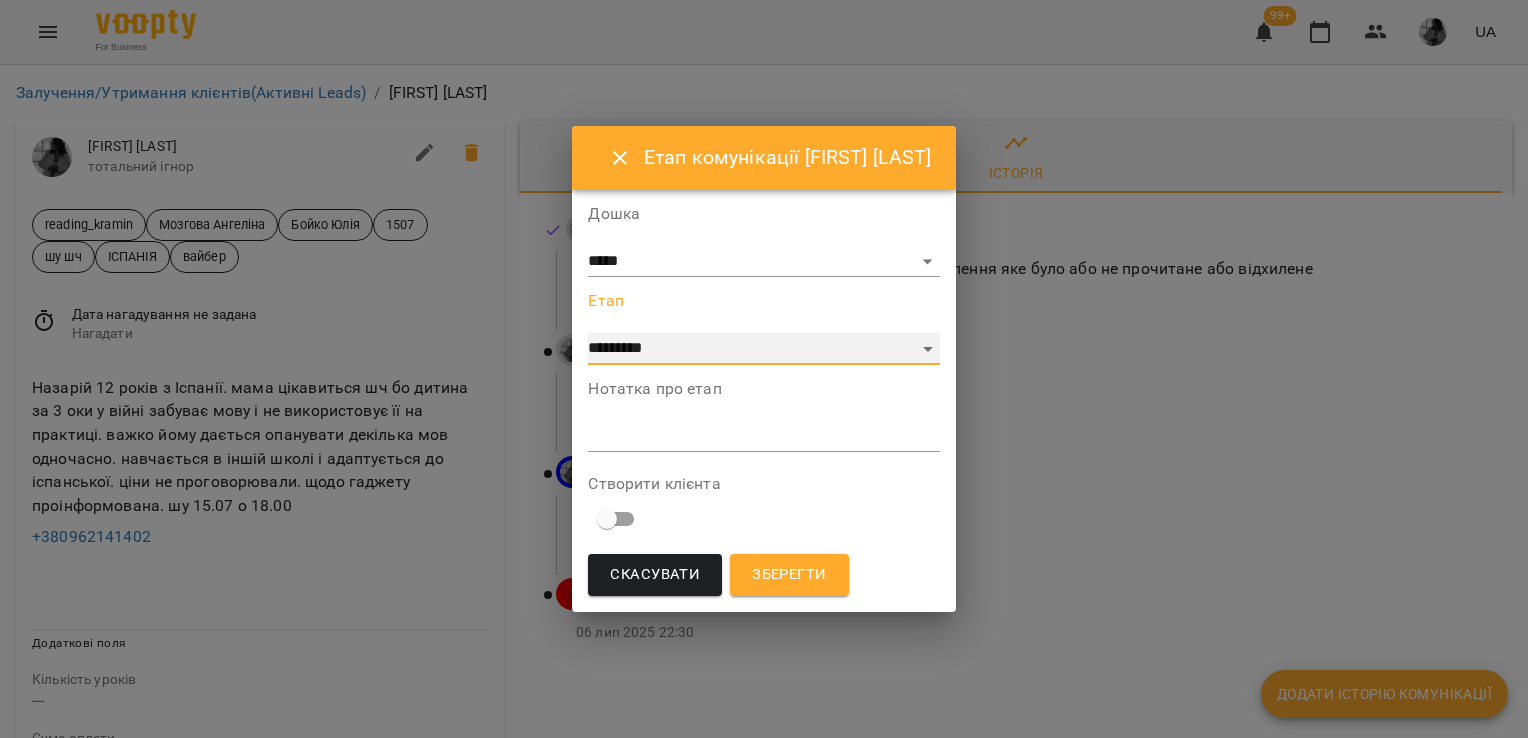 drag, startPoint x: 899, startPoint y: 341, endPoint x: 892, endPoint y: 330, distance: 13.038404 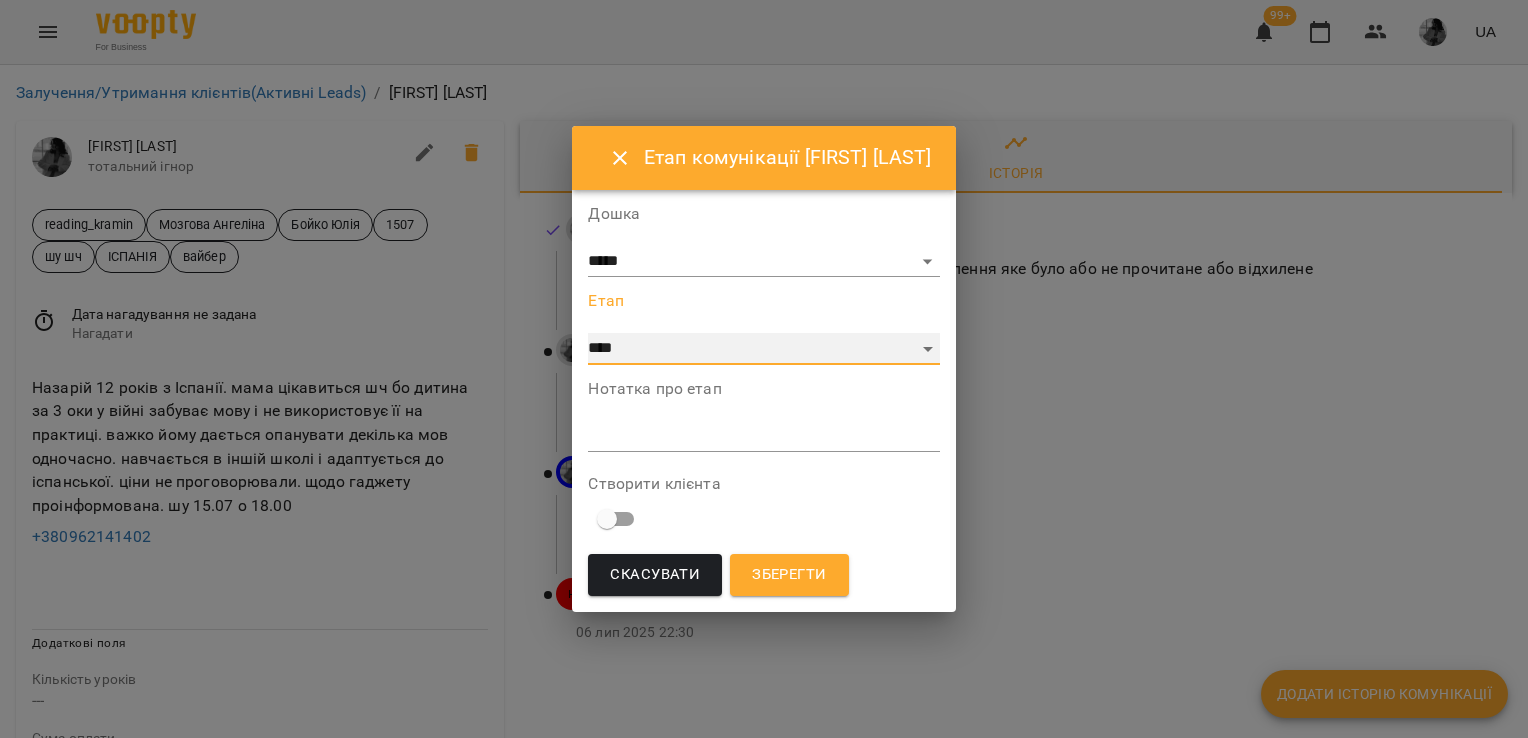 click on "**********" at bounding box center [763, 349] 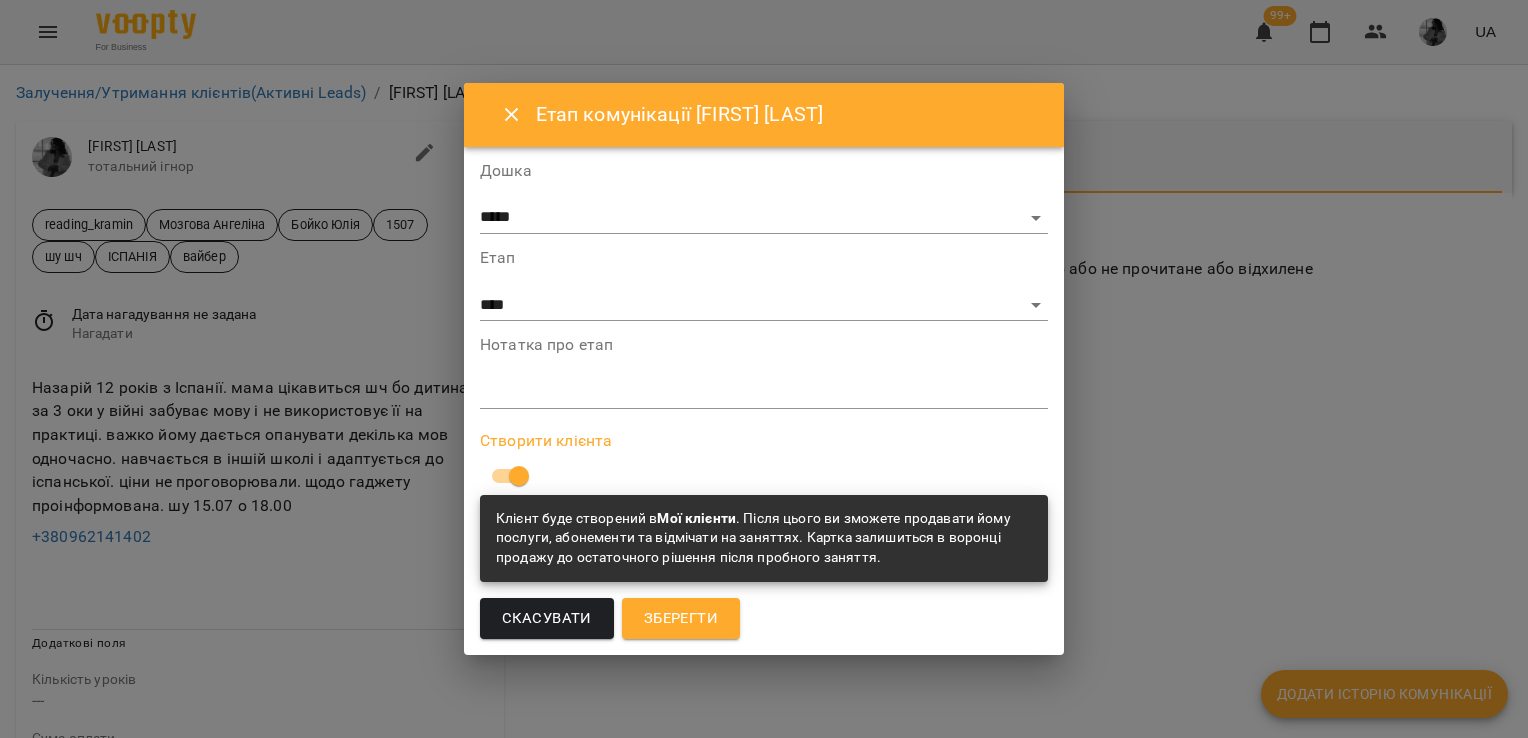click on "Зберегти" at bounding box center (681, 619) 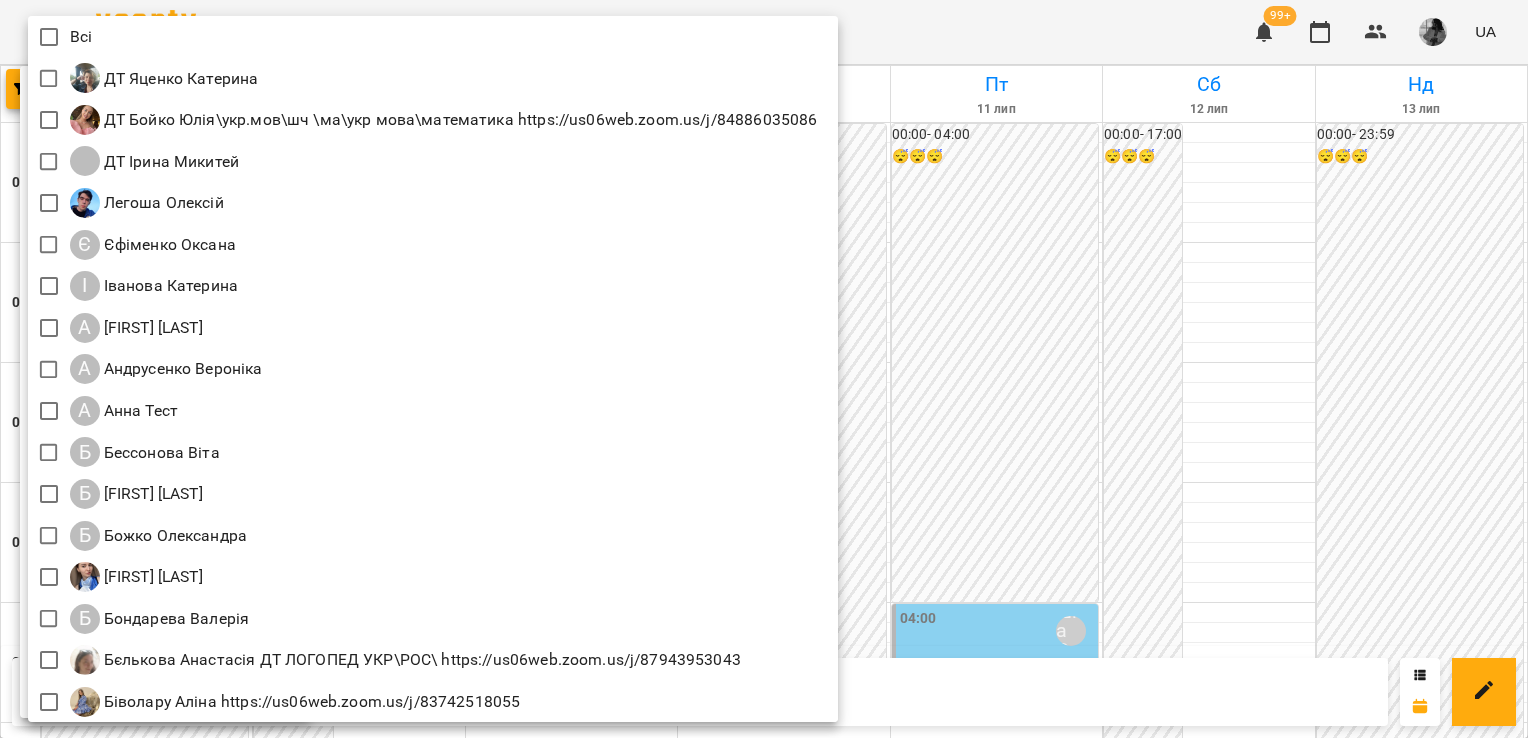 scroll, scrollTop: 0, scrollLeft: 0, axis: both 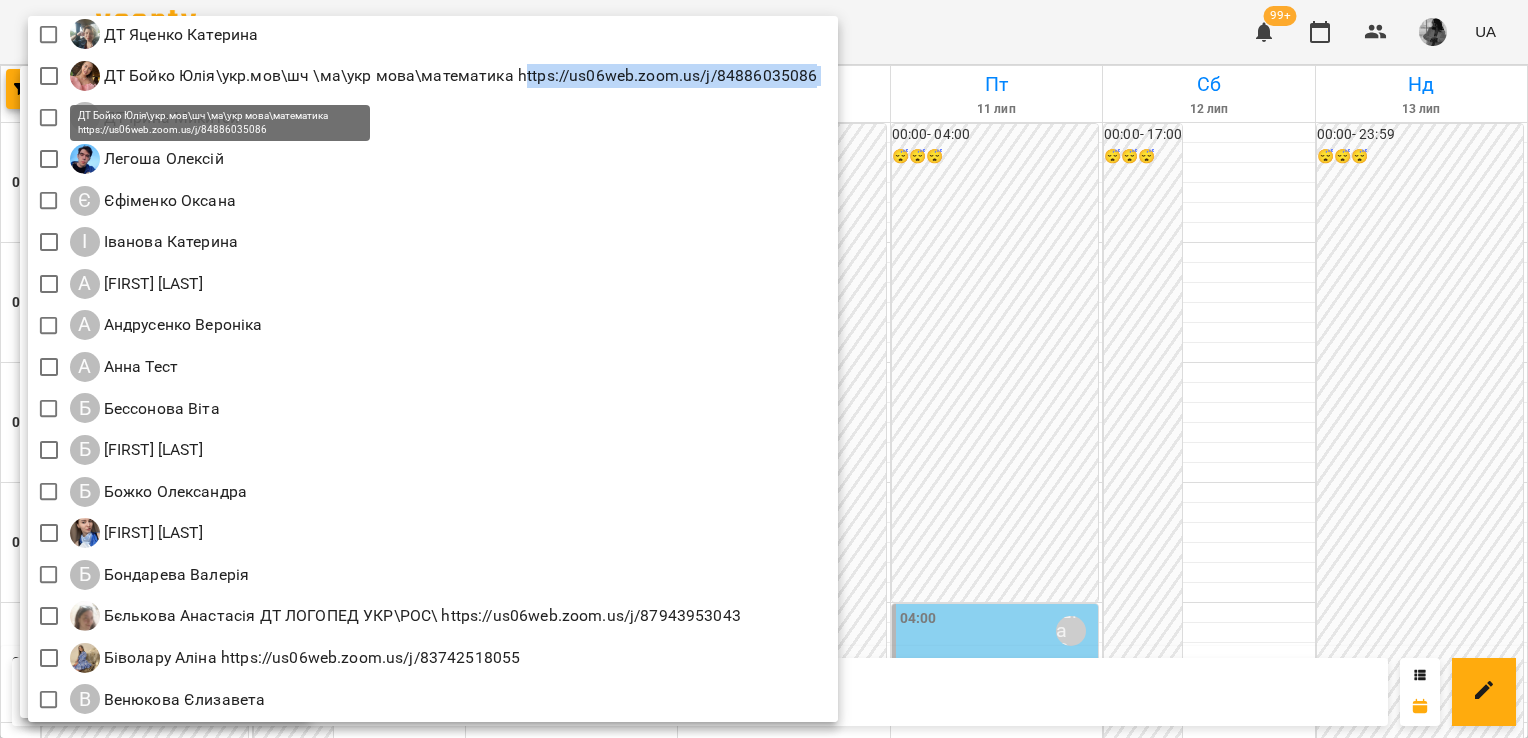 drag, startPoint x: 829, startPoint y: 72, endPoint x: 520, endPoint y: 77, distance: 309.04044 